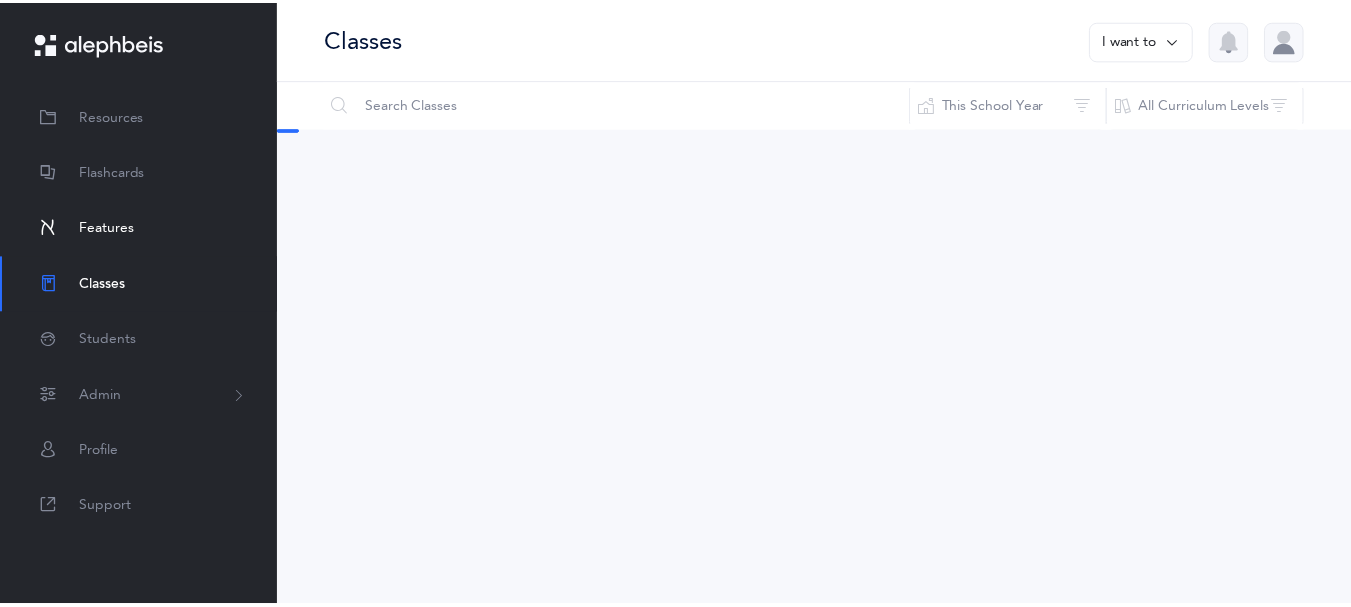scroll, scrollTop: 0, scrollLeft: 0, axis: both 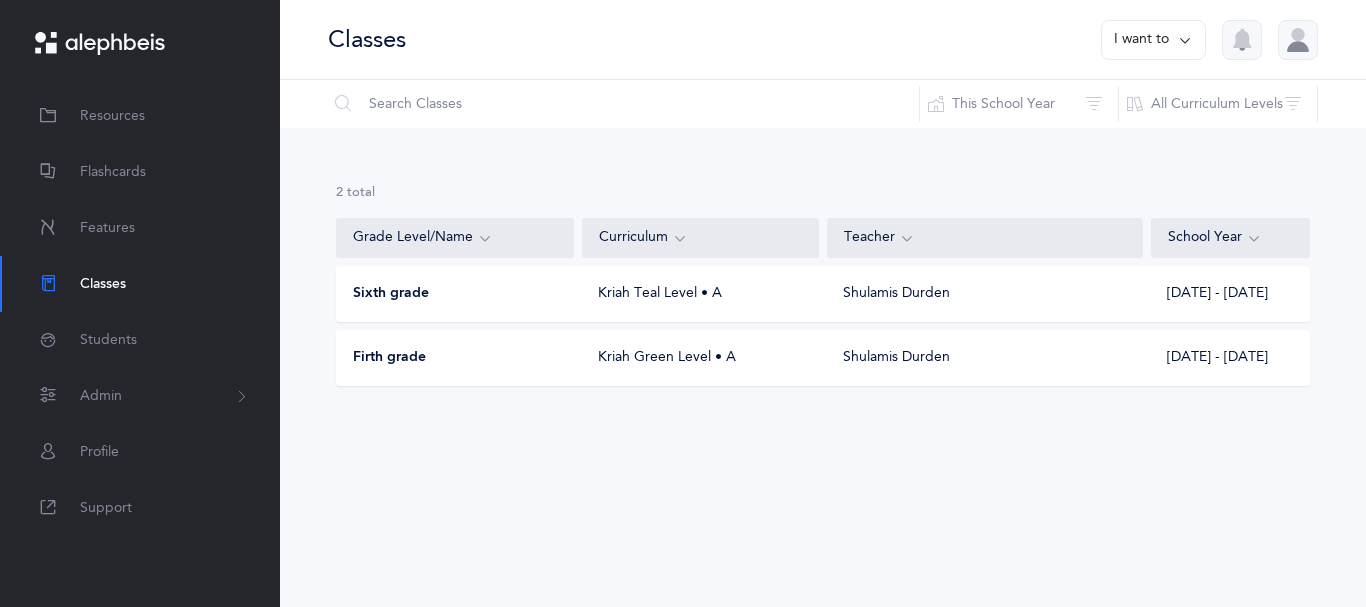 click on "Firth grade" at bounding box center (389, 358) 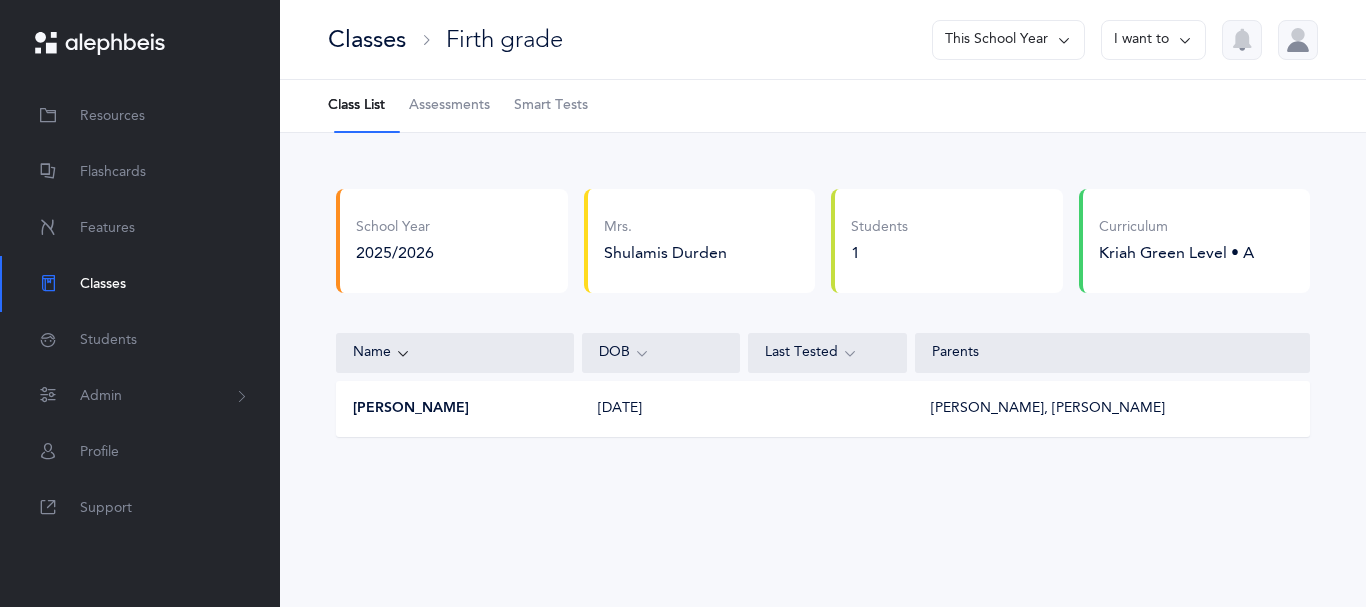 click on "Classes" at bounding box center (367, 39) 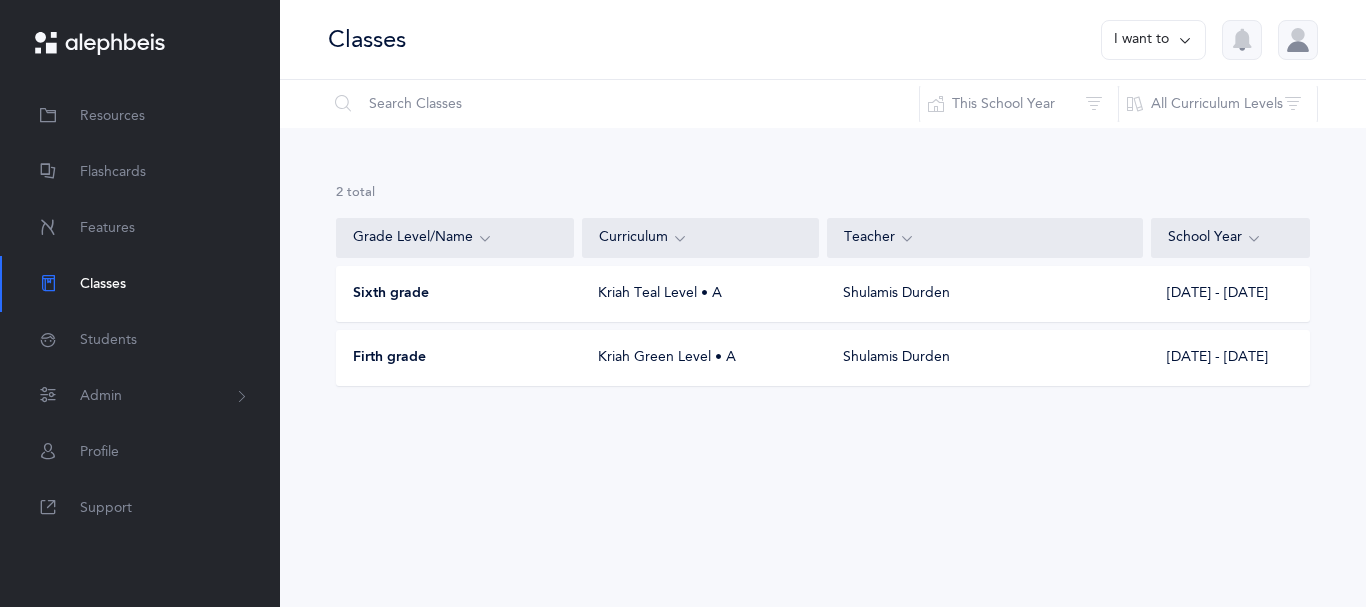 click on "Sixth grade" at bounding box center [391, 294] 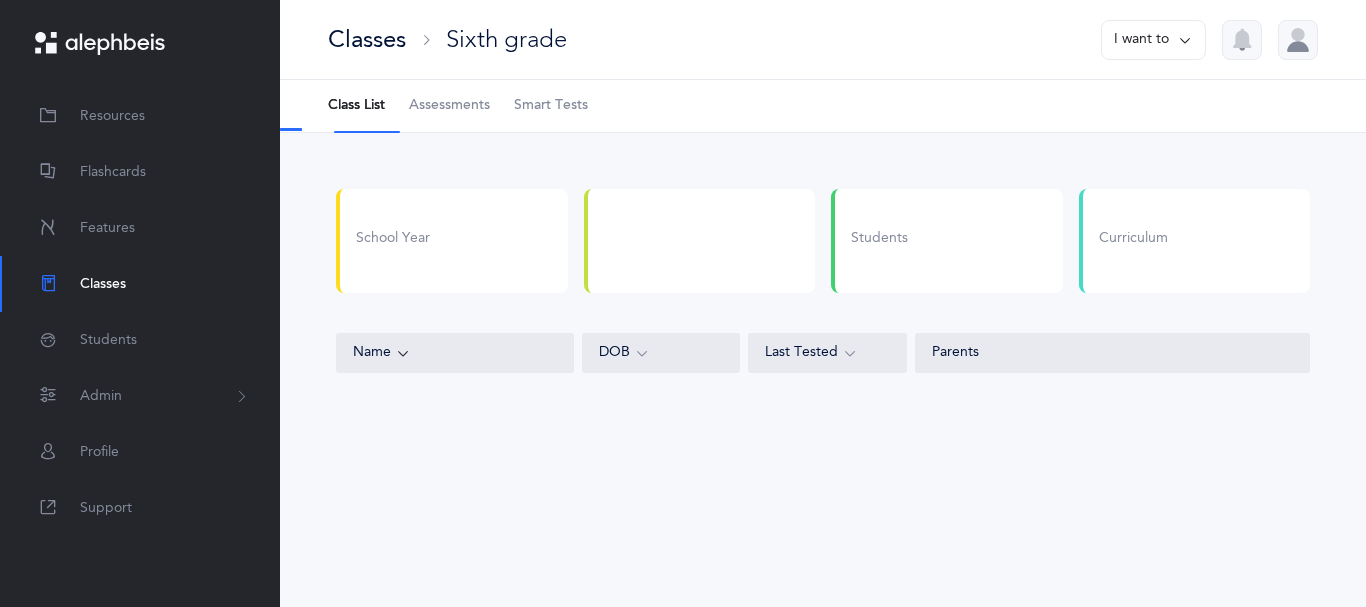 click on "School Year" at bounding box center (452, 241) 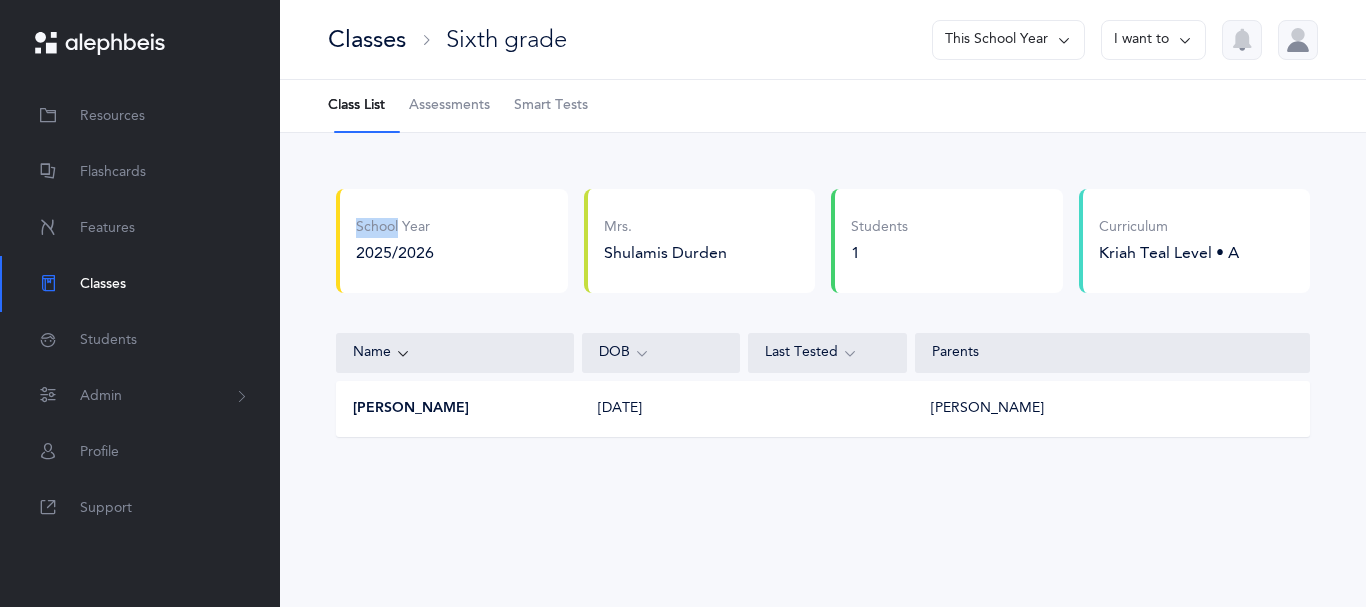click on "Smart Tests" at bounding box center (551, 106) 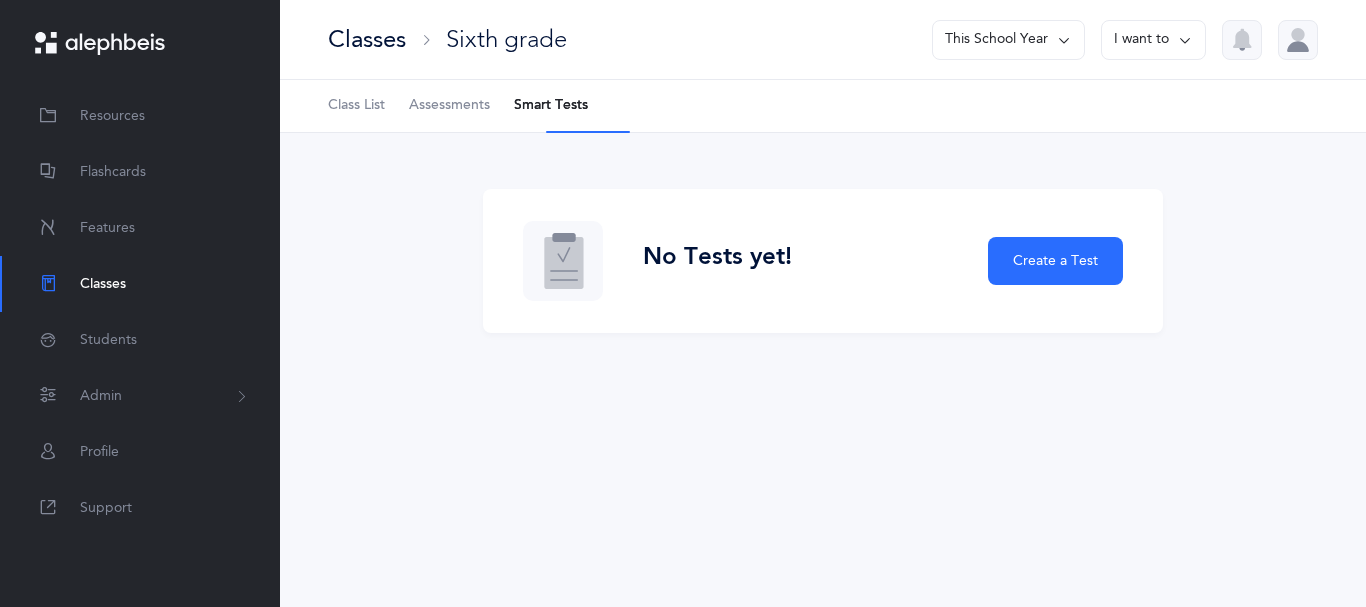 click on "Assessments" at bounding box center (449, 106) 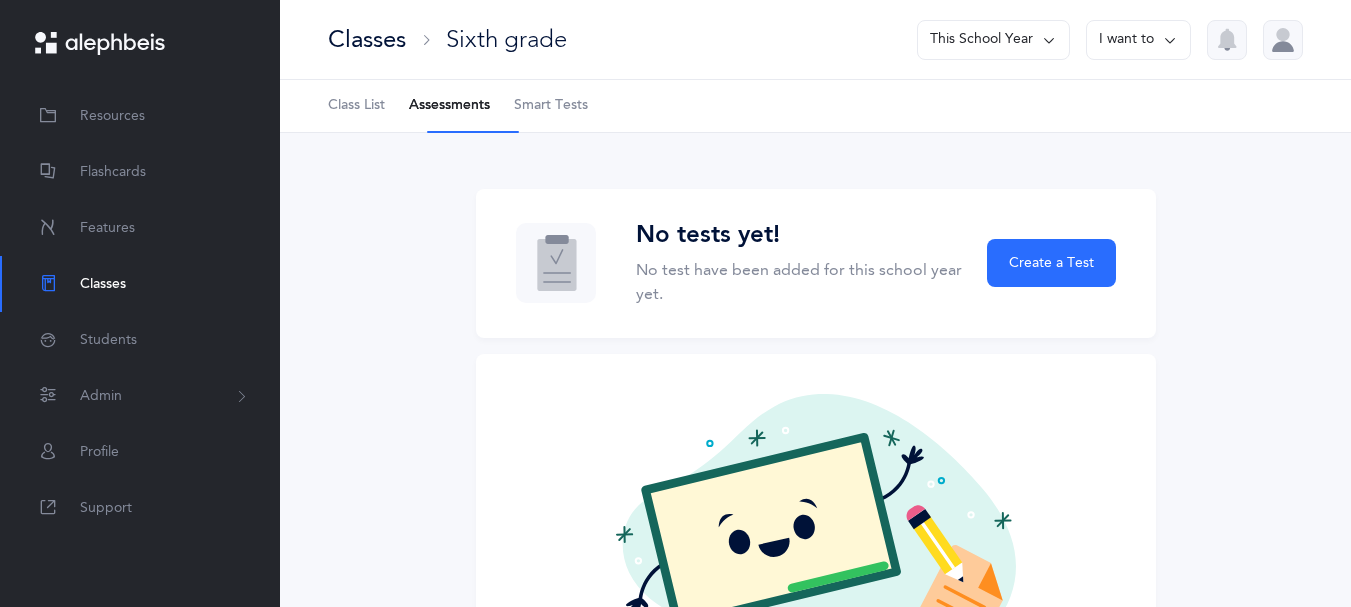 click on "Smart Tests" at bounding box center (551, 106) 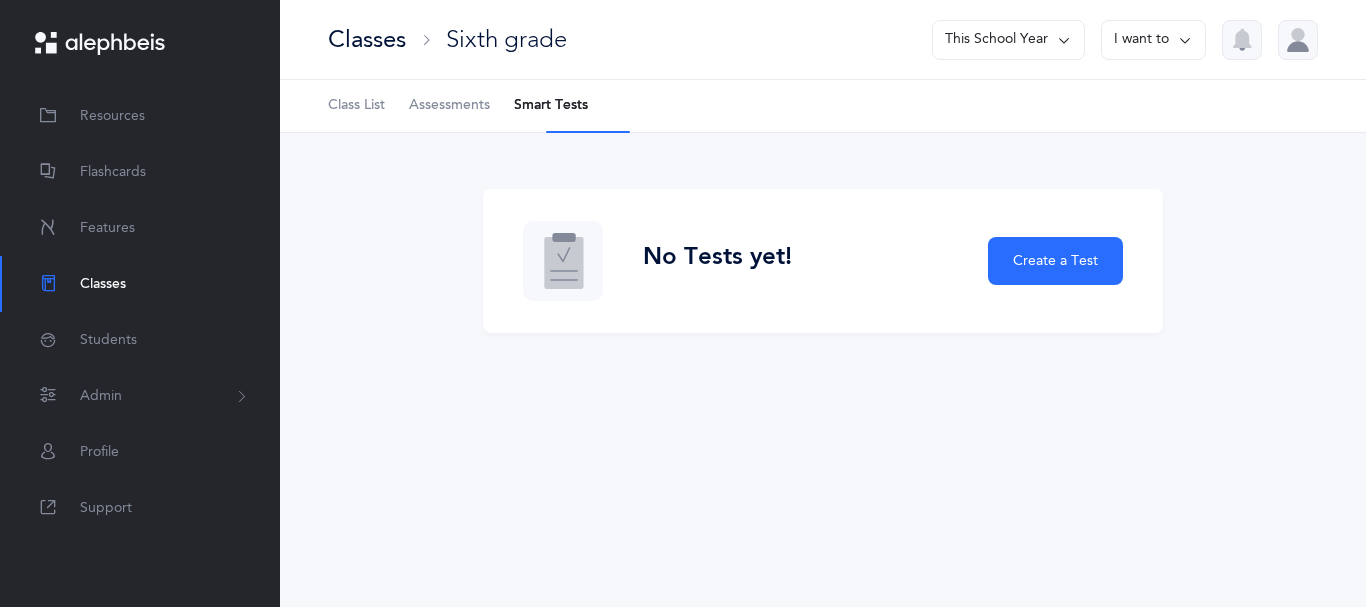 click on "Smart Tests" at bounding box center (551, 106) 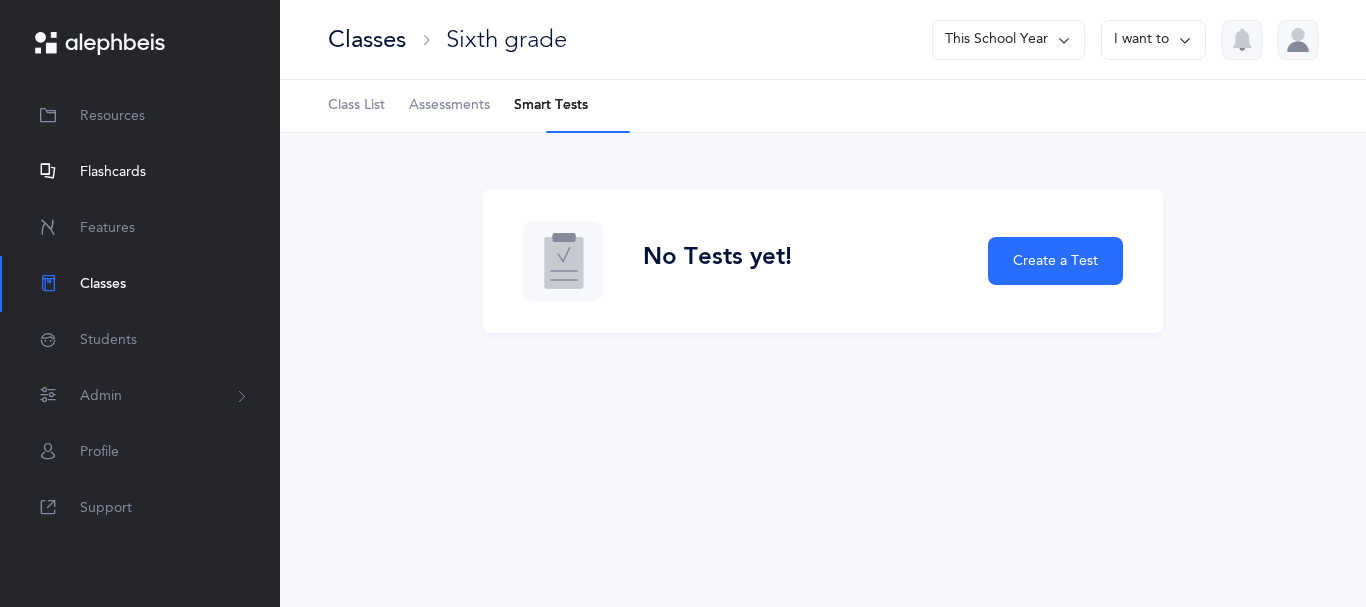 click on "Flashcards" at bounding box center (113, 172) 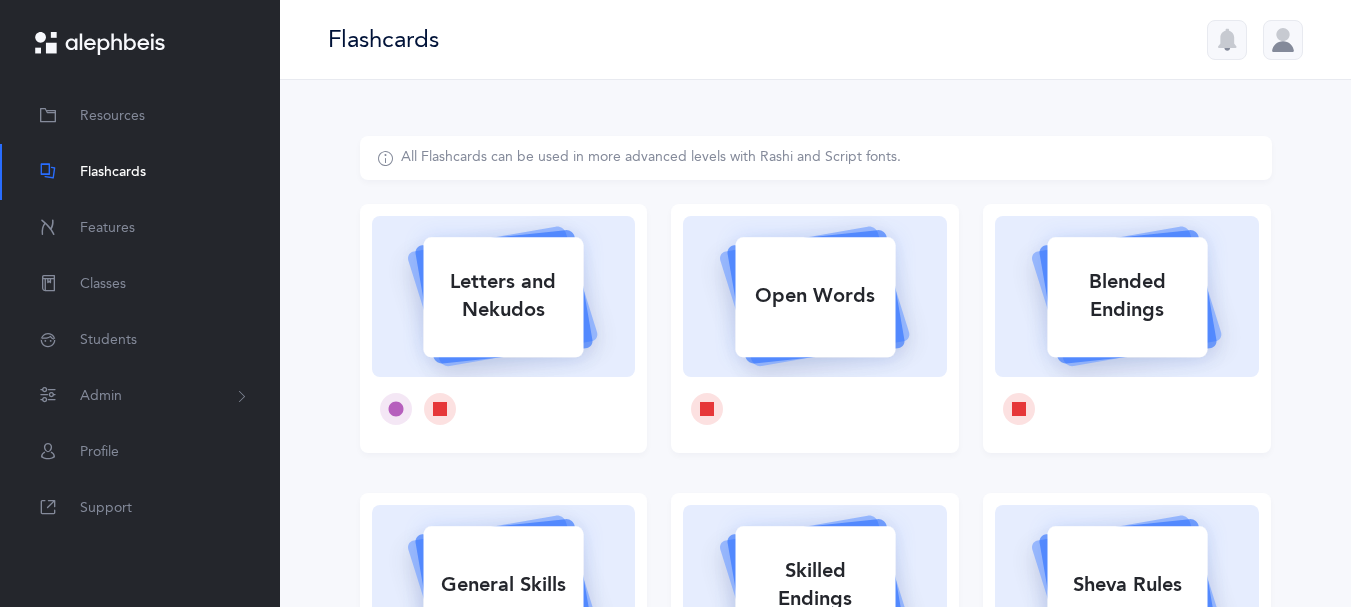click on "Letters and Nekudos" at bounding box center [503, 296] 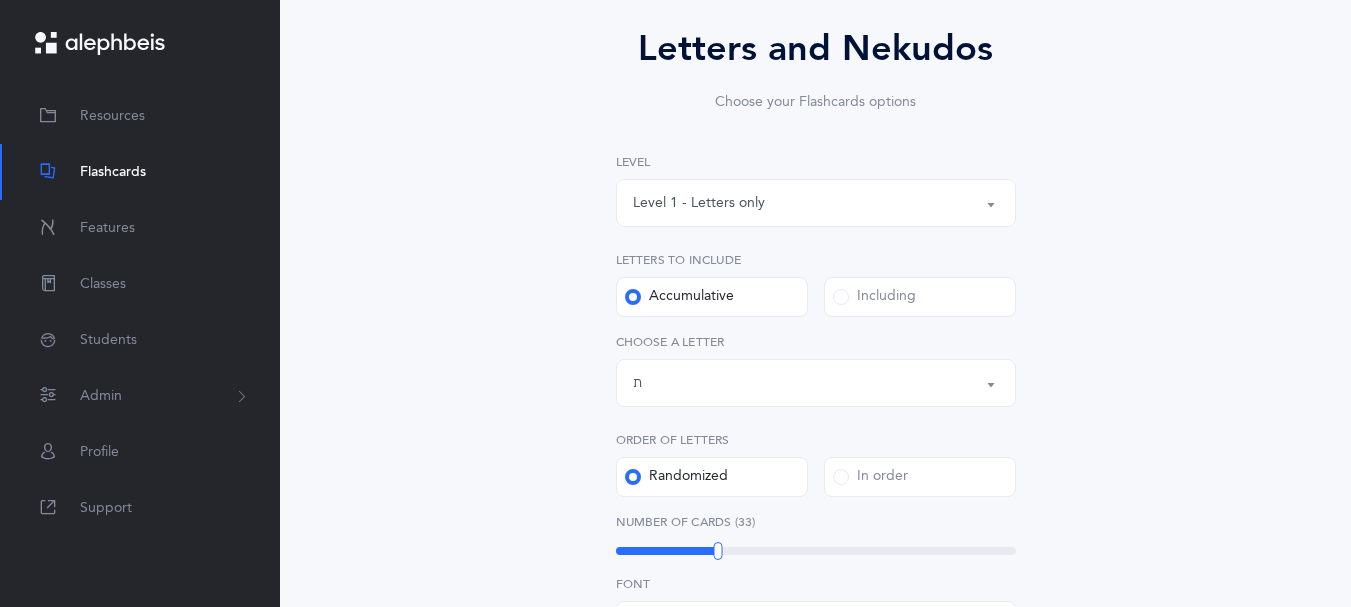 scroll, scrollTop: 181, scrollLeft: 0, axis: vertical 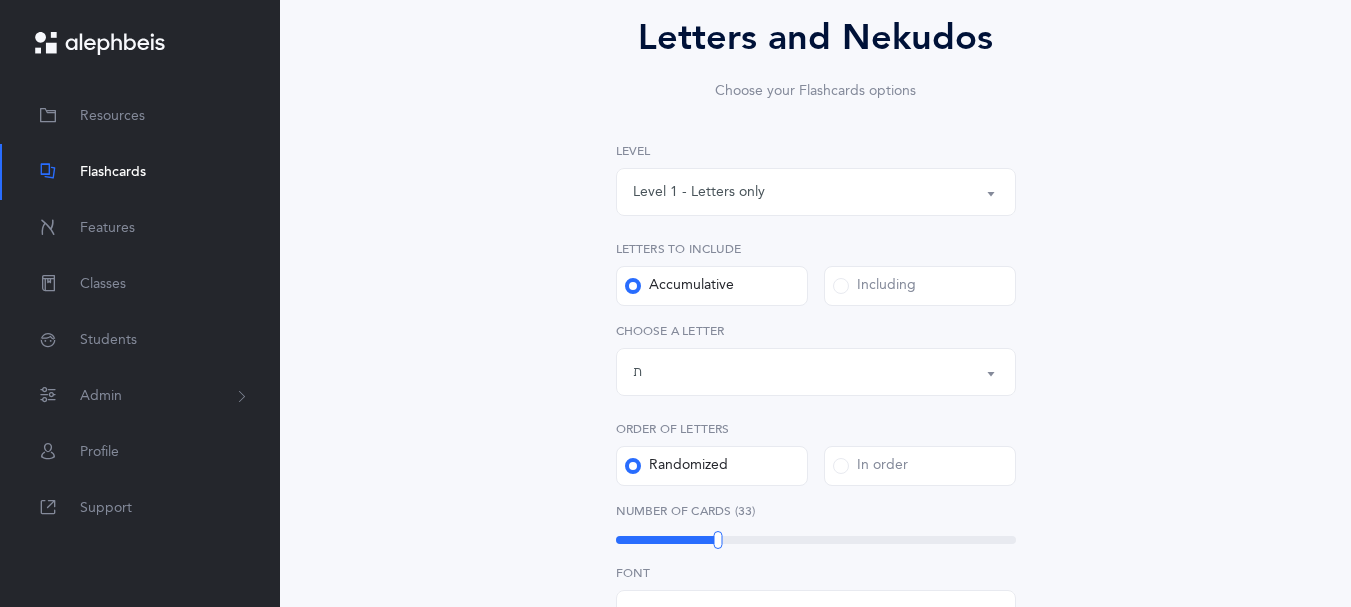 click on "Level 1 - Letters only" at bounding box center [816, 192] 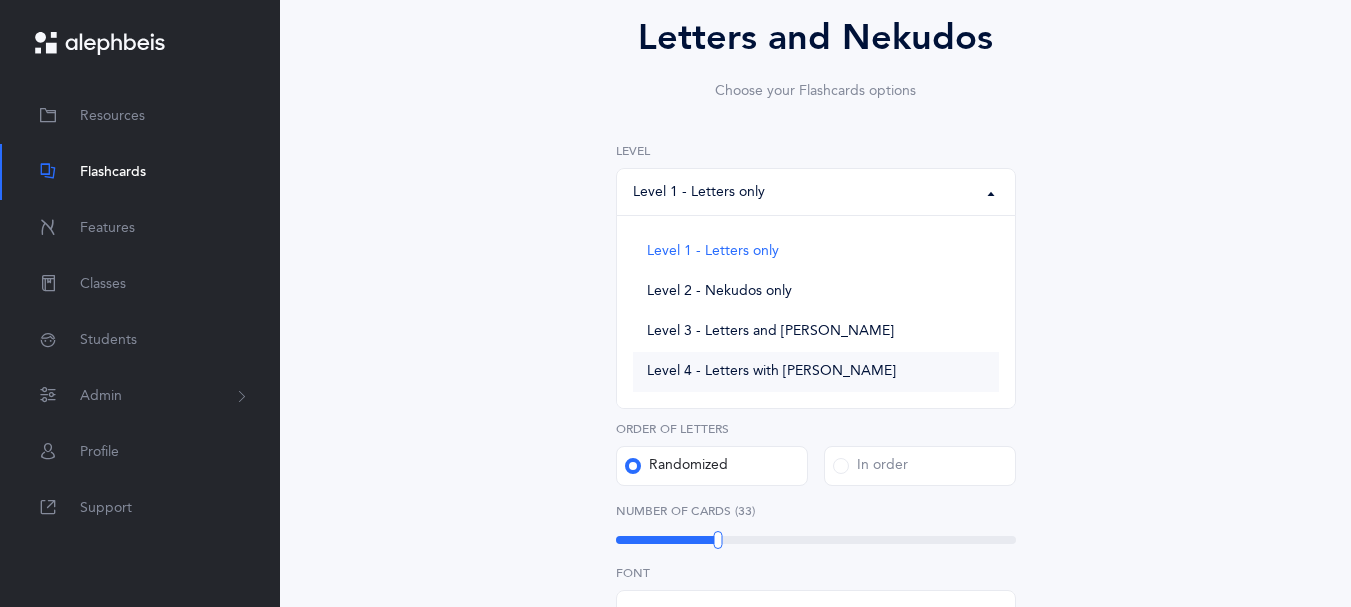 click on "Level 4 - Letters with [PERSON_NAME]" at bounding box center (816, 372) 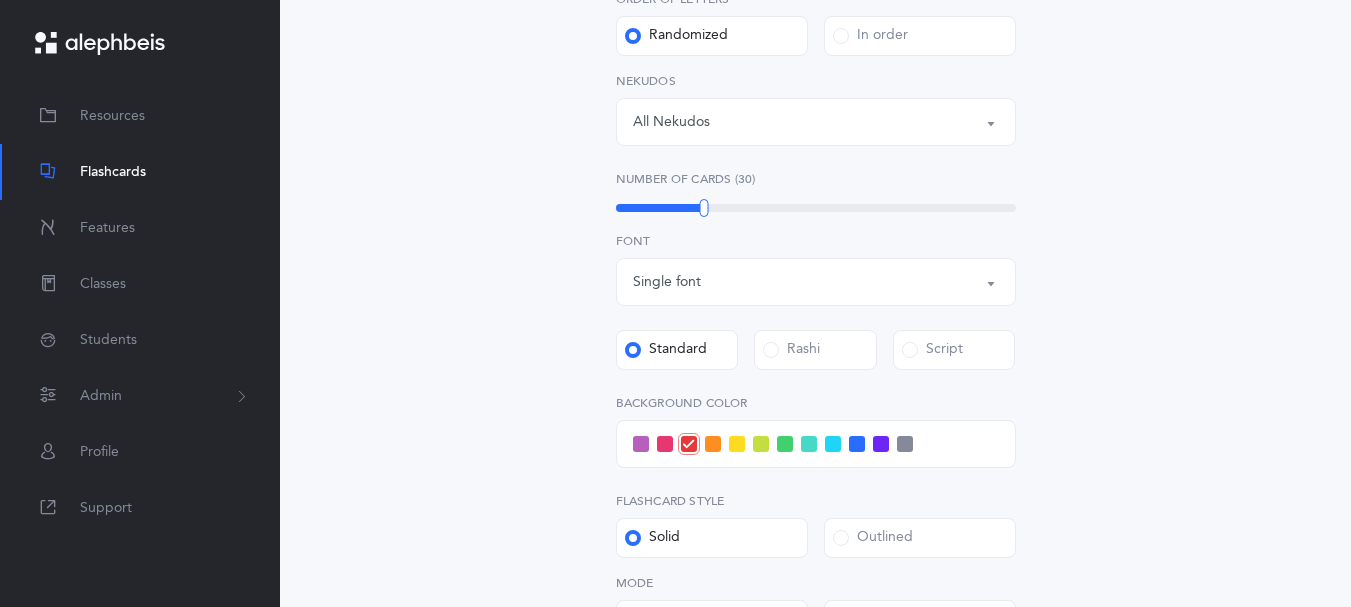 scroll, scrollTop: 608, scrollLeft: 0, axis: vertical 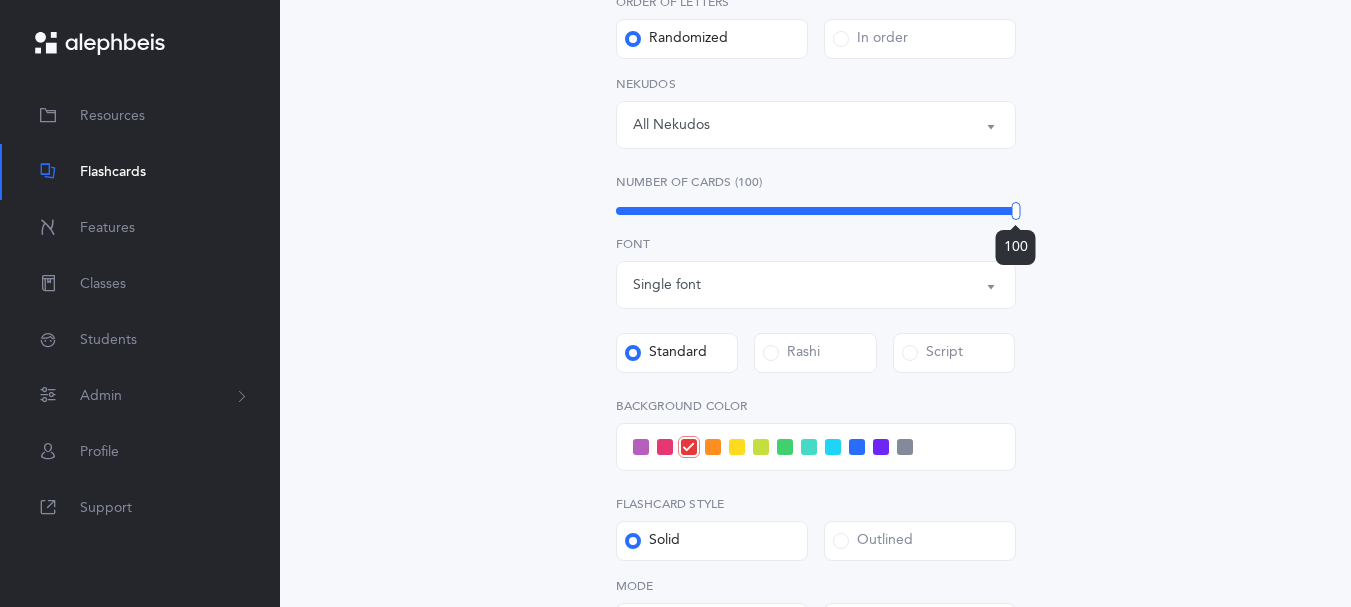 drag, startPoint x: 708, startPoint y: 252, endPoint x: 1028, endPoint y: 267, distance: 320.35138 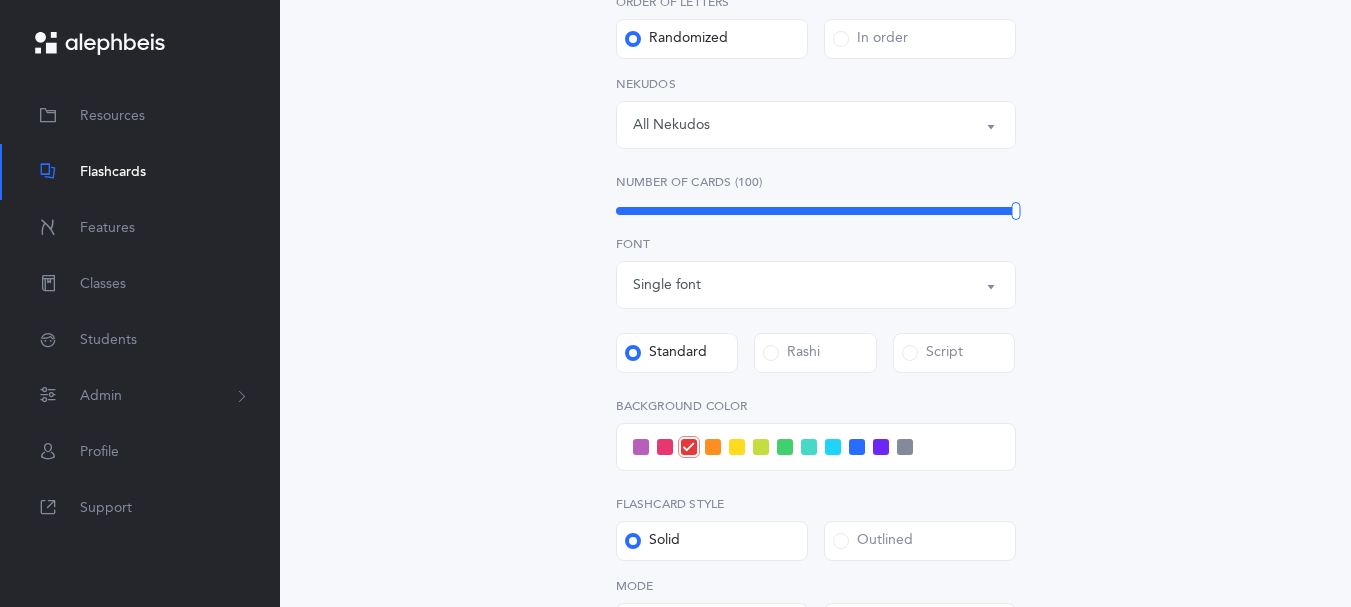 click at bounding box center (857, 447) 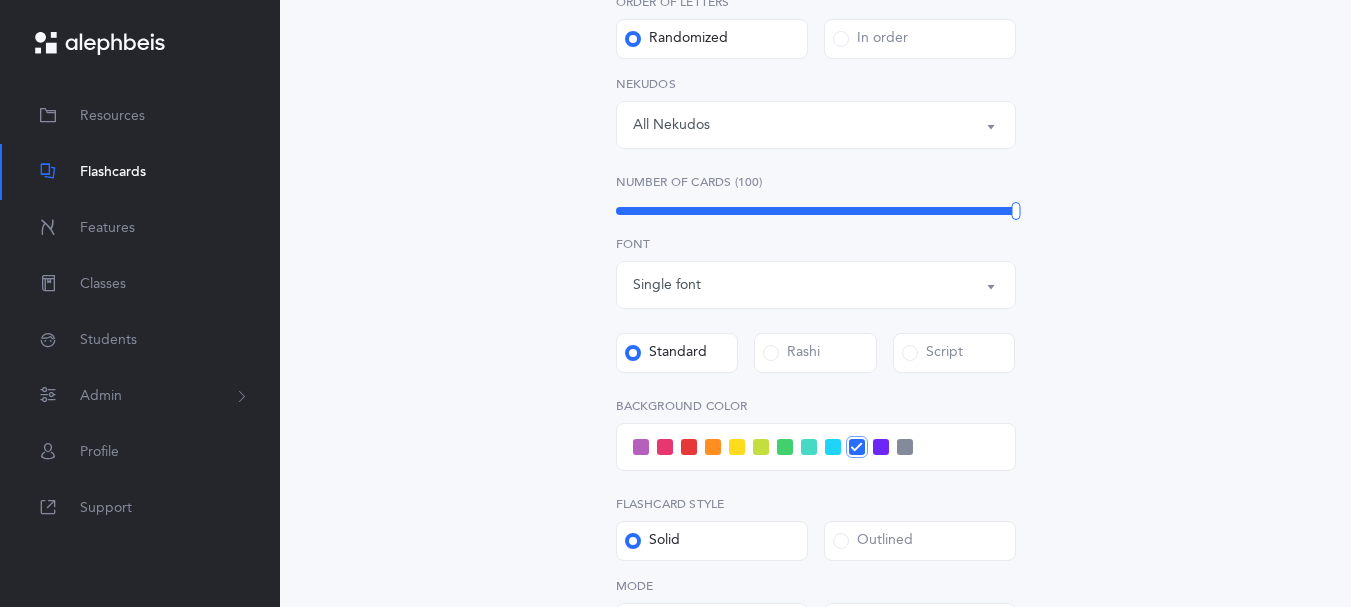 click at bounding box center (833, 447) 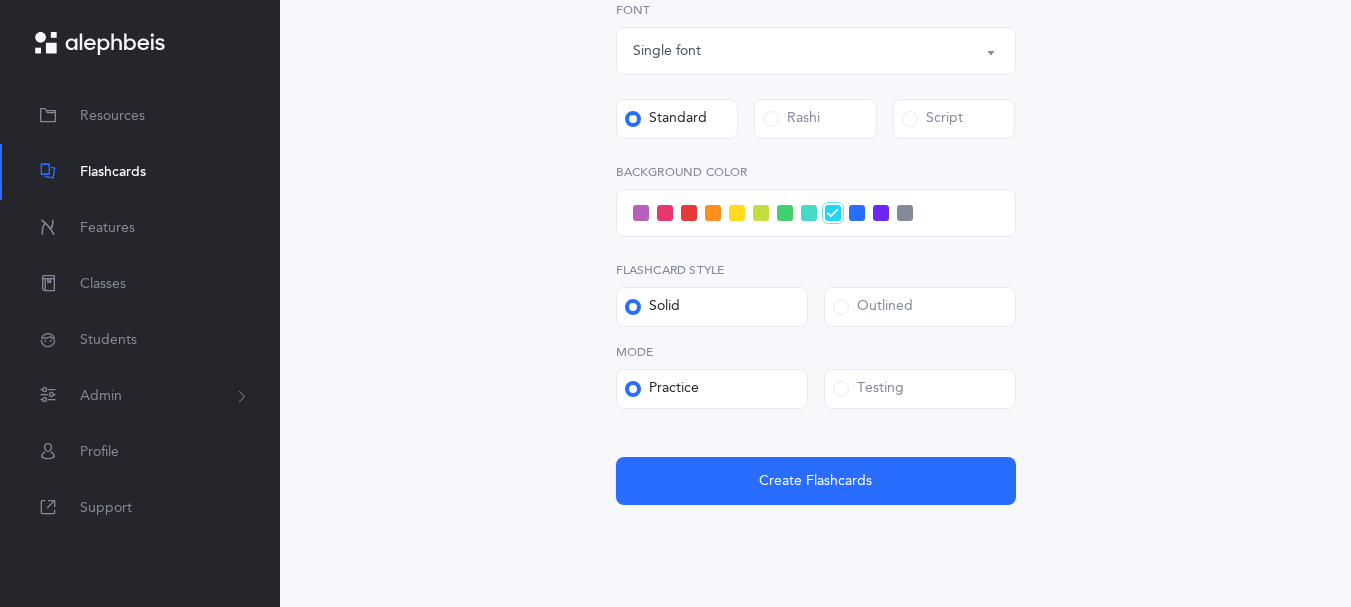 scroll, scrollTop: 851, scrollLeft: 0, axis: vertical 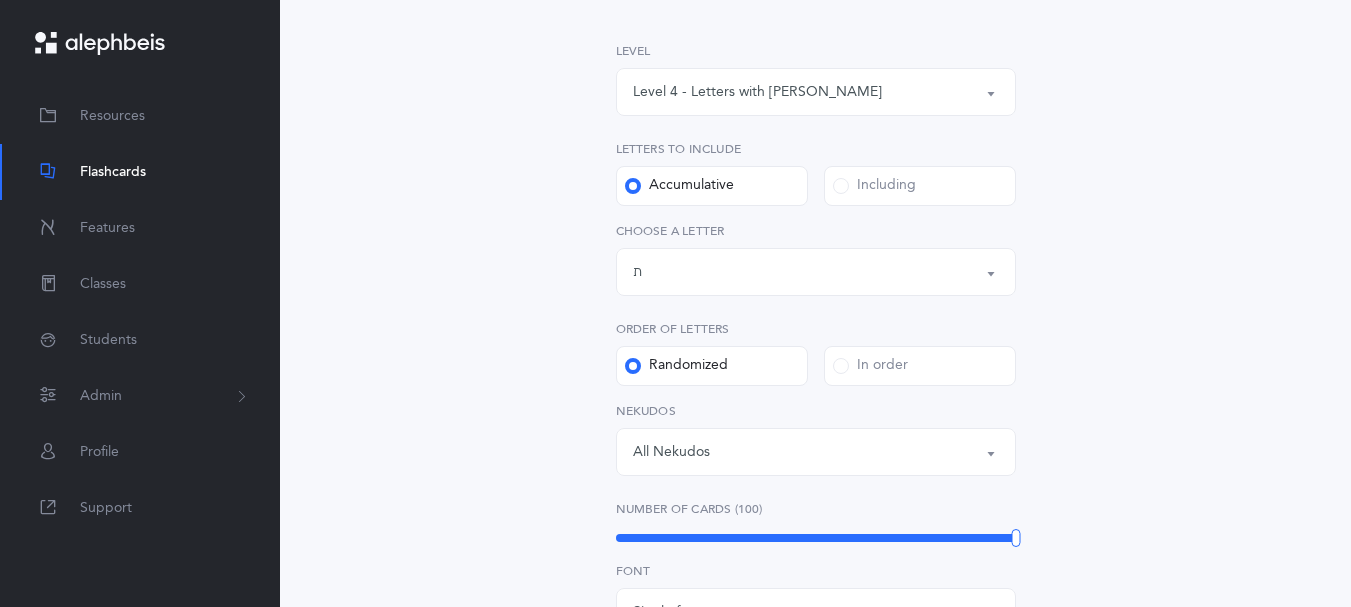 click on "Including" at bounding box center (874, 186) 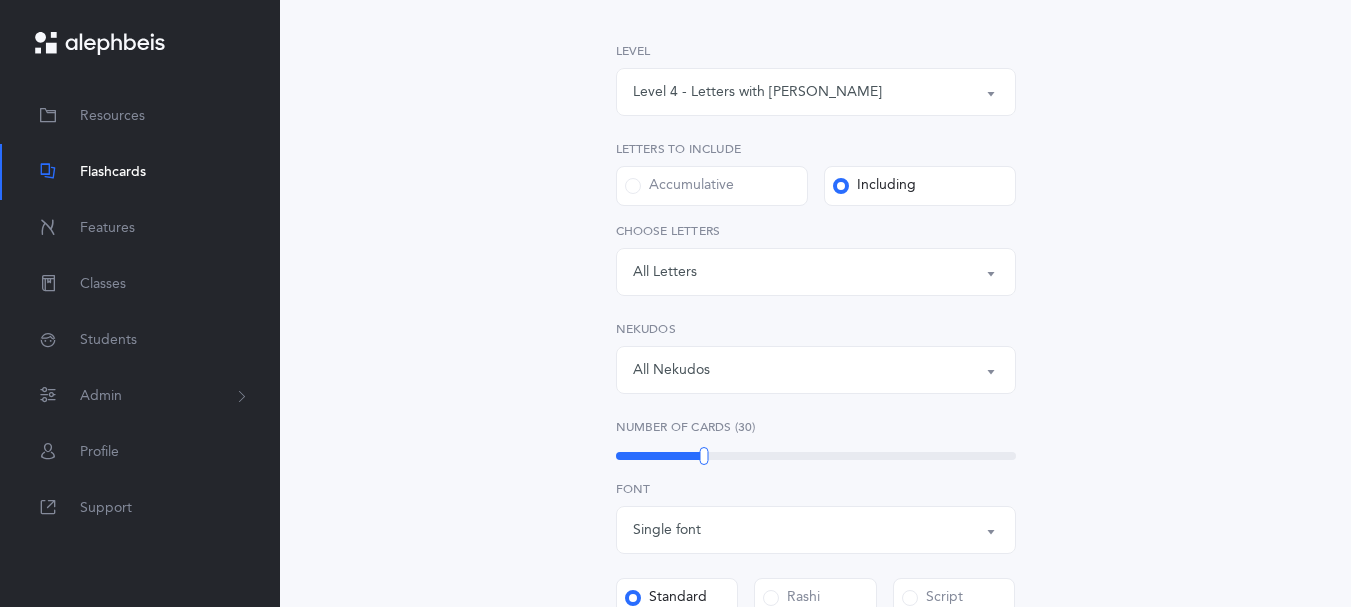 click on "Letters: All Letters" at bounding box center [816, 272] 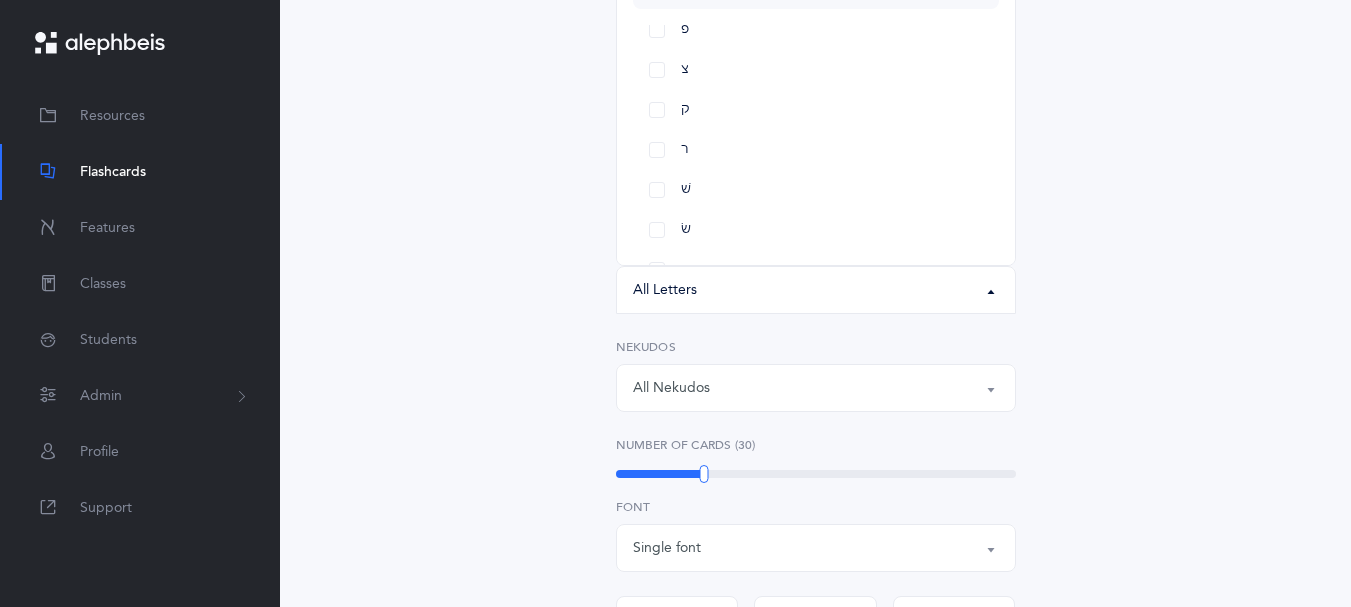 scroll, scrollTop: 1032, scrollLeft: 0, axis: vertical 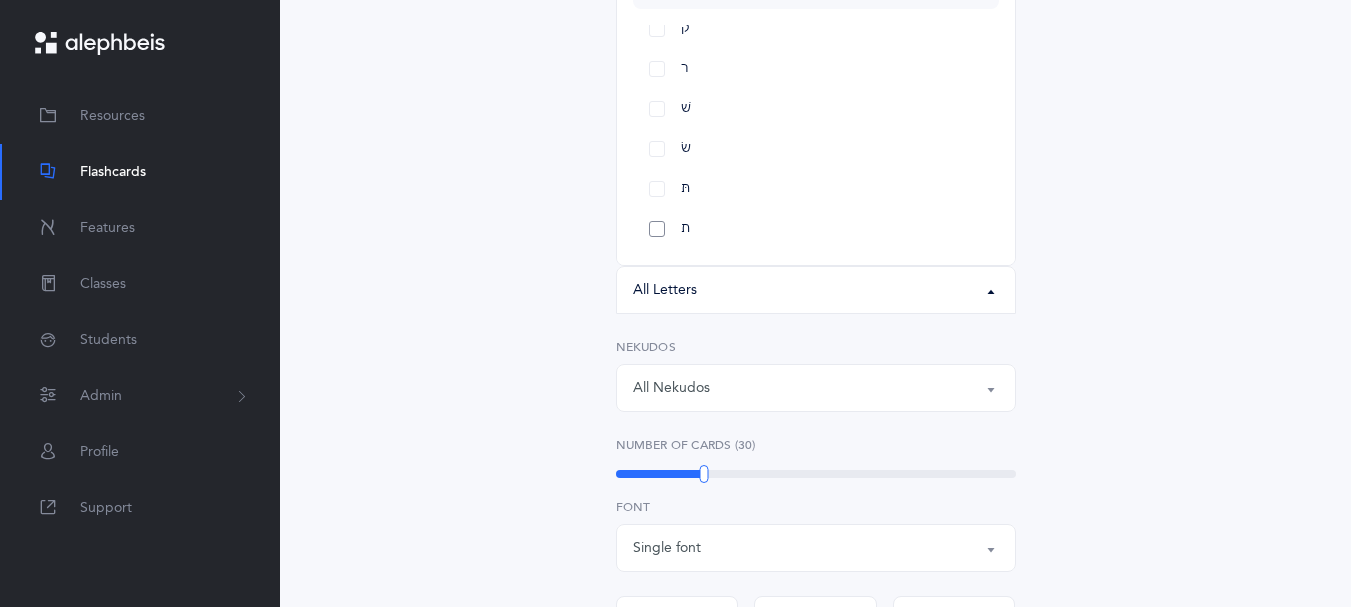 click on "ת" at bounding box center (816, 229) 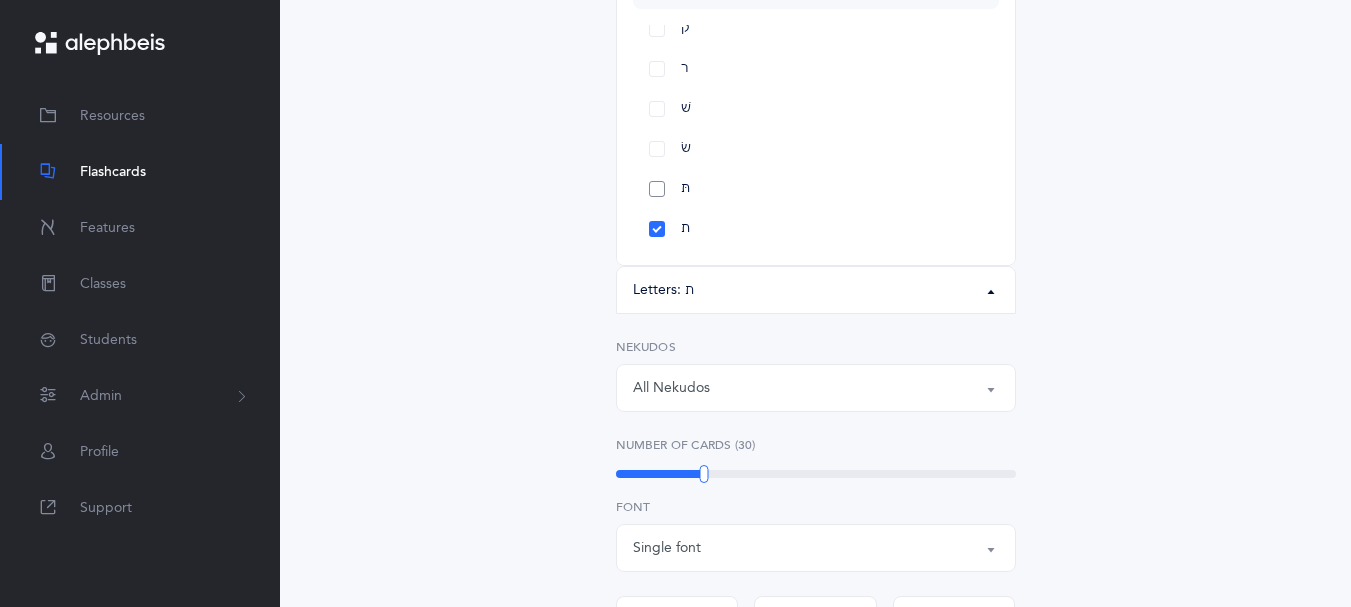 click on "תּ" at bounding box center [816, 189] 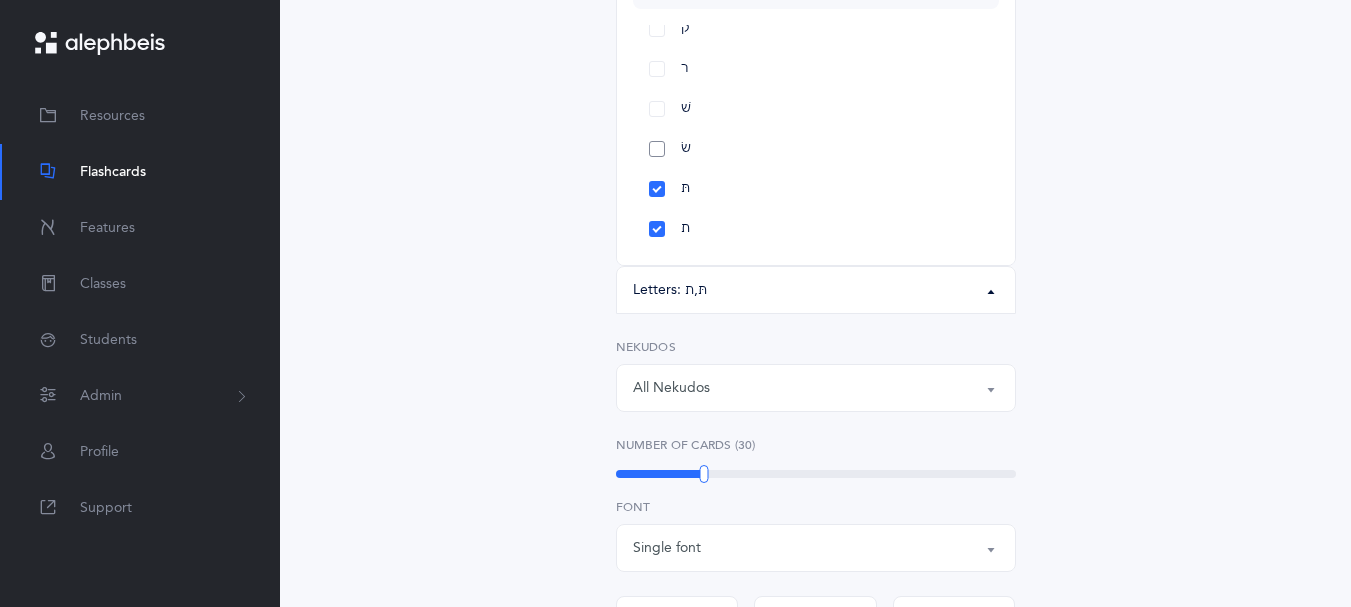 click on "שׂ" at bounding box center [816, 149] 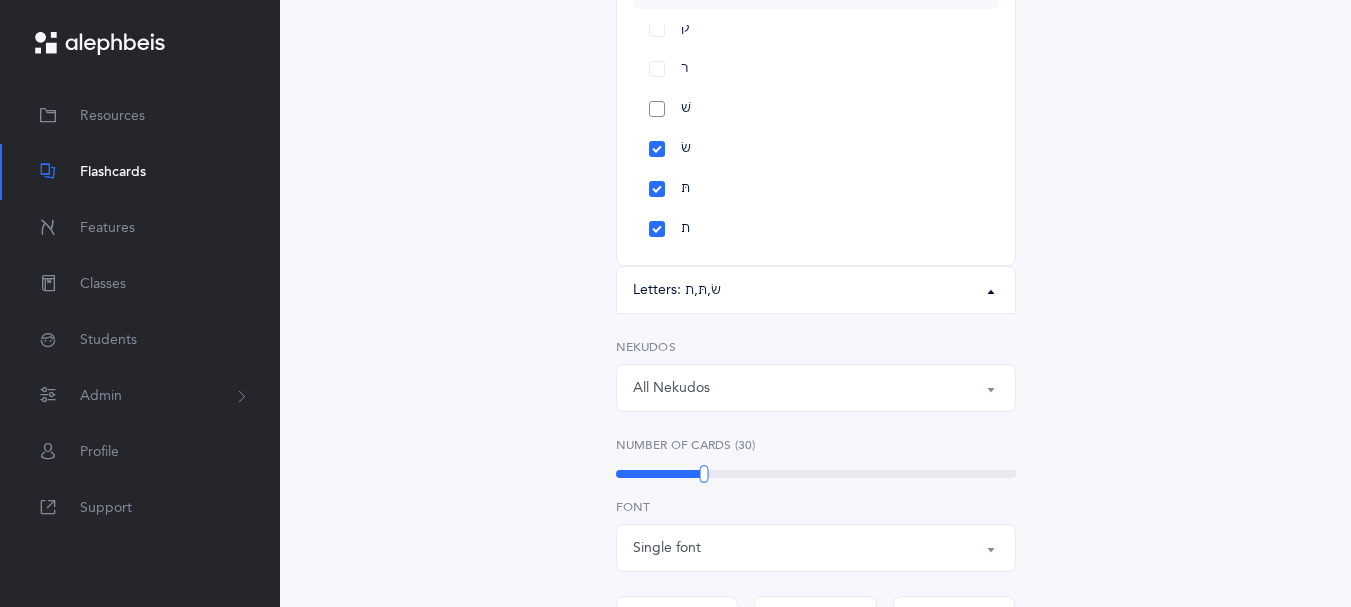 click on "שׁ" at bounding box center (816, 109) 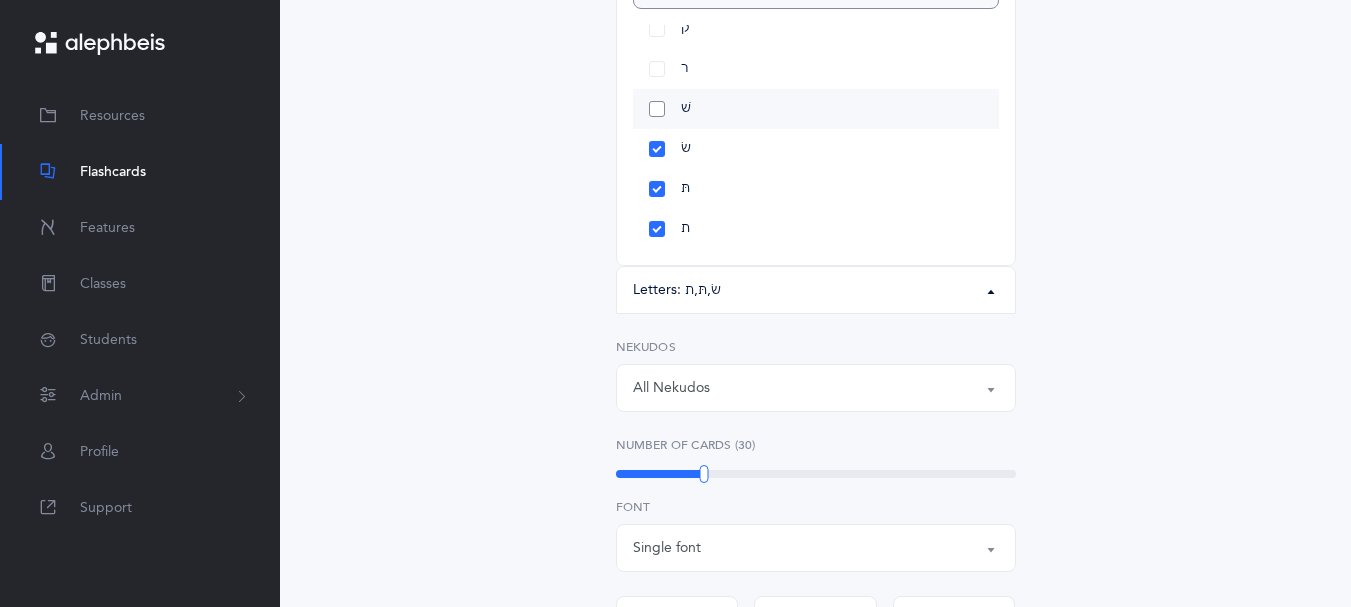 select on "86" 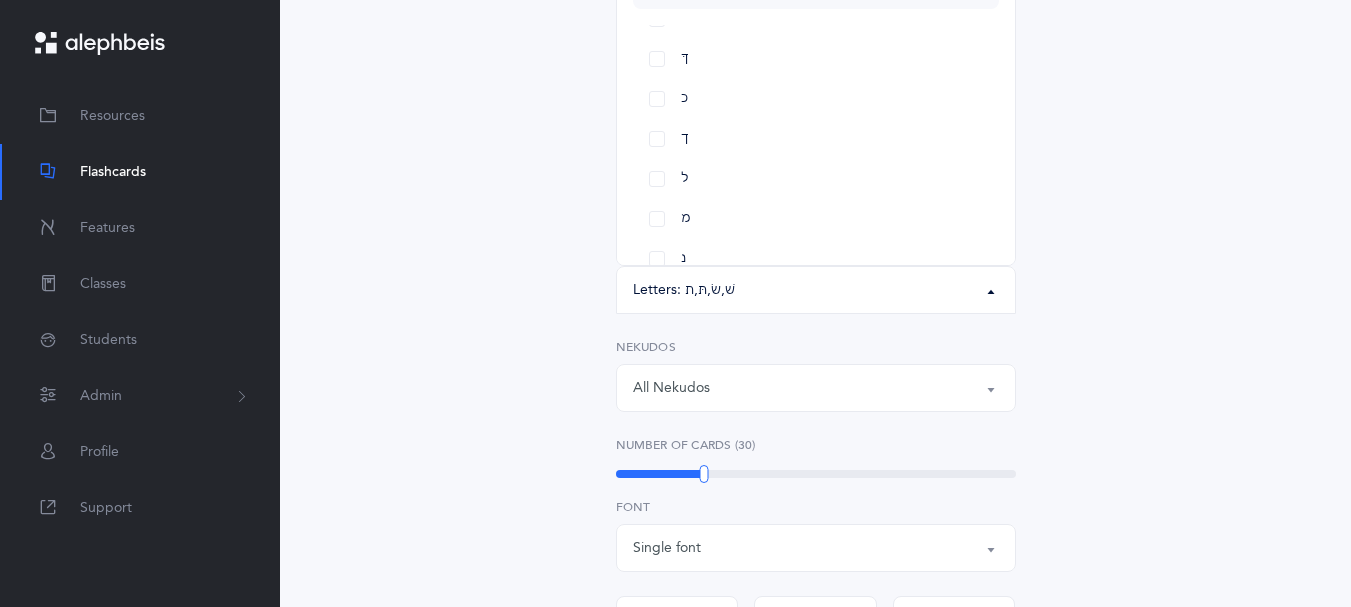 scroll, scrollTop: 516, scrollLeft: 0, axis: vertical 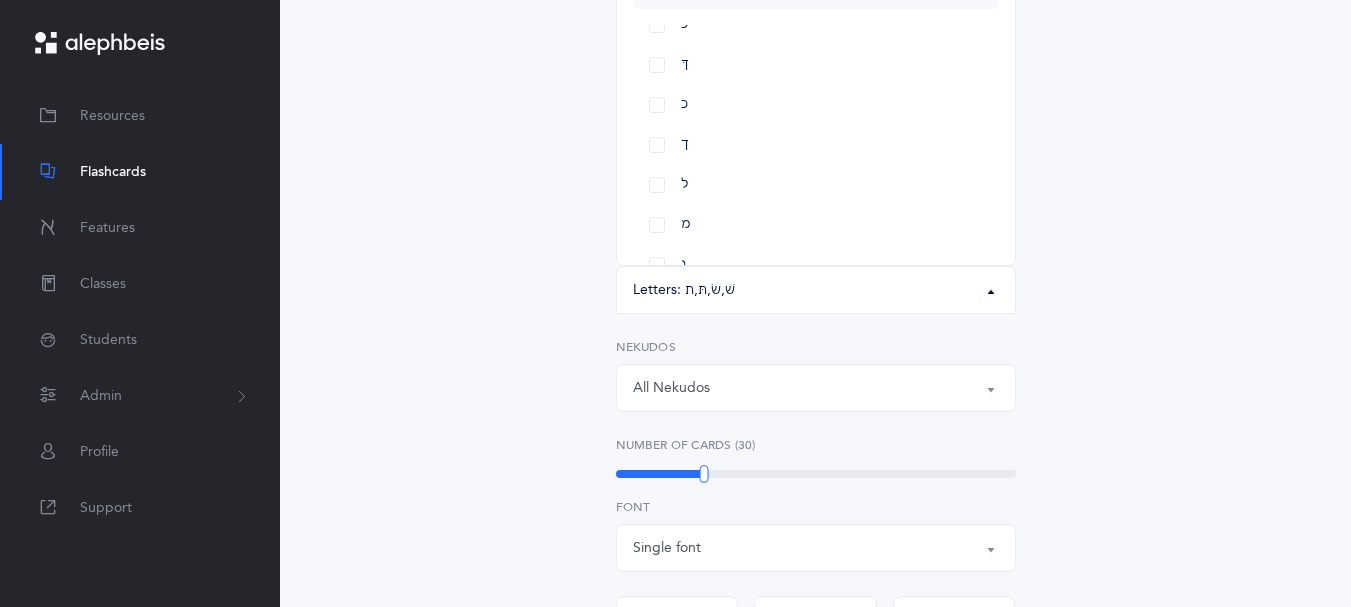click on "Letters and Nekudos   Choose your Flashcards options         Level 1 - Letters only
Level 2 - Nekudos only
Level 3 - Letters and Nekudos
Level 4 - Letters with Nekudos
Level 4 - Letters with Nekudos   Level 1 - Letters only
Level 2 - Nekudos only
Level 3 - Letters and Nekudos
Level 4 - Letters with Nekudos
Level
Letters to include
Accumulative
Including
All Letters
א
בּ
ב
ג
ד
ה
ו
ז
ח
ט
י
כּ
ךּ
כ
ך
ל
מ
נ
ן
ס
ע
פּ
פ
צ
ק
ר
שׁ
שׂ
תּ
ת
Letters: שׁ ,  שׂ ,  תּ ,  ת
All Letters
א
בּ
ב
ג
ד
ה
ו
ז
ח
ט
י
כּ
ךּ
כ
ך
ל
מ
נ
ן
ס
ע
פּ
פ
צ
ק
ר
שׁ
שׂ
תּ
ת
Choose letters
All Nekudos
קמץ
פתח
צירי
סגול
שוא
חולם חסר
חולם מלא
חיריק חסר
חיריק מלא
קובוץ" at bounding box center [816, 477] 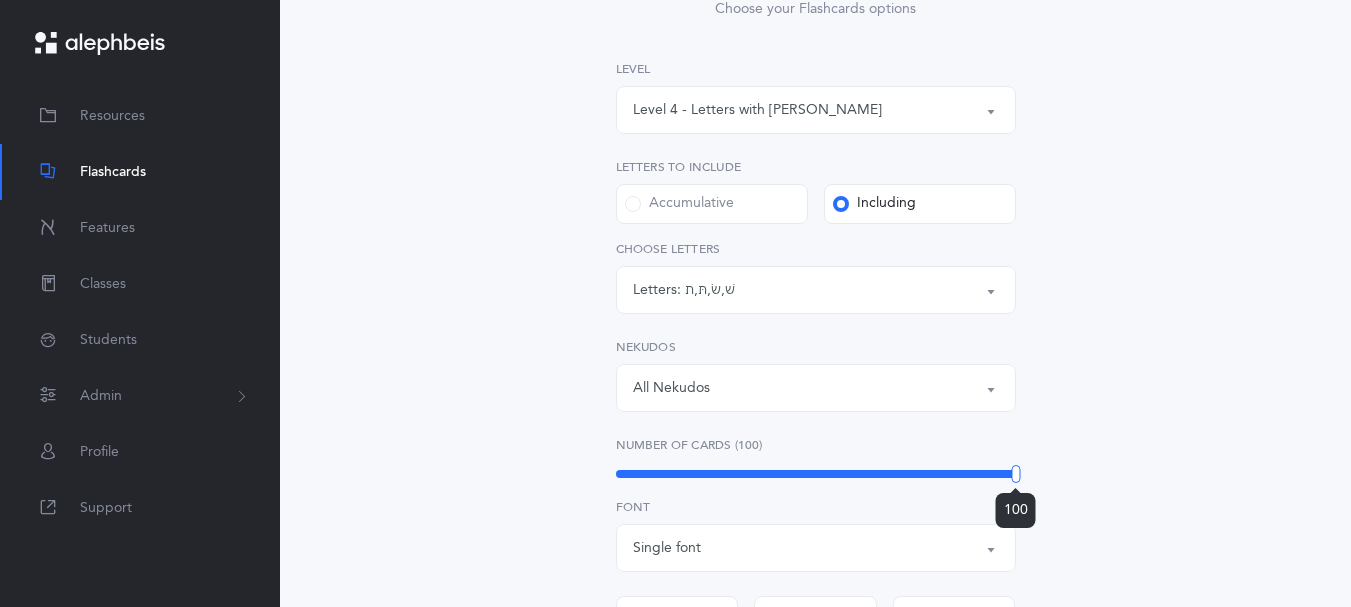 drag, startPoint x: 849, startPoint y: 504, endPoint x: 1094, endPoint y: 500, distance: 245.03265 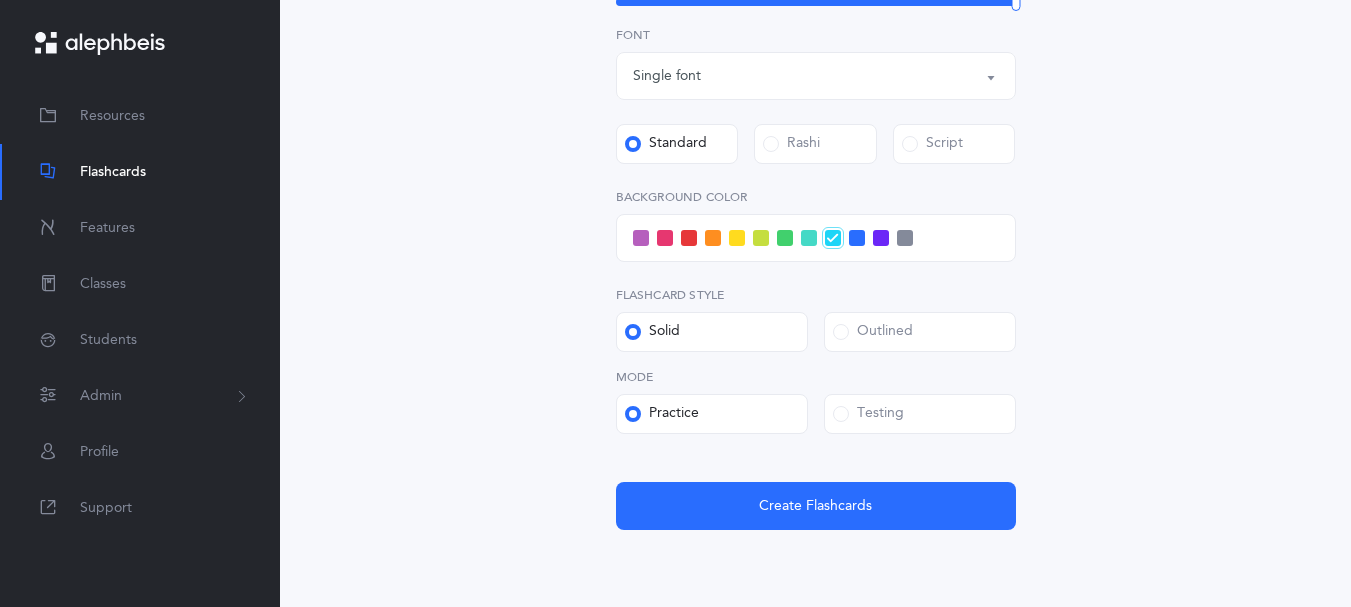 scroll, scrollTop: 748, scrollLeft: 0, axis: vertical 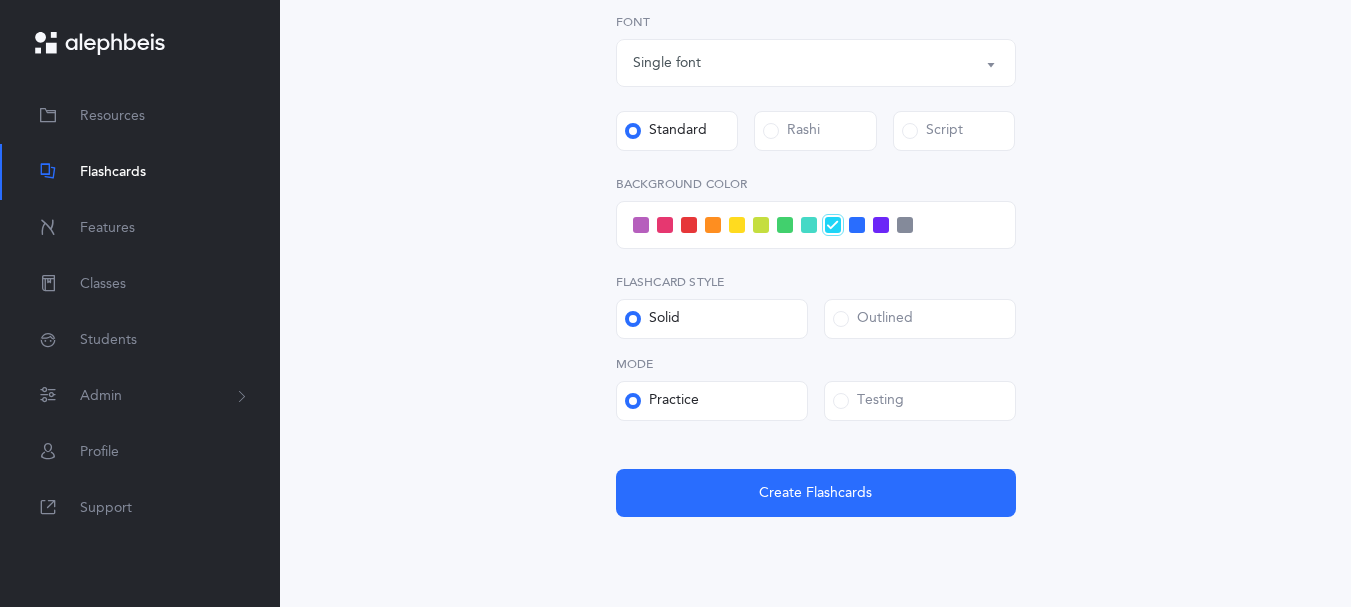 click at bounding box center (841, 401) 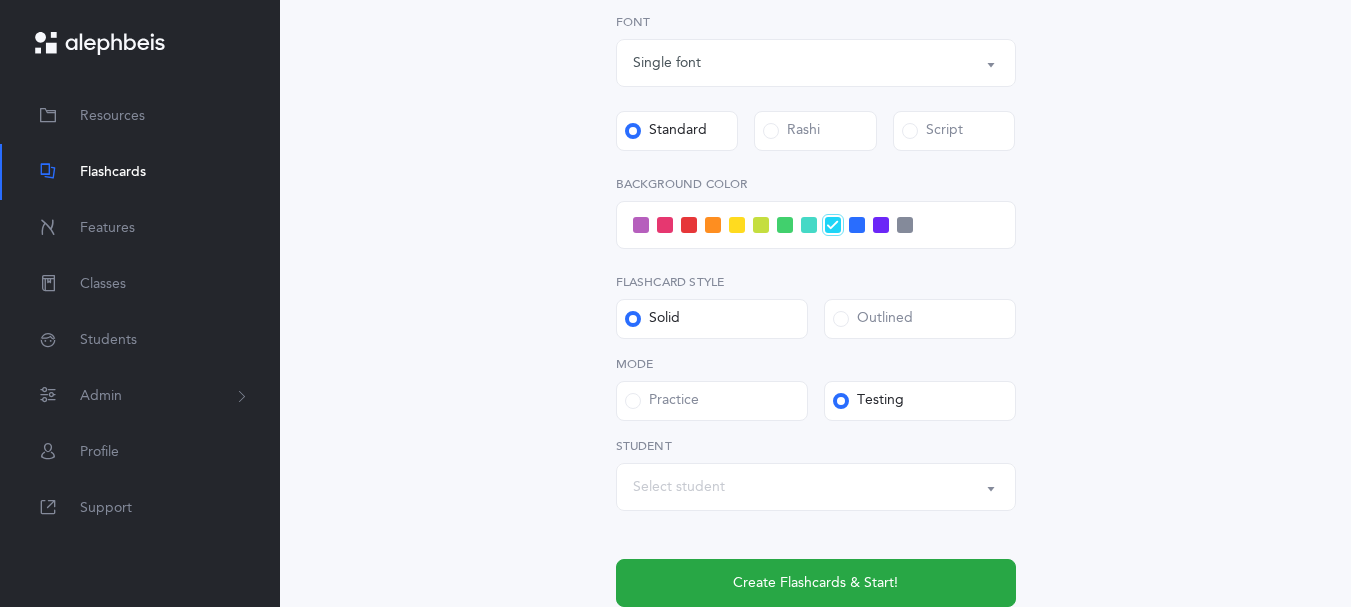 click on "Select student" at bounding box center [816, 487] 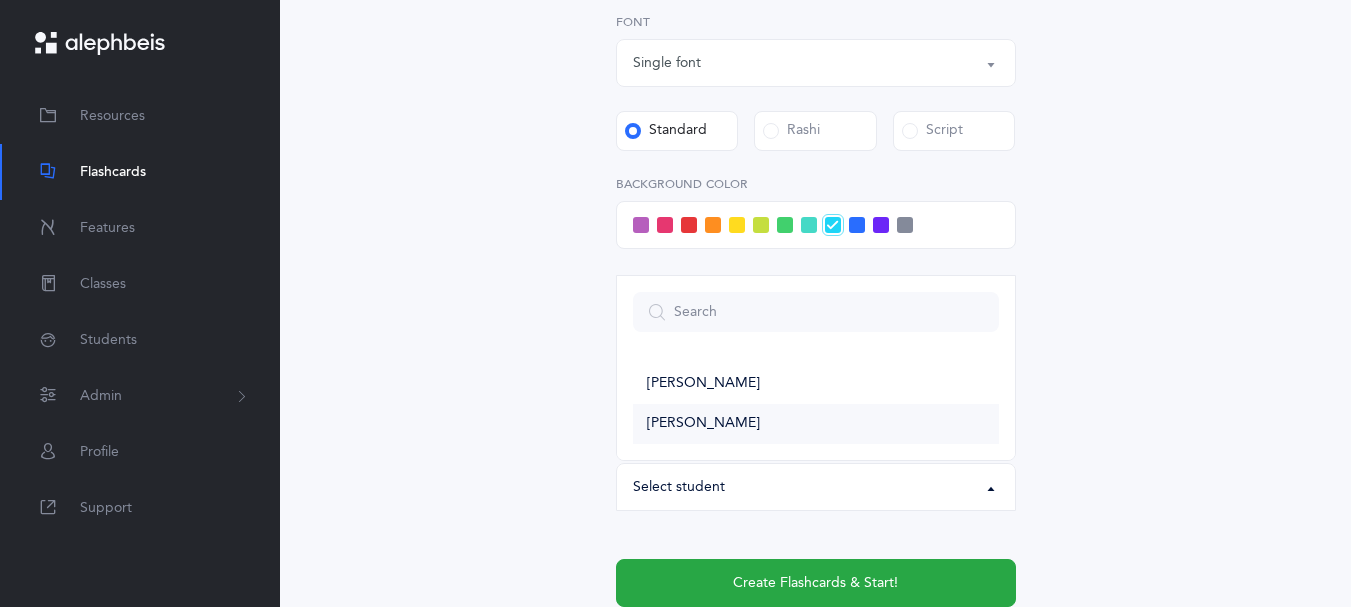 click on "Alma Elharar" at bounding box center [703, 424] 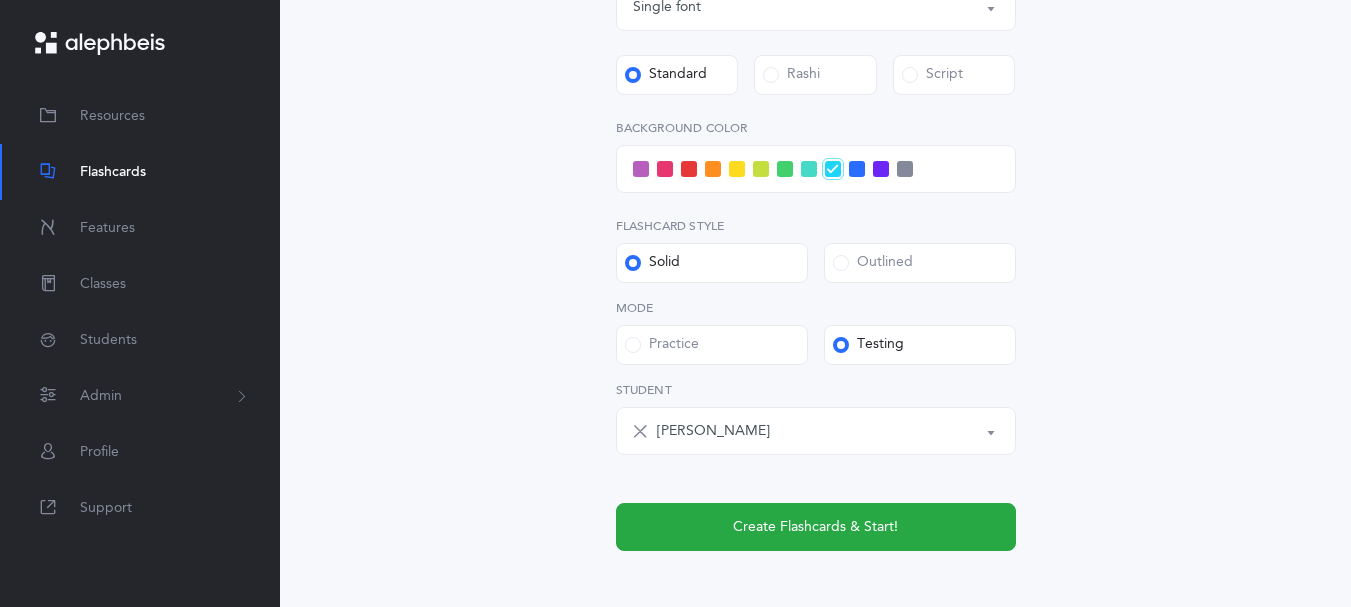 scroll, scrollTop: 991, scrollLeft: 0, axis: vertical 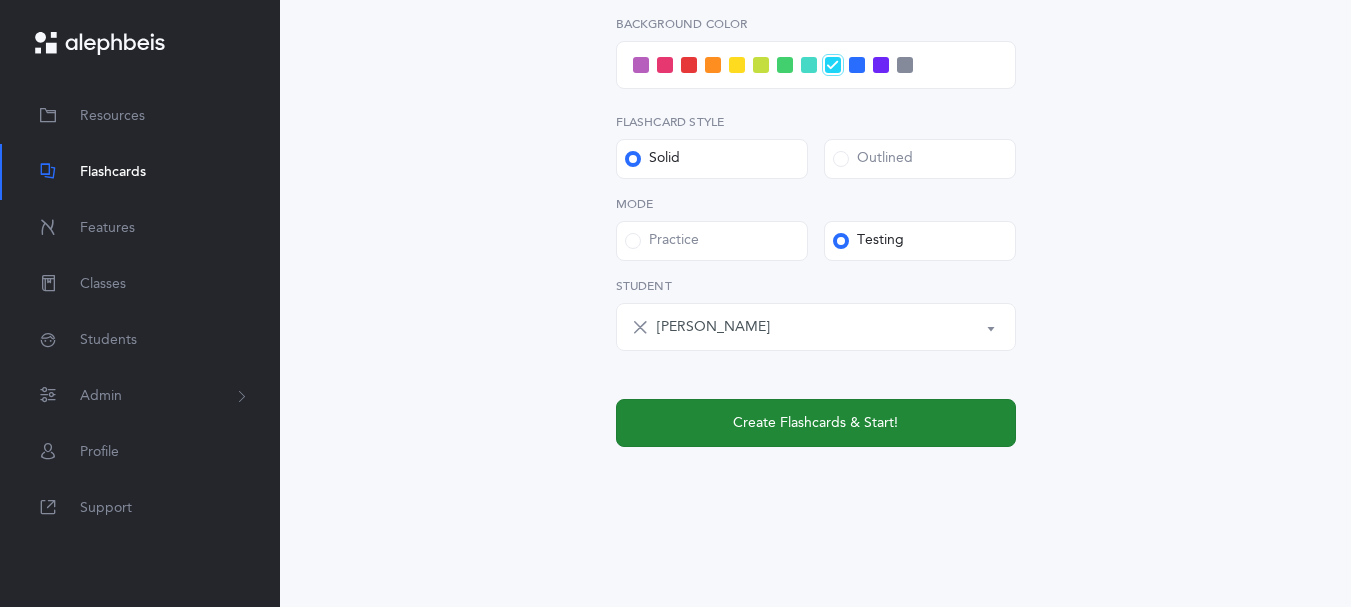 click on "Create Flashcards & Start!" at bounding box center (815, 423) 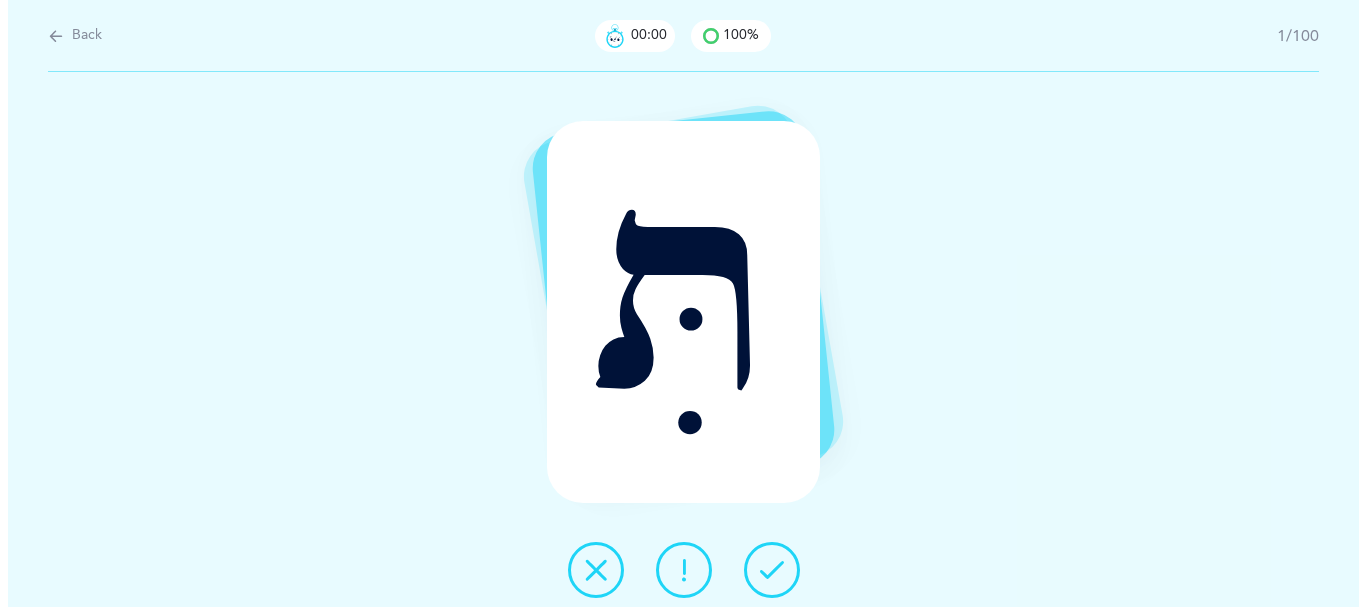 scroll, scrollTop: 0, scrollLeft: 0, axis: both 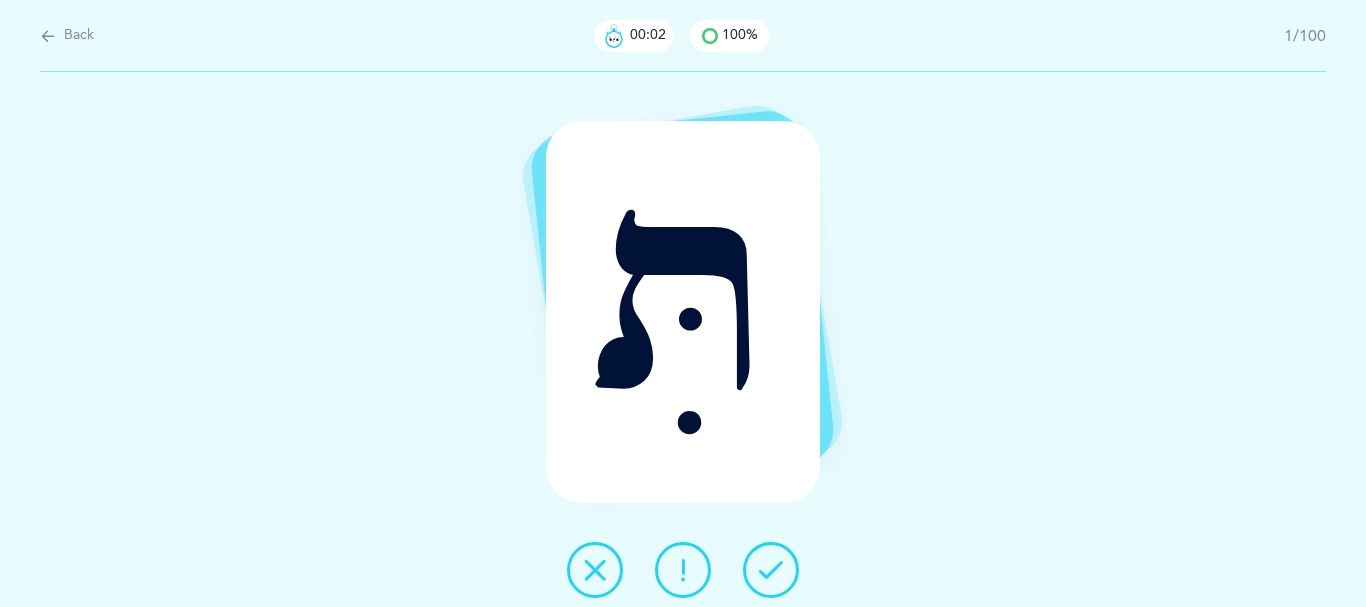 click at bounding box center (771, 570) 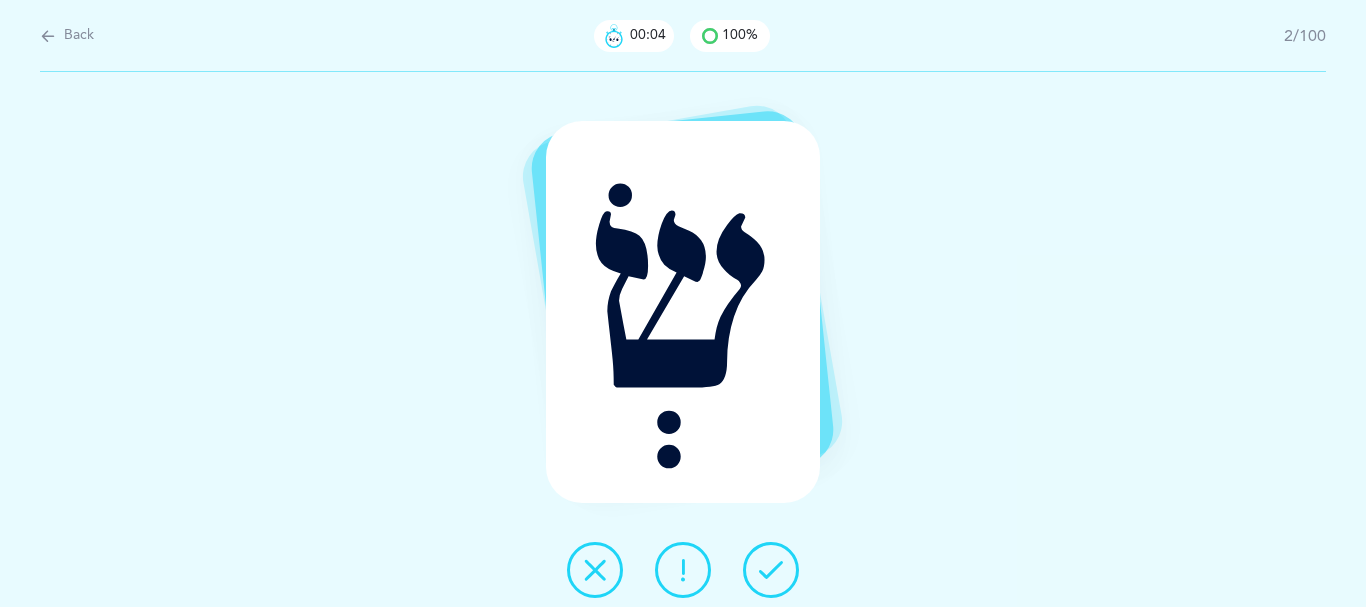 click at bounding box center (771, 570) 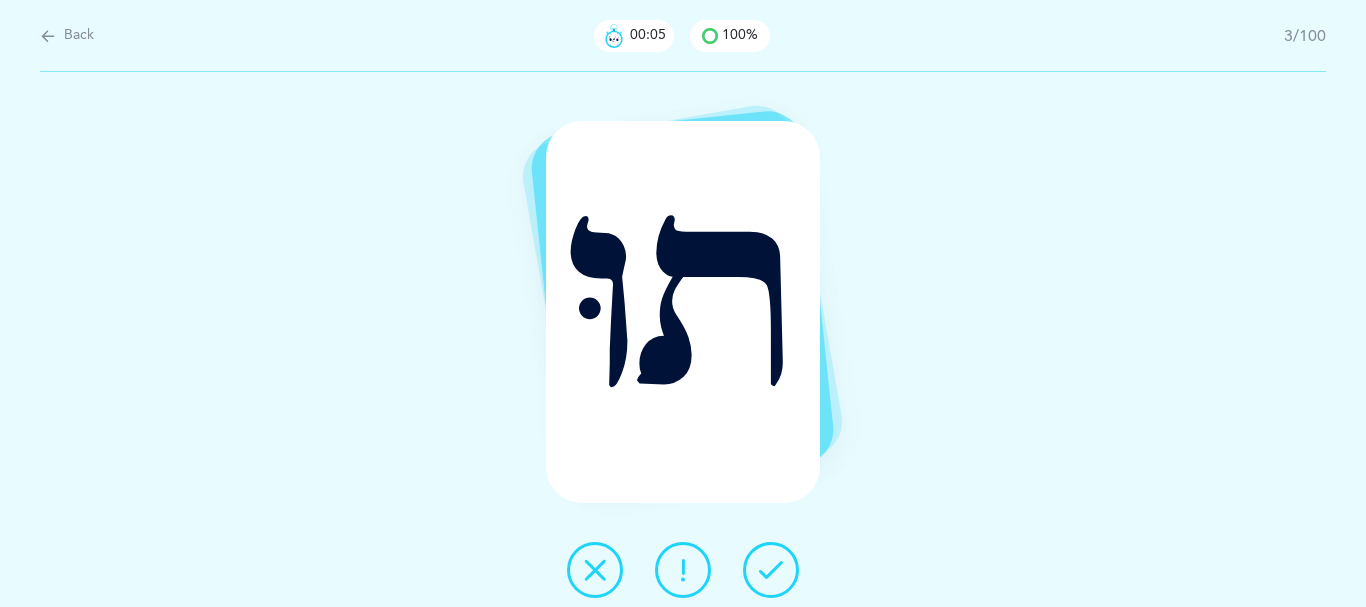 click at bounding box center [771, 570] 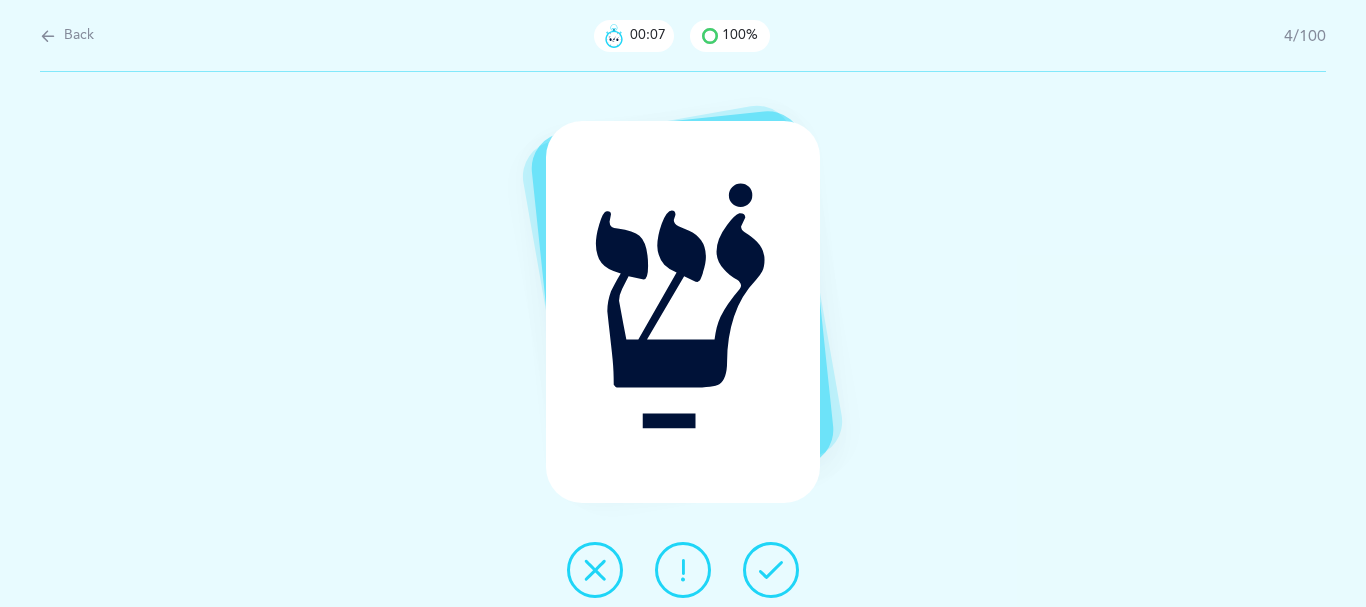 click at bounding box center (771, 570) 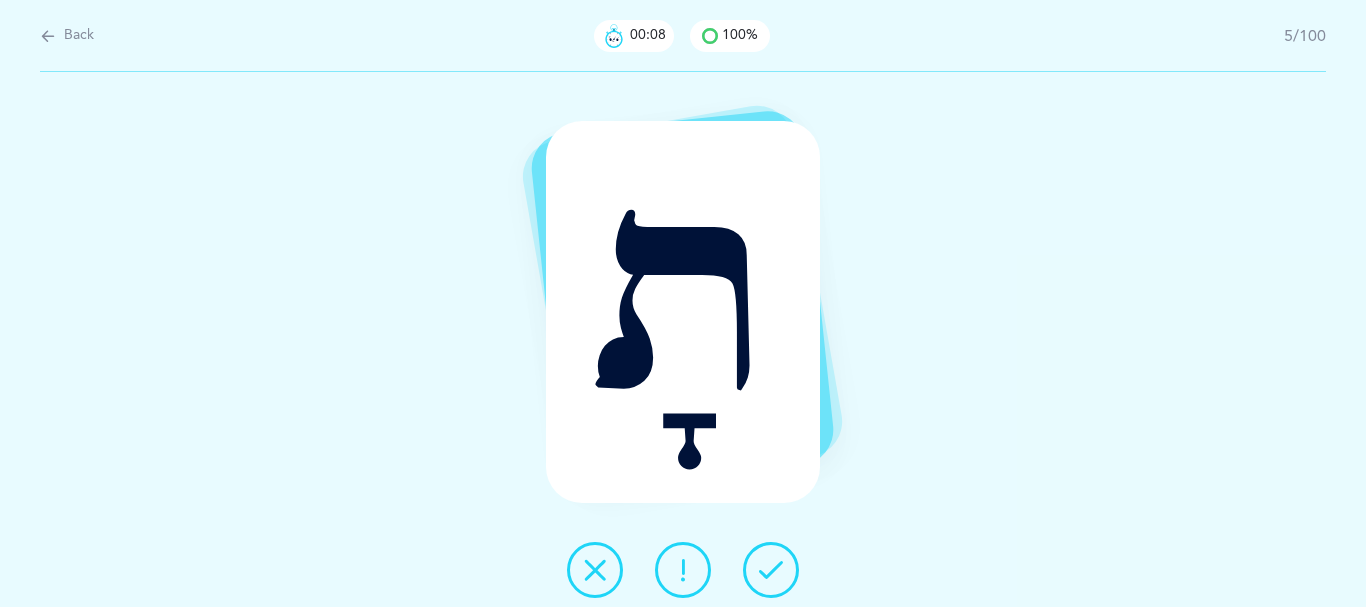 click at bounding box center (771, 570) 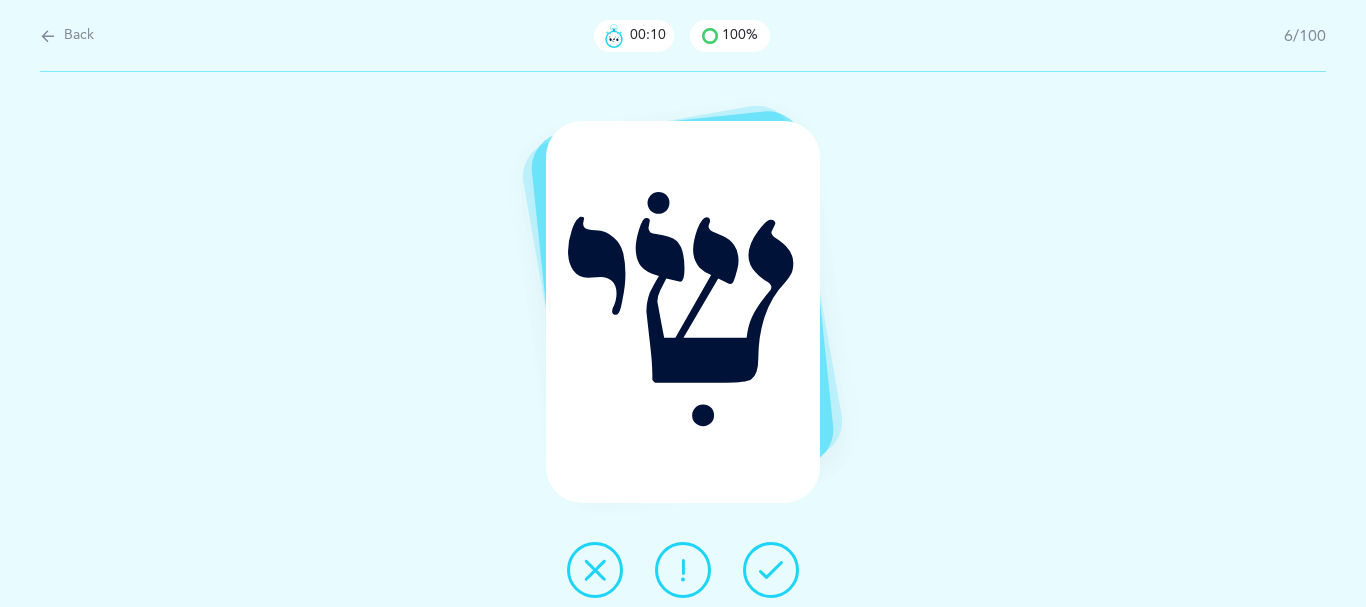 click at bounding box center (771, 570) 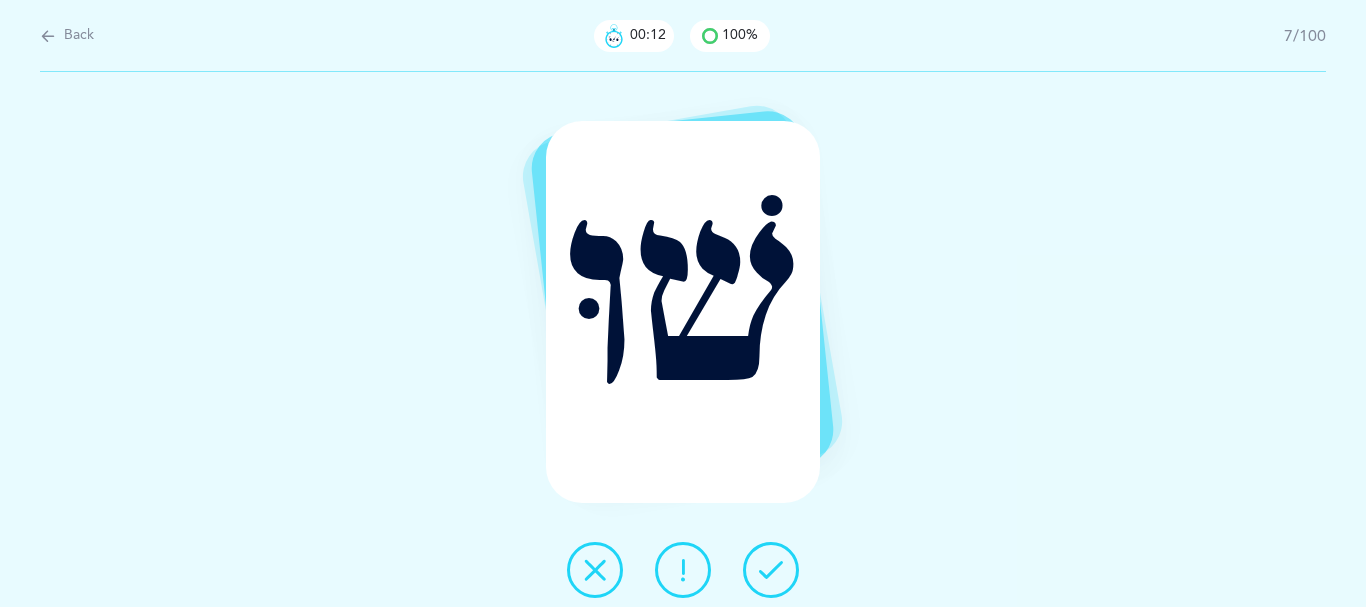 click at bounding box center (771, 570) 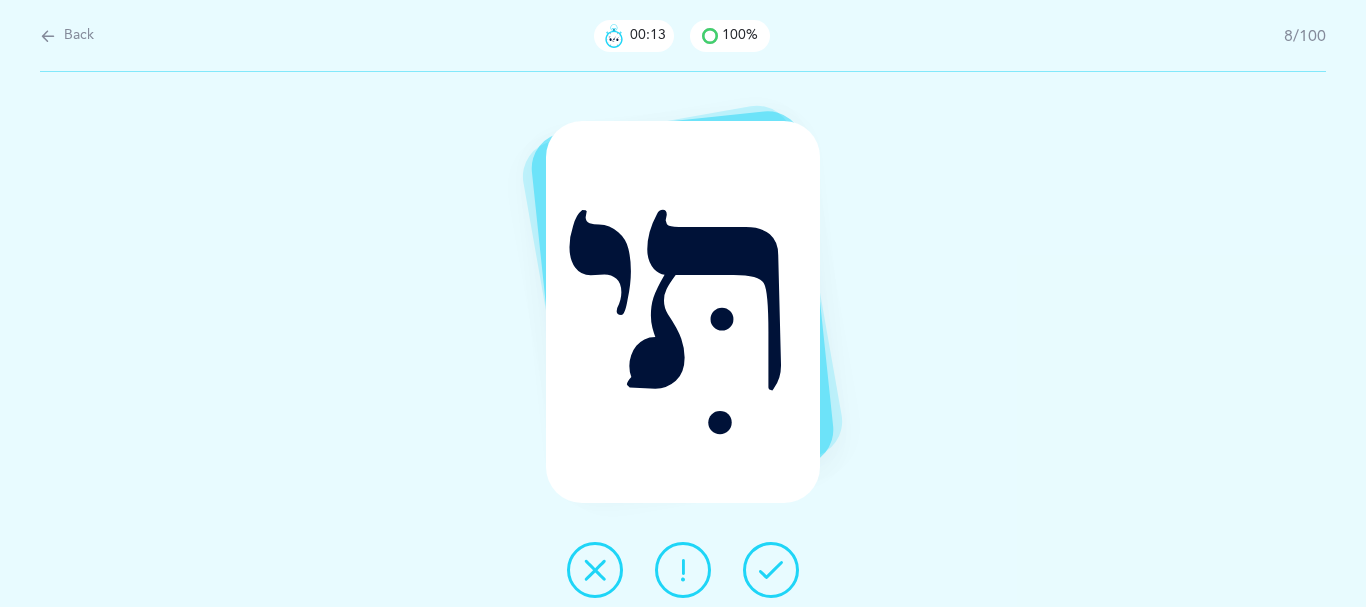 click at bounding box center [771, 570] 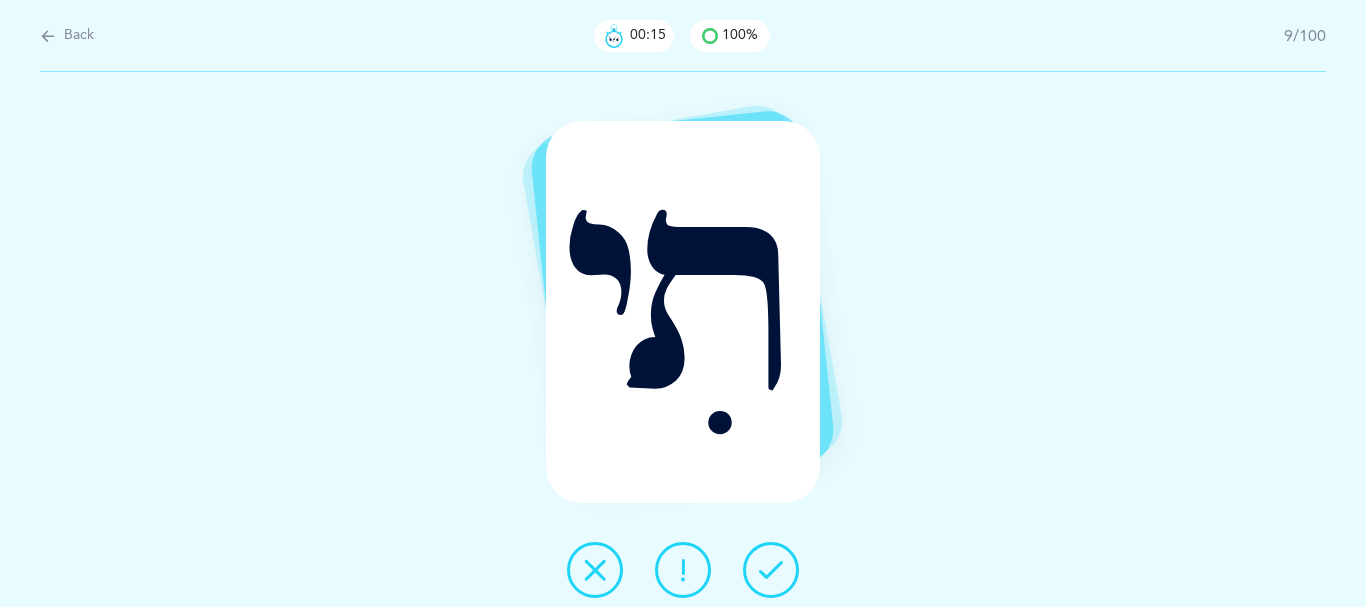 click at bounding box center [771, 570] 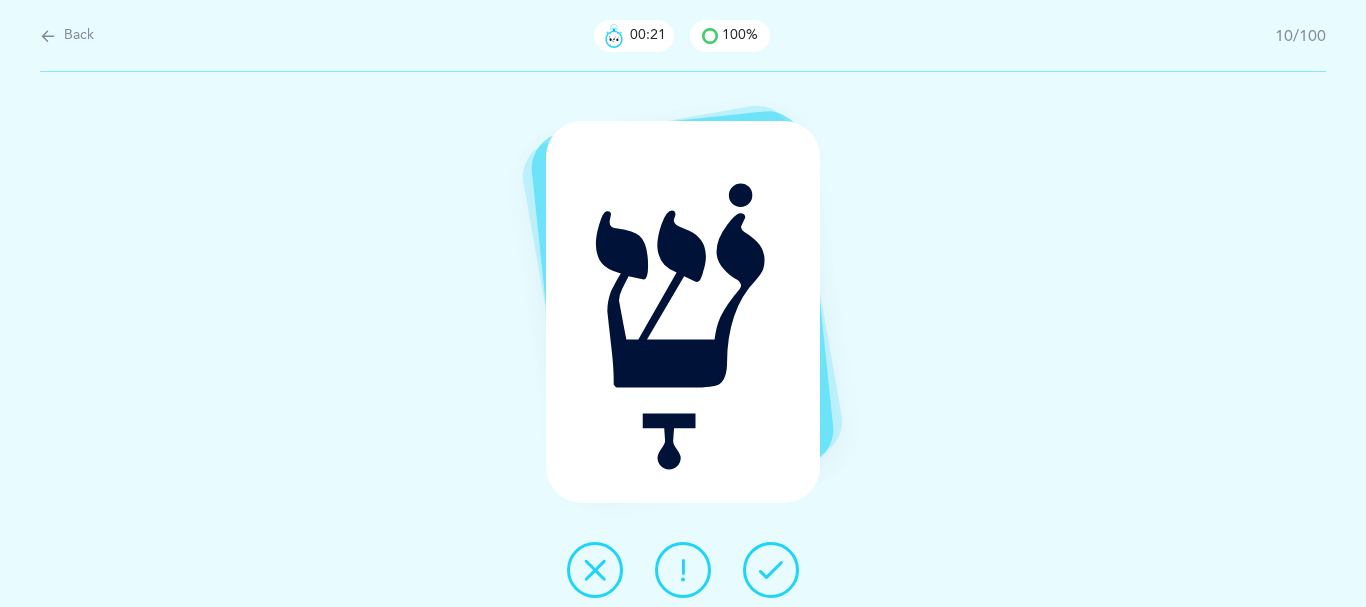 click at bounding box center [771, 570] 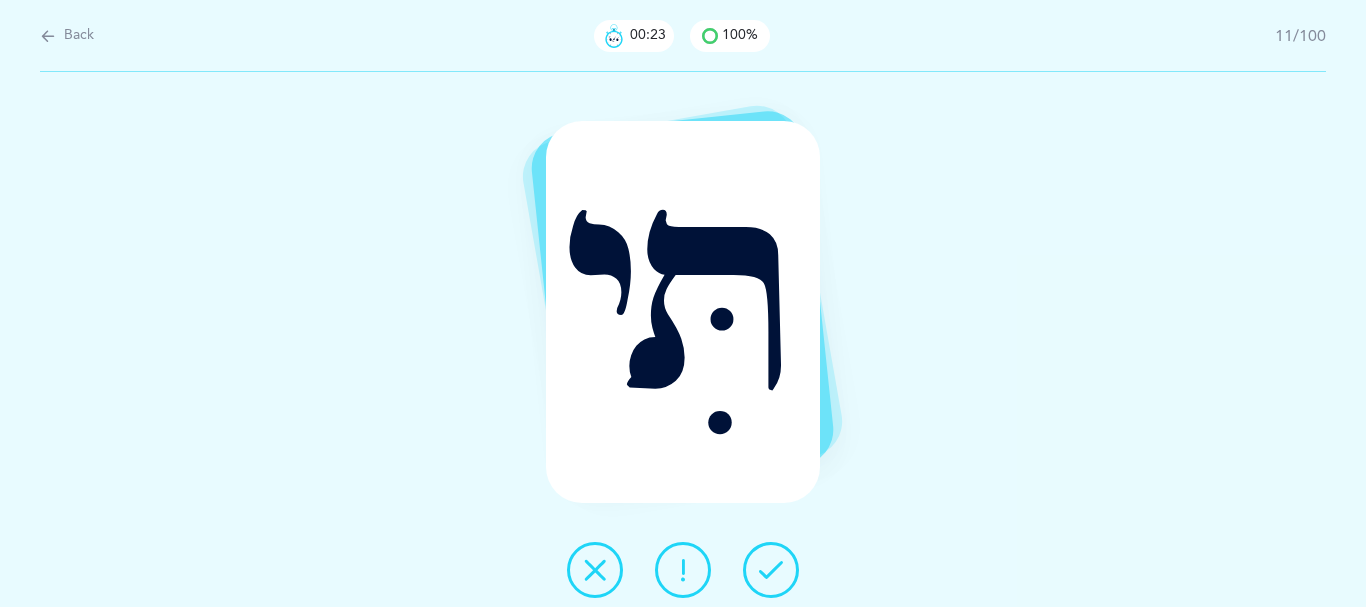 drag, startPoint x: 767, startPoint y: 565, endPoint x: 677, endPoint y: 526, distance: 98.08669 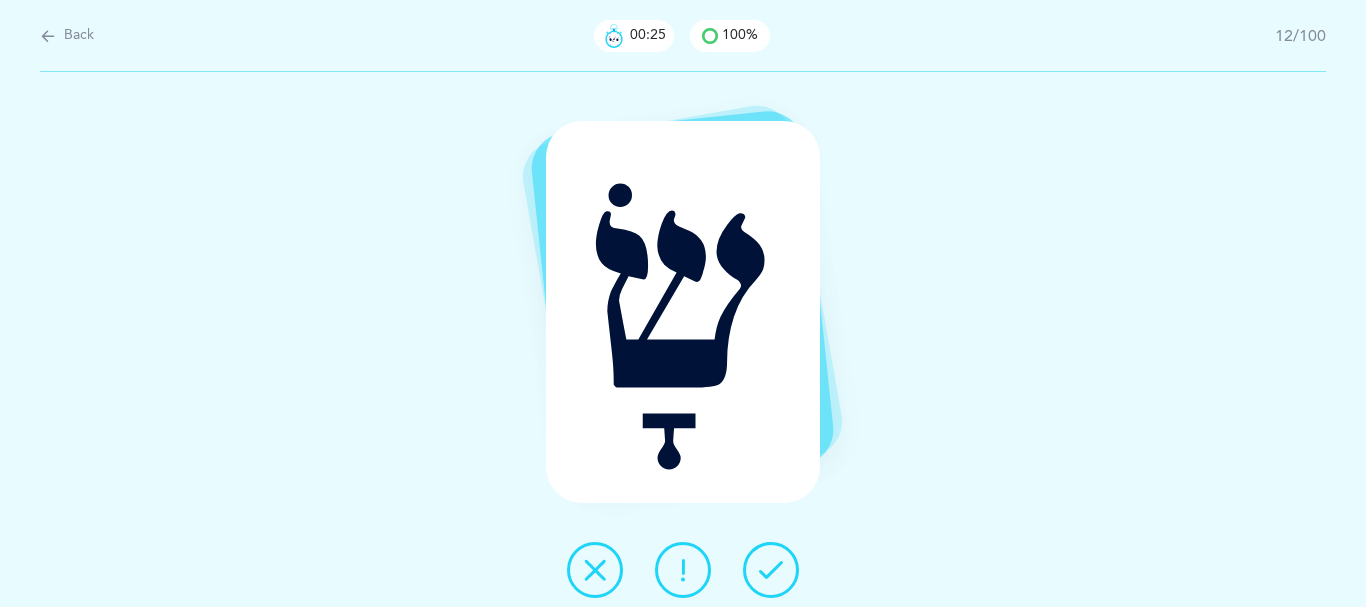 click at bounding box center (771, 570) 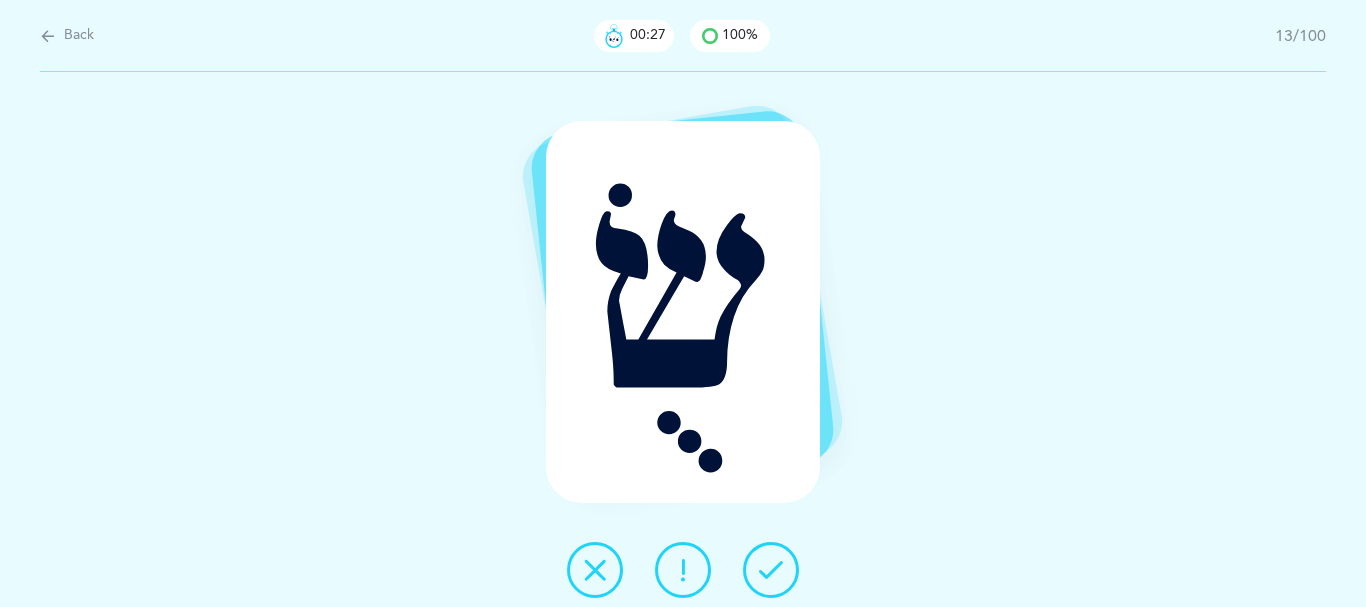 click at bounding box center [771, 570] 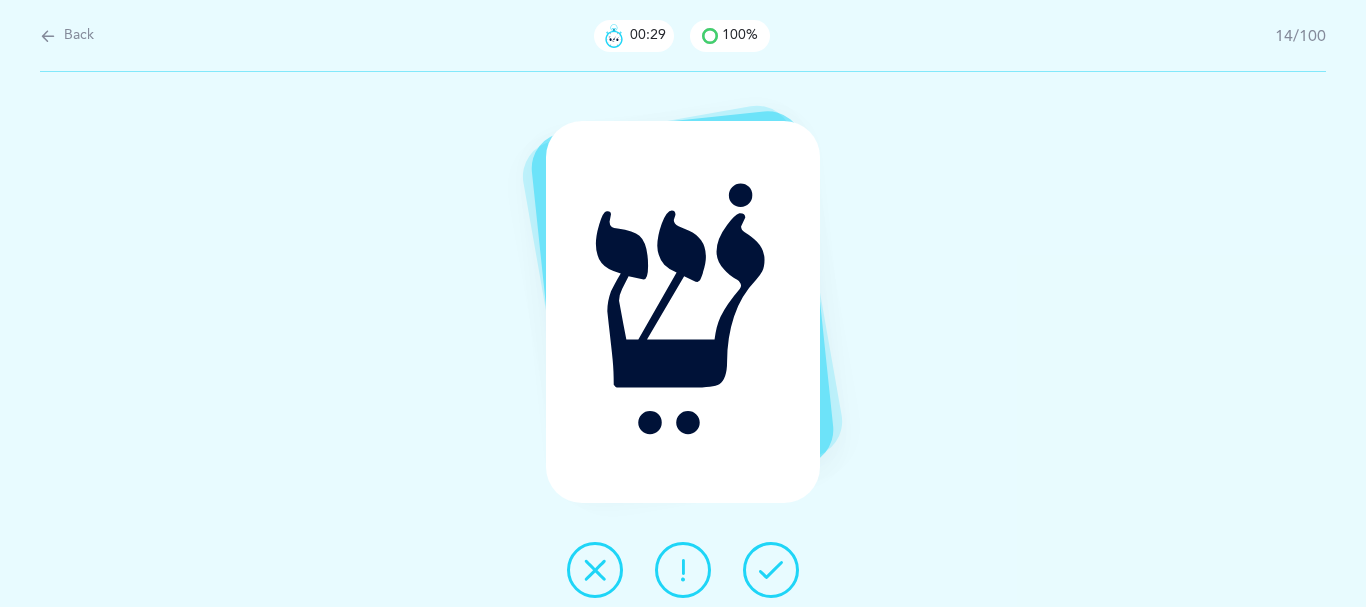 click at bounding box center [771, 570] 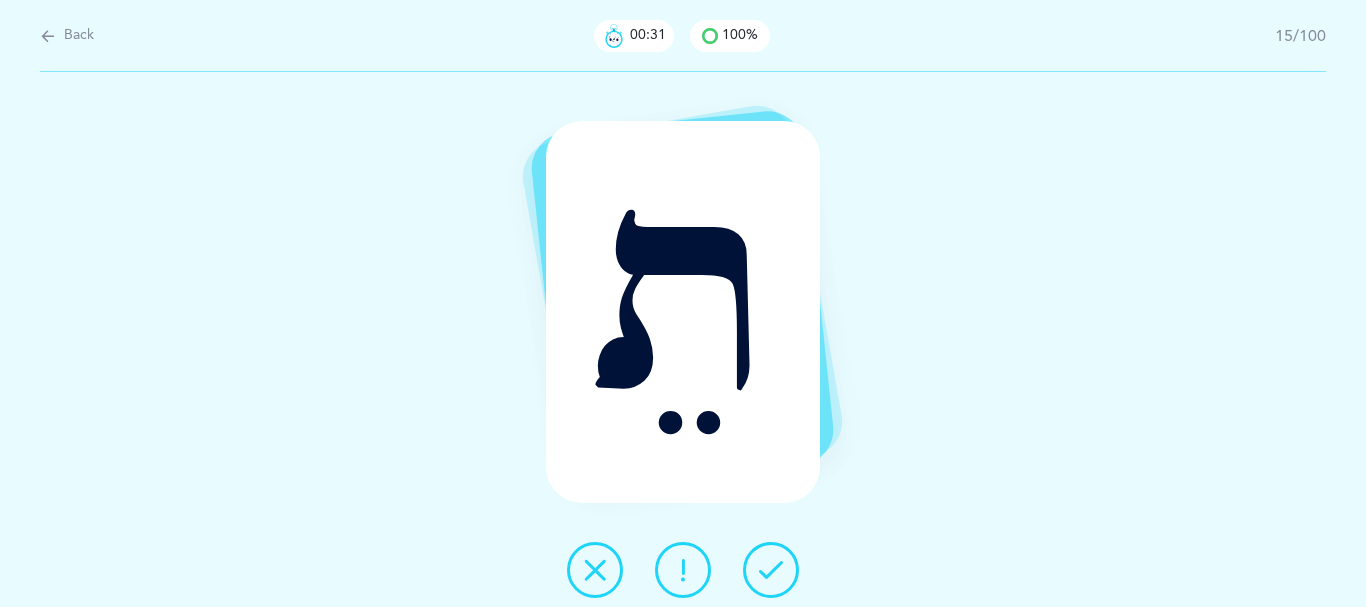 click at bounding box center [771, 570] 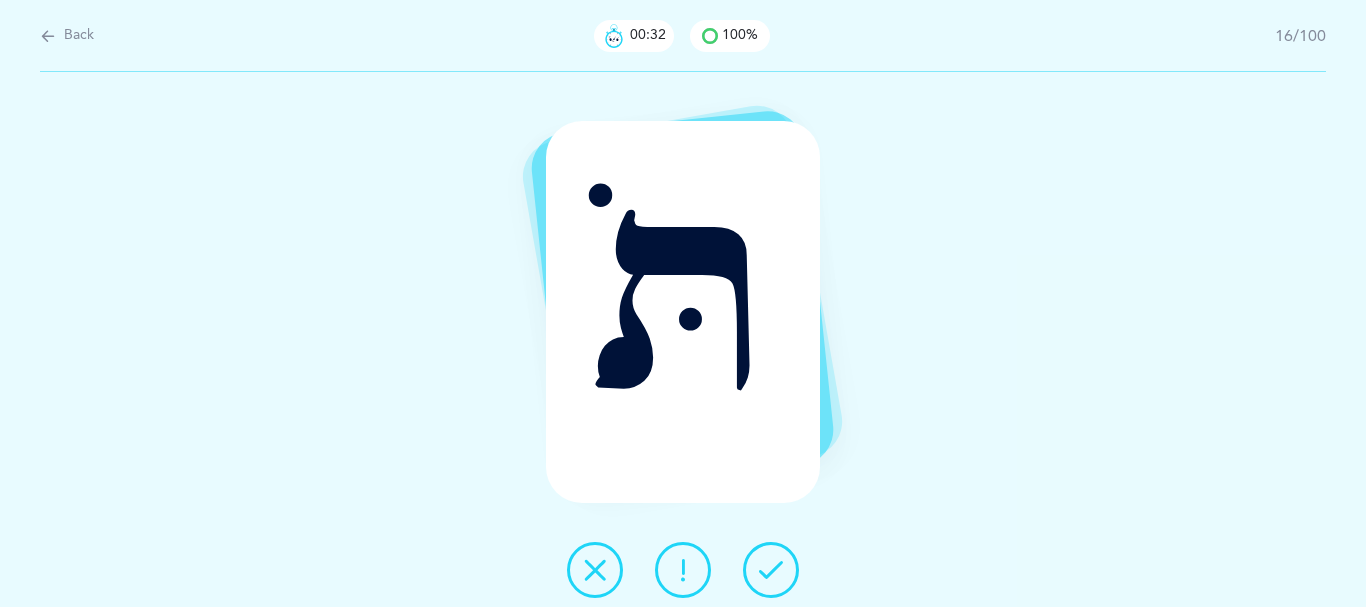 click at bounding box center (771, 570) 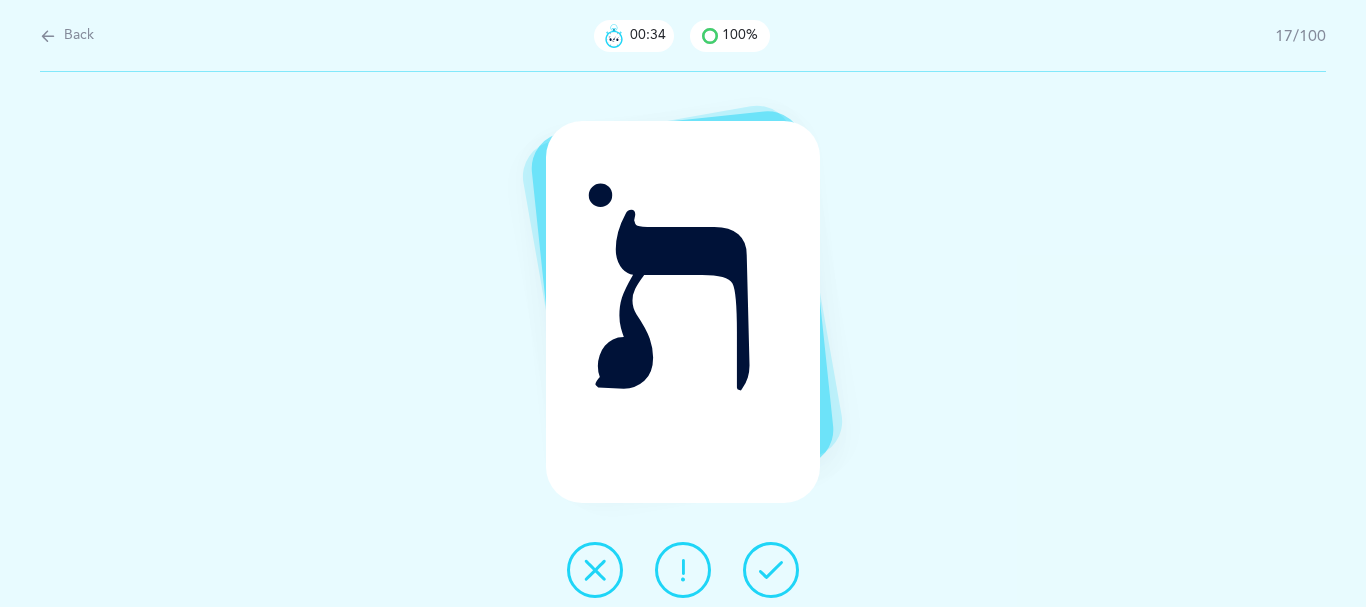 click at bounding box center [771, 570] 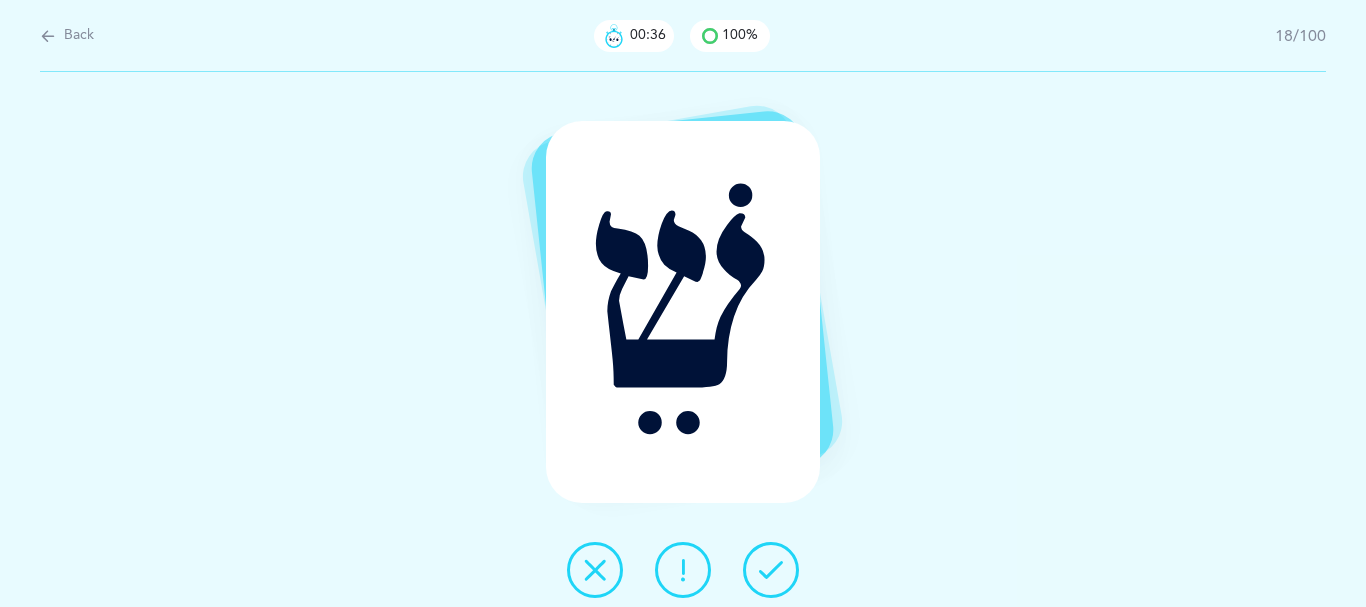 click at bounding box center [771, 570] 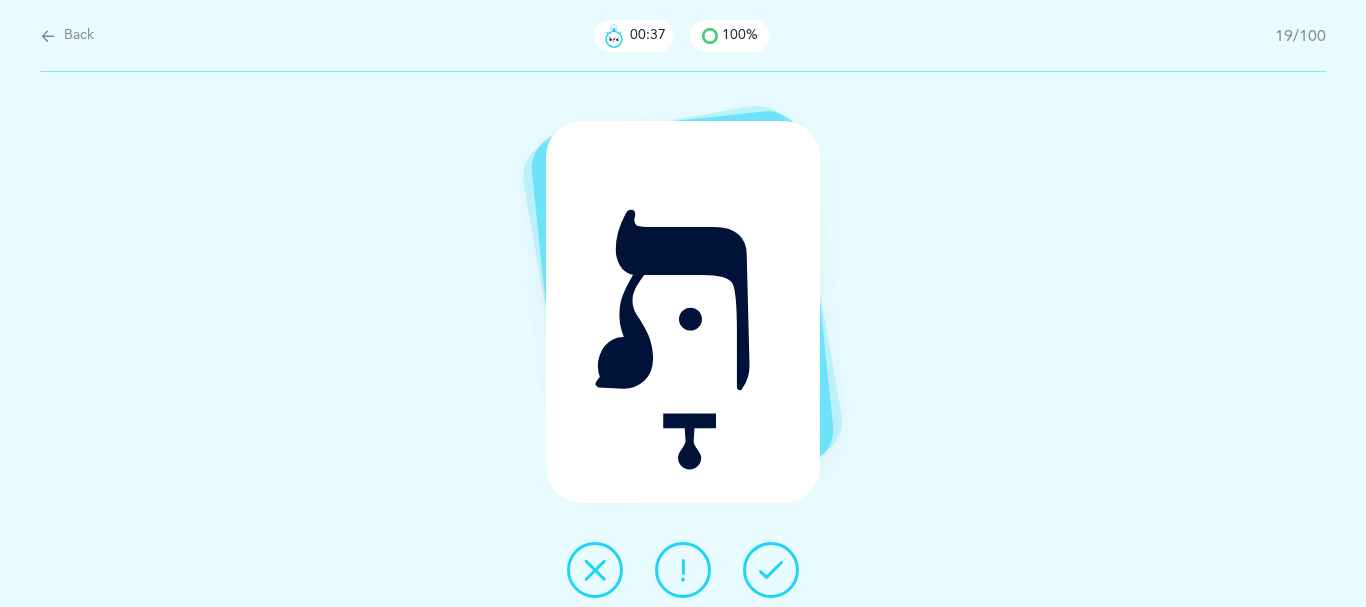 click at bounding box center (771, 570) 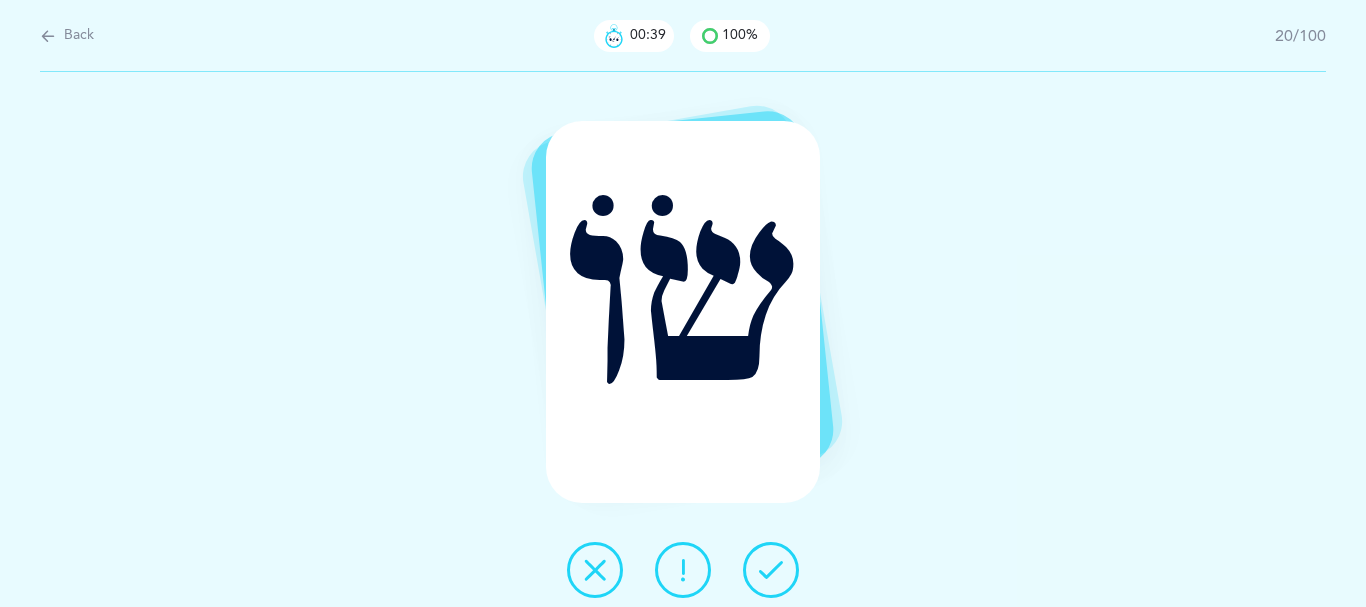 click at bounding box center (771, 570) 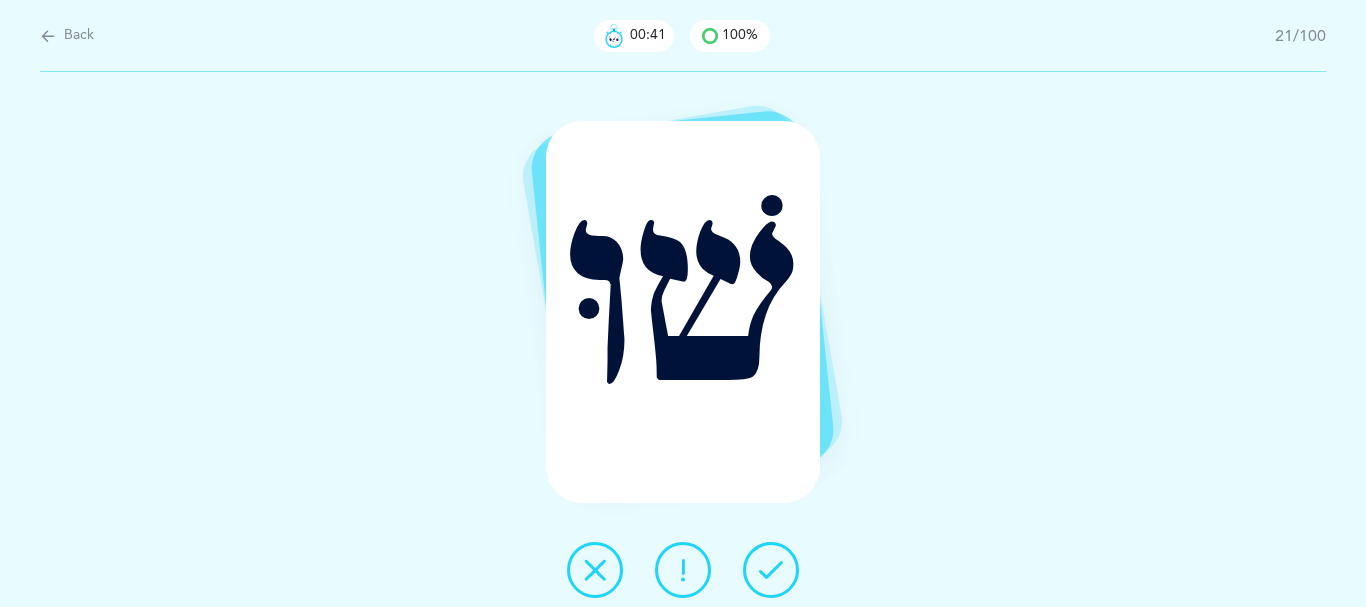 click at bounding box center [771, 570] 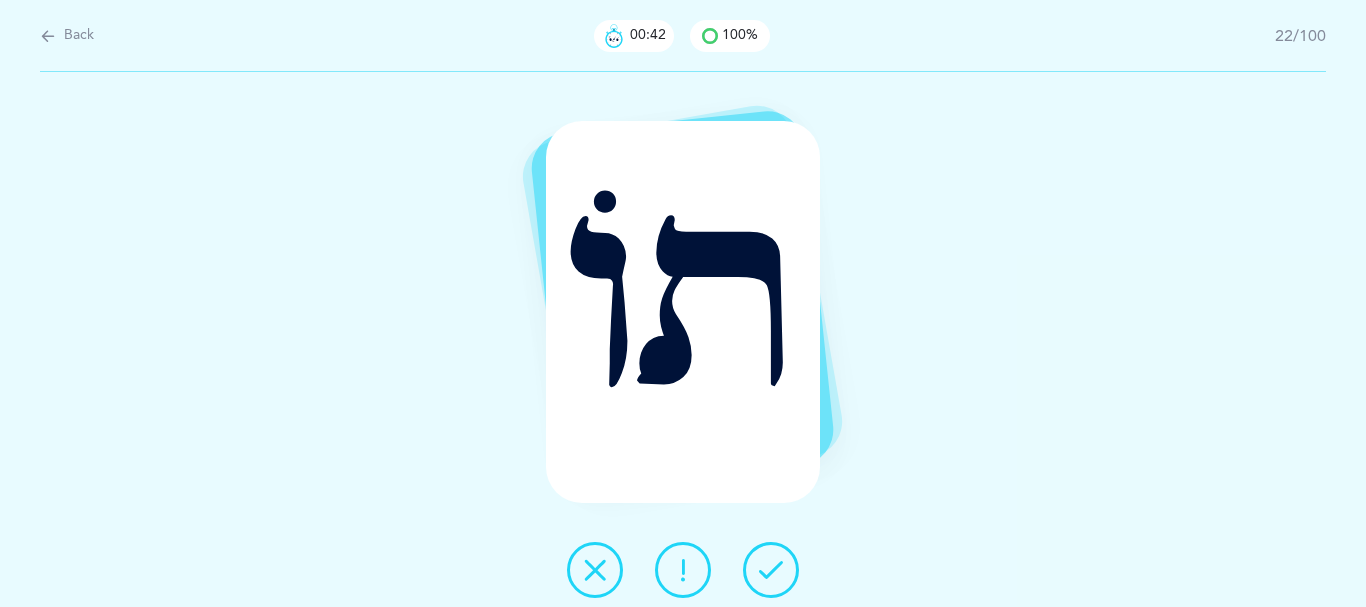 click at bounding box center [771, 570] 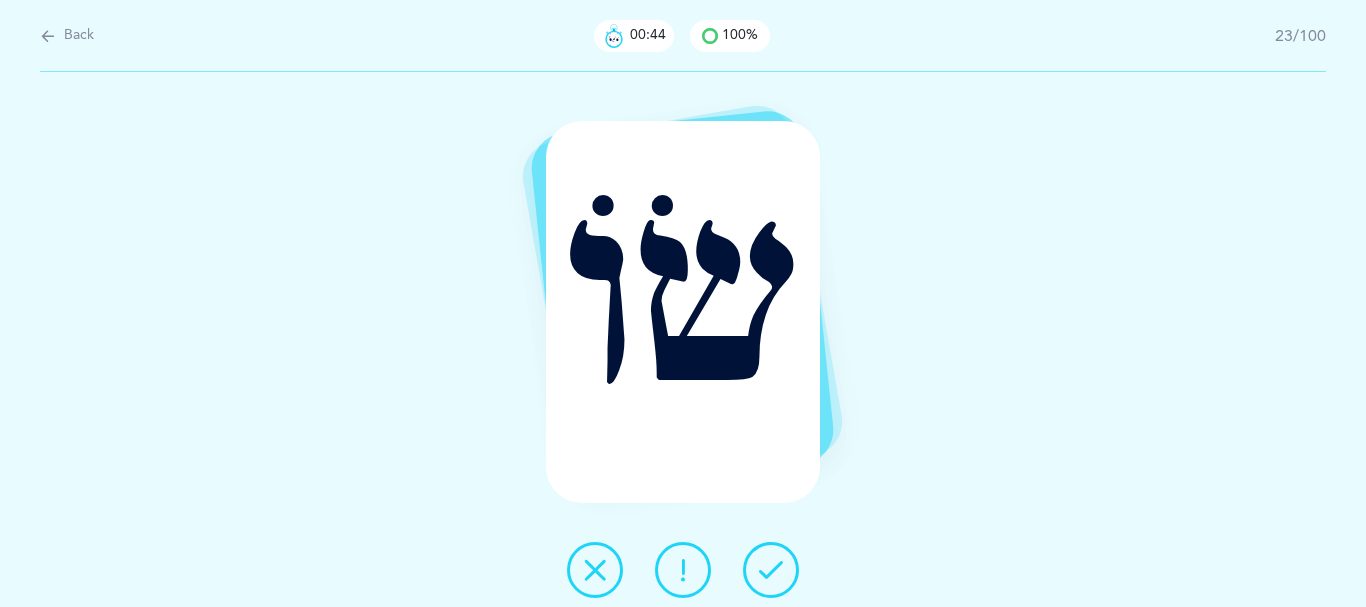 click at bounding box center [771, 570] 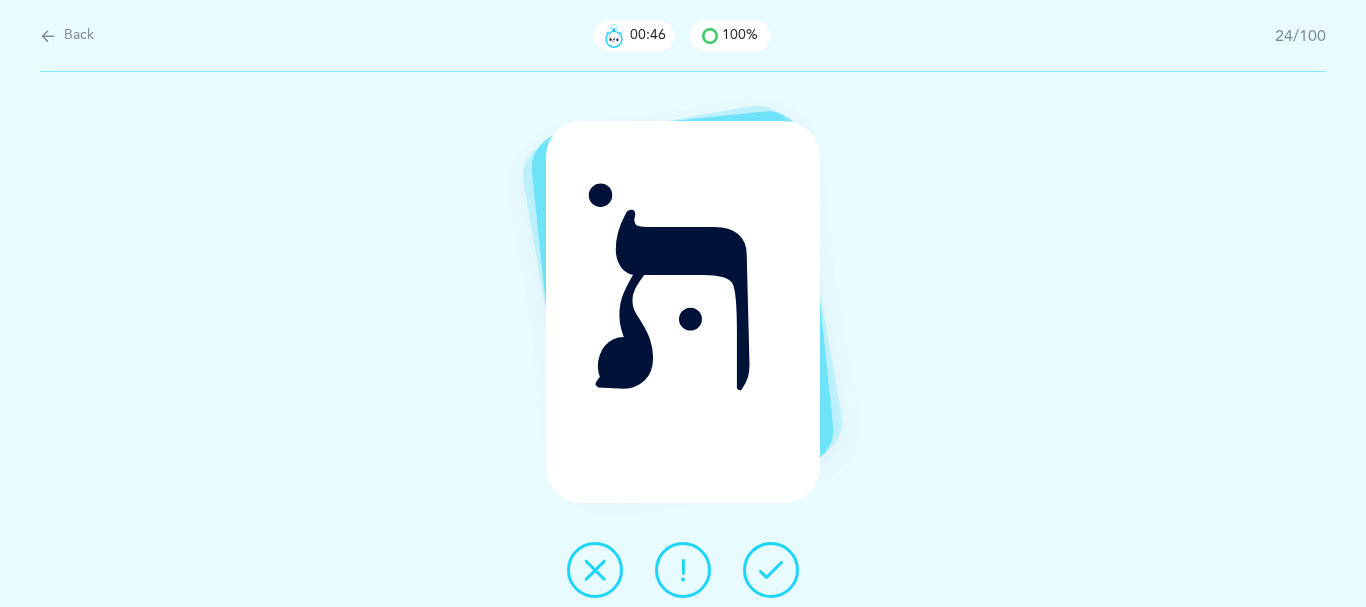 drag, startPoint x: 764, startPoint y: 563, endPoint x: 758, endPoint y: 553, distance: 11.661903 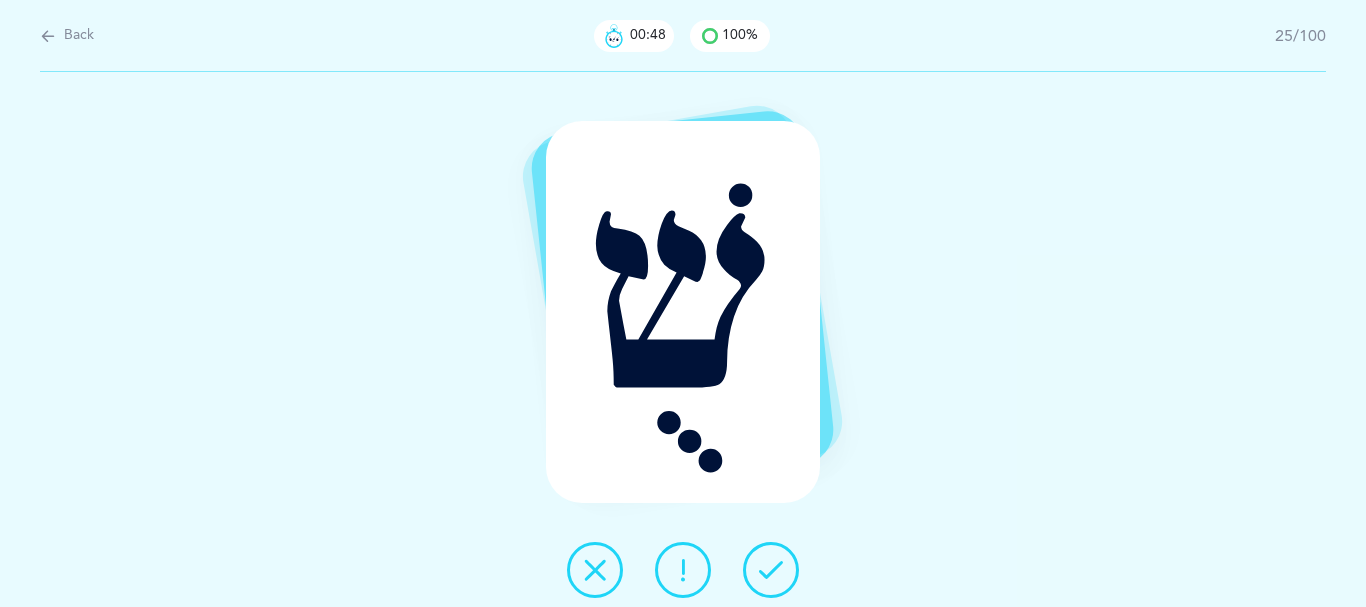 click at bounding box center [771, 570] 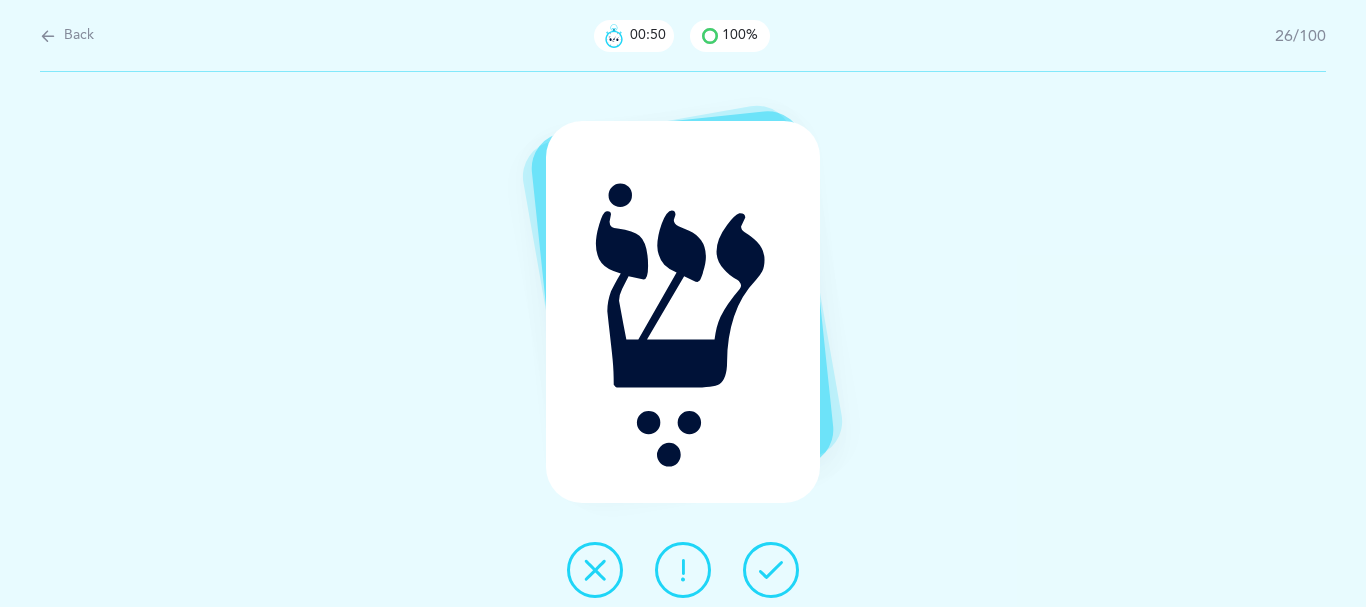 click at bounding box center [771, 570] 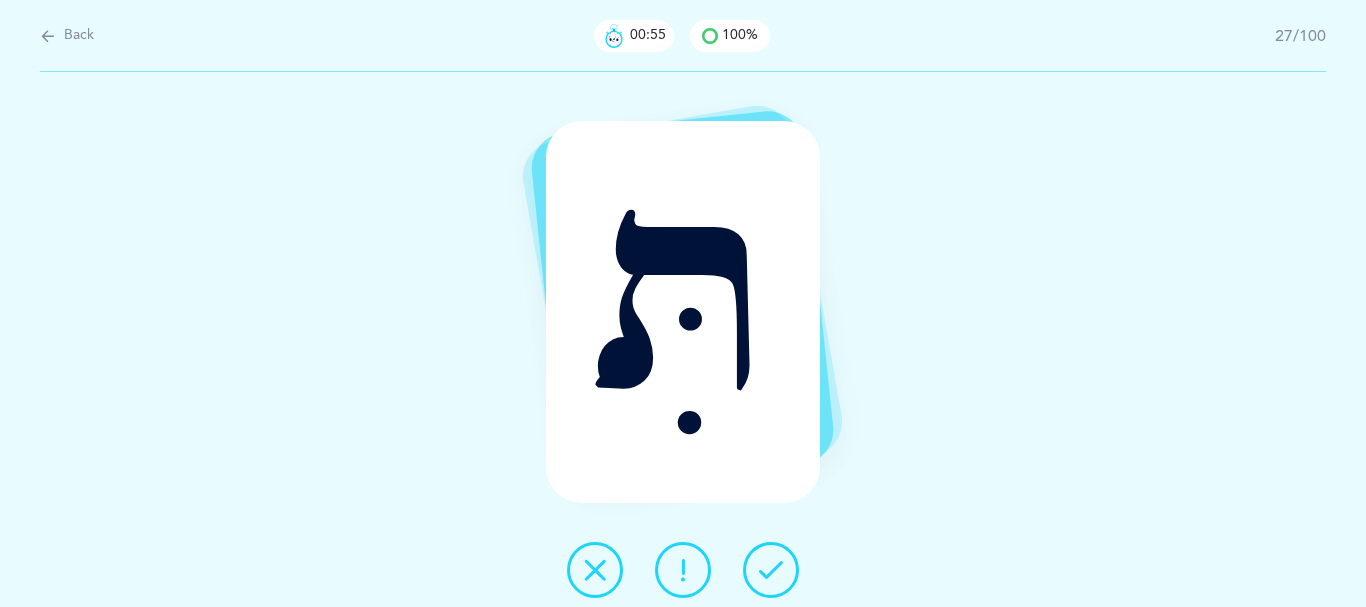 drag, startPoint x: 602, startPoint y: 579, endPoint x: 644, endPoint y: 576, distance: 42.107006 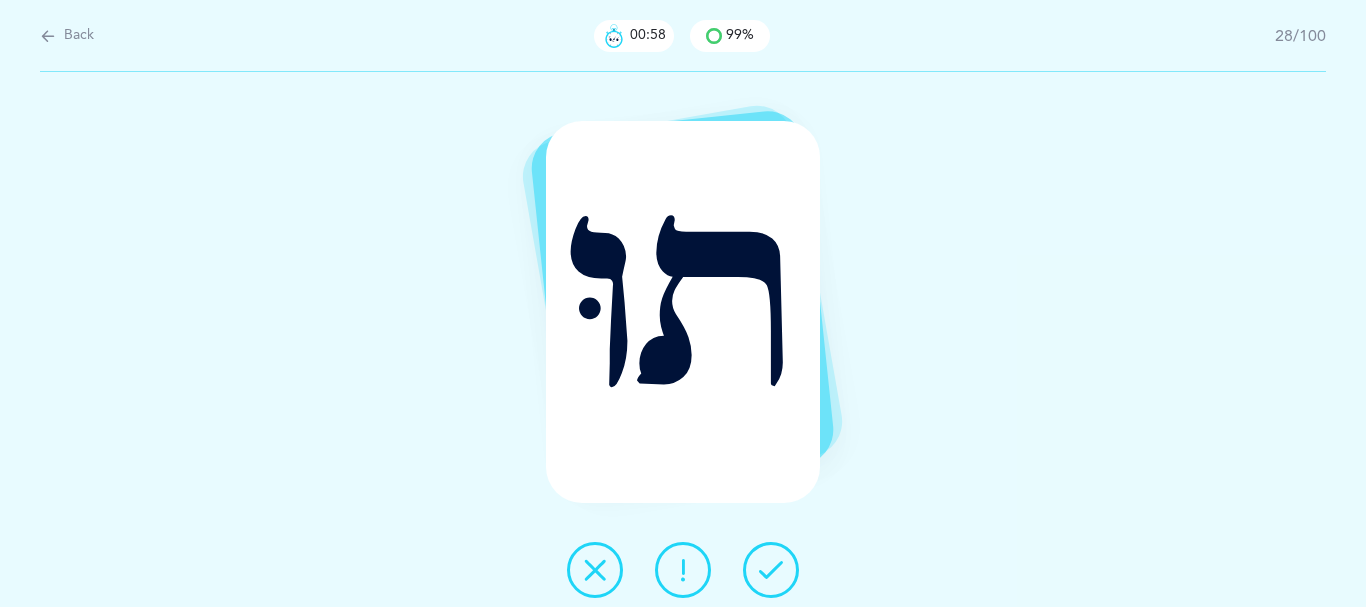 click at bounding box center (771, 570) 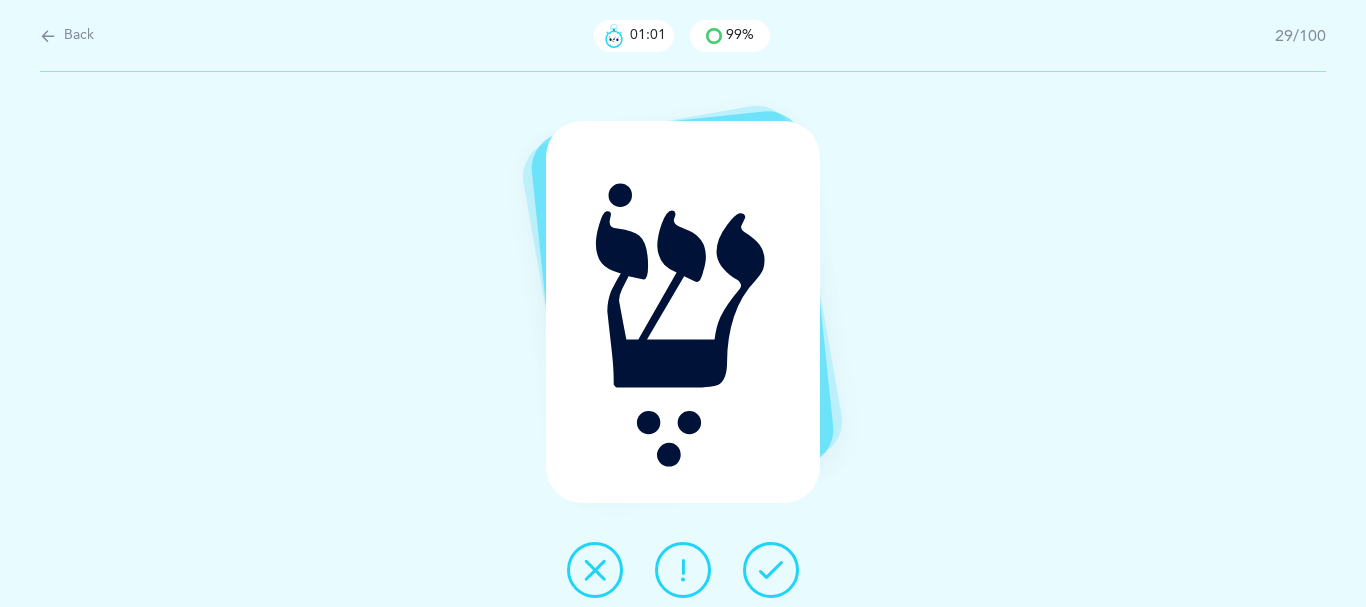 click at bounding box center (771, 570) 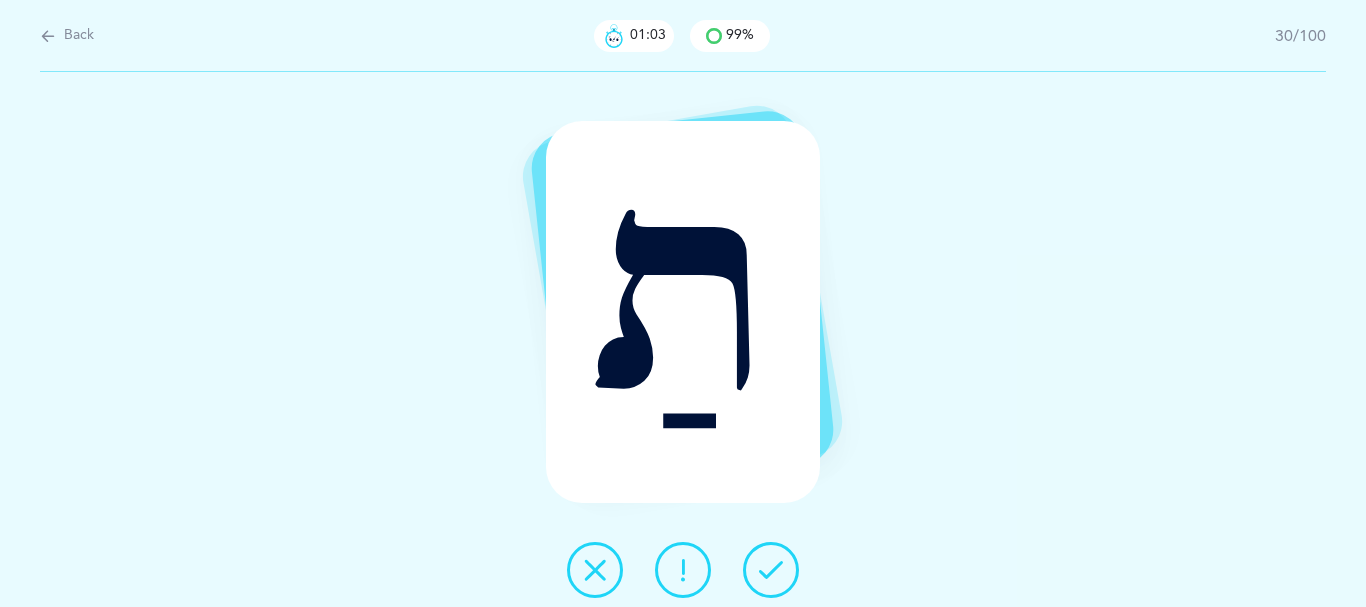click at bounding box center [771, 570] 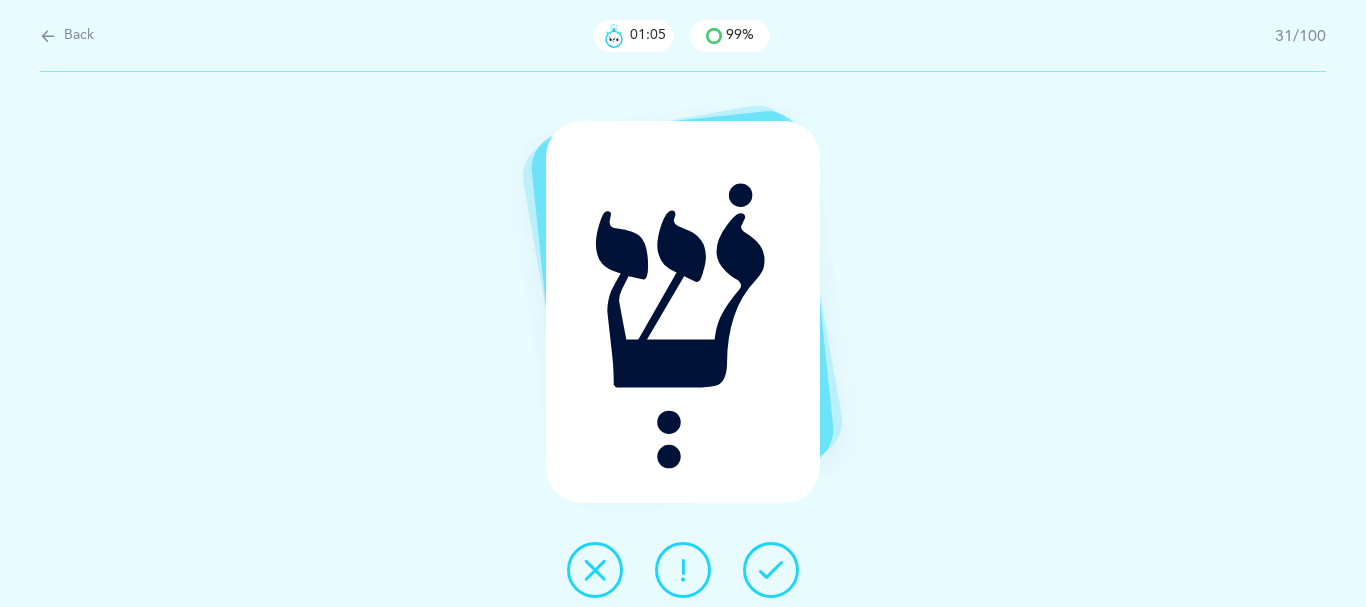 click at bounding box center (771, 570) 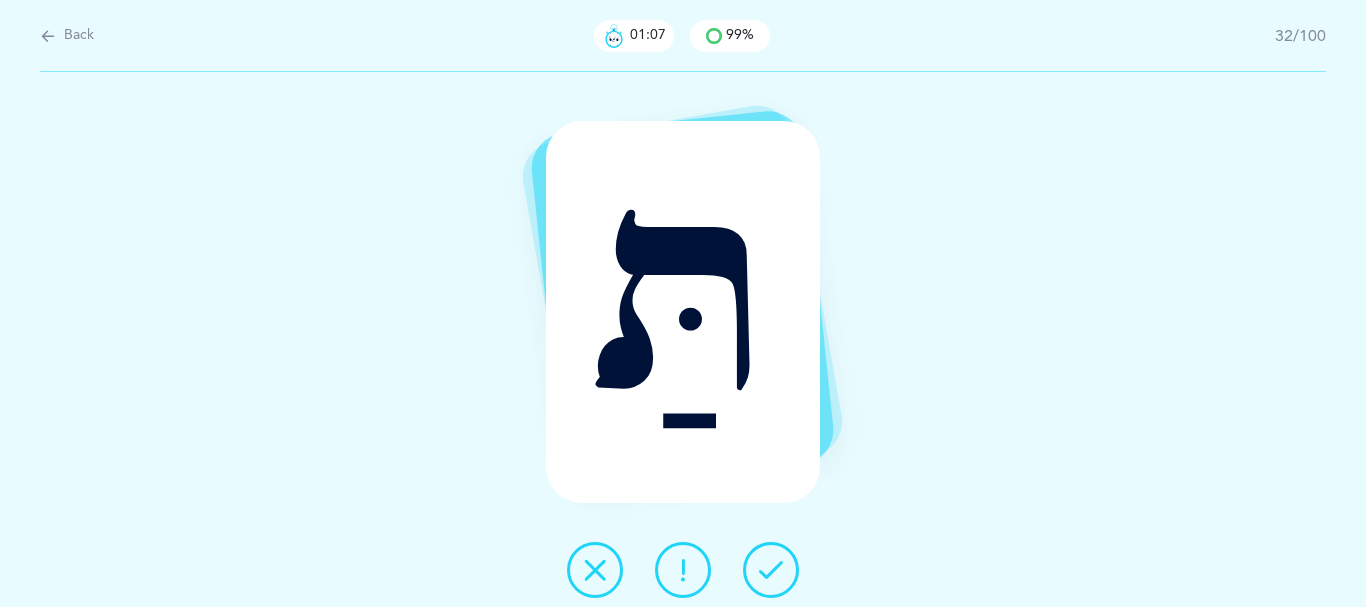 drag, startPoint x: 779, startPoint y: 558, endPoint x: 748, endPoint y: 540, distance: 35.846897 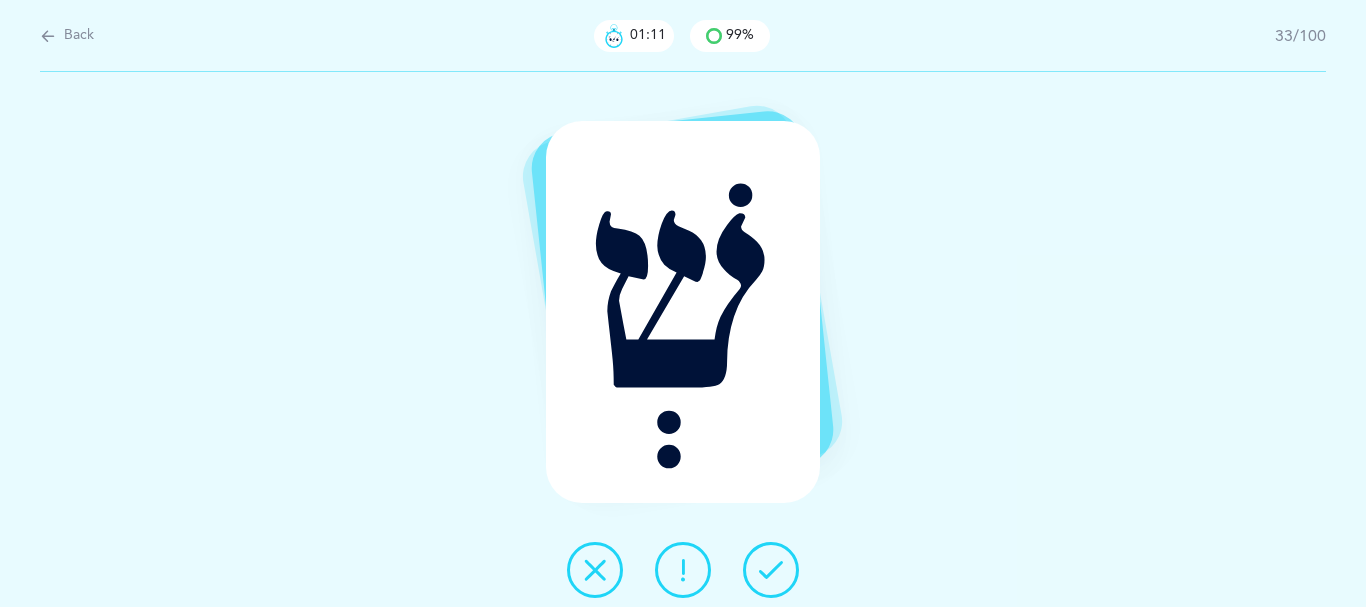 click at bounding box center [771, 570] 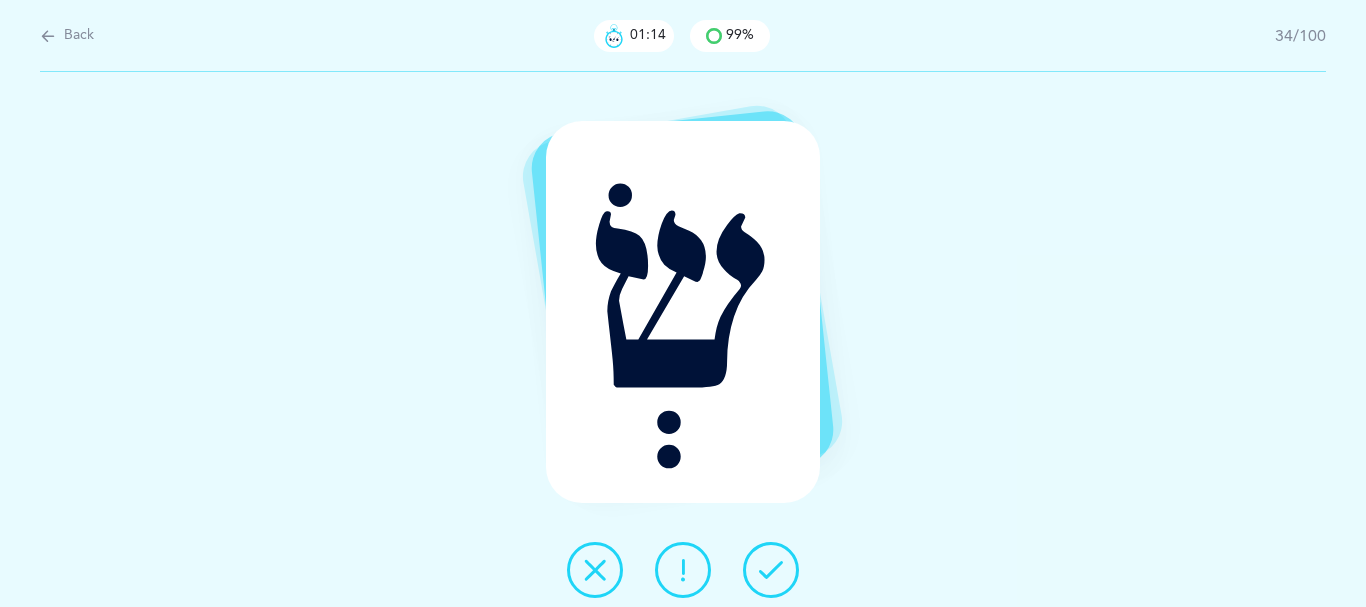click at bounding box center (771, 570) 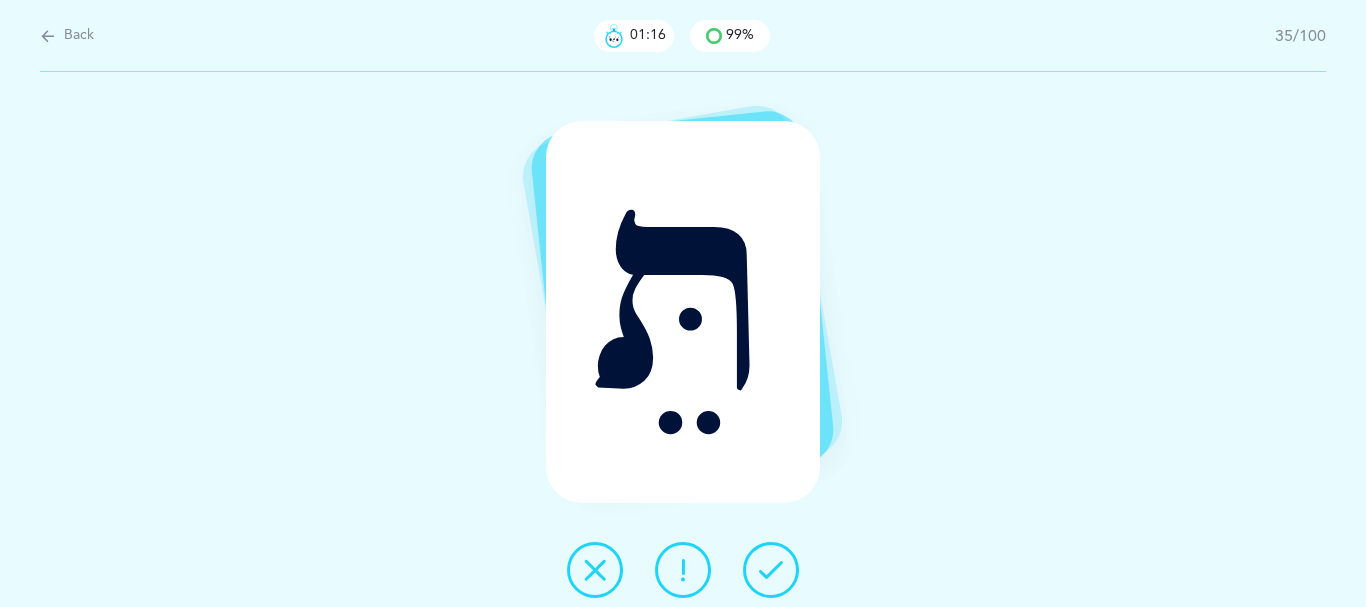 click on "תֵּ" at bounding box center (683, 339) 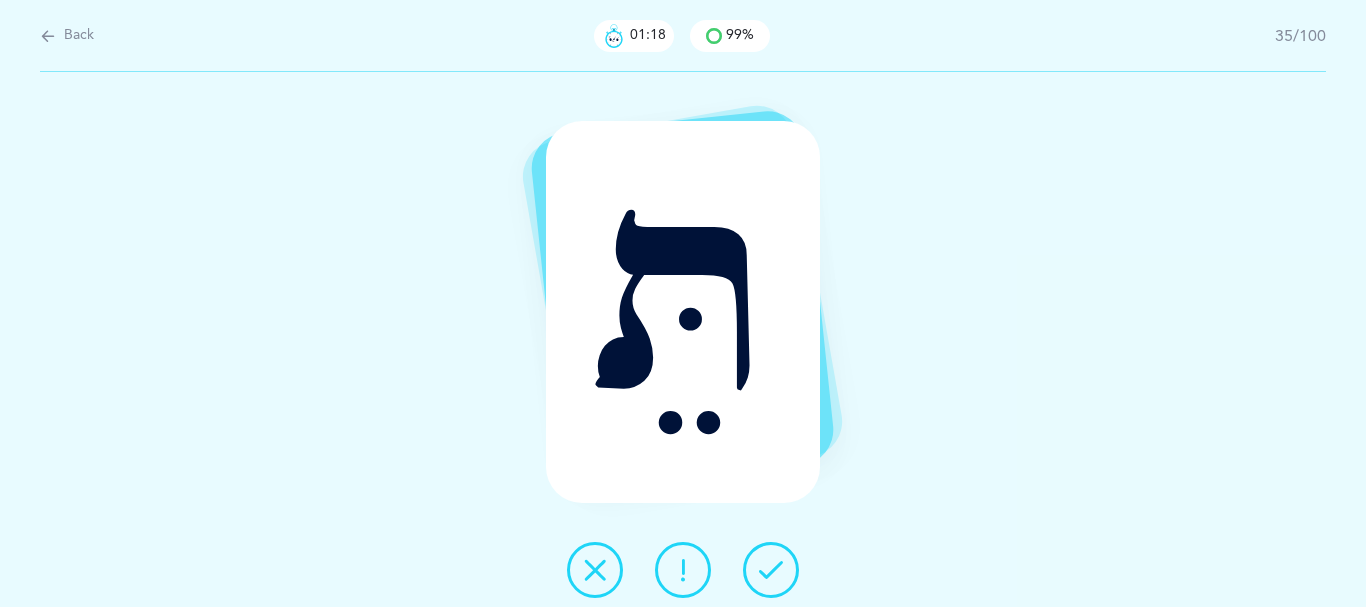 click at bounding box center (771, 570) 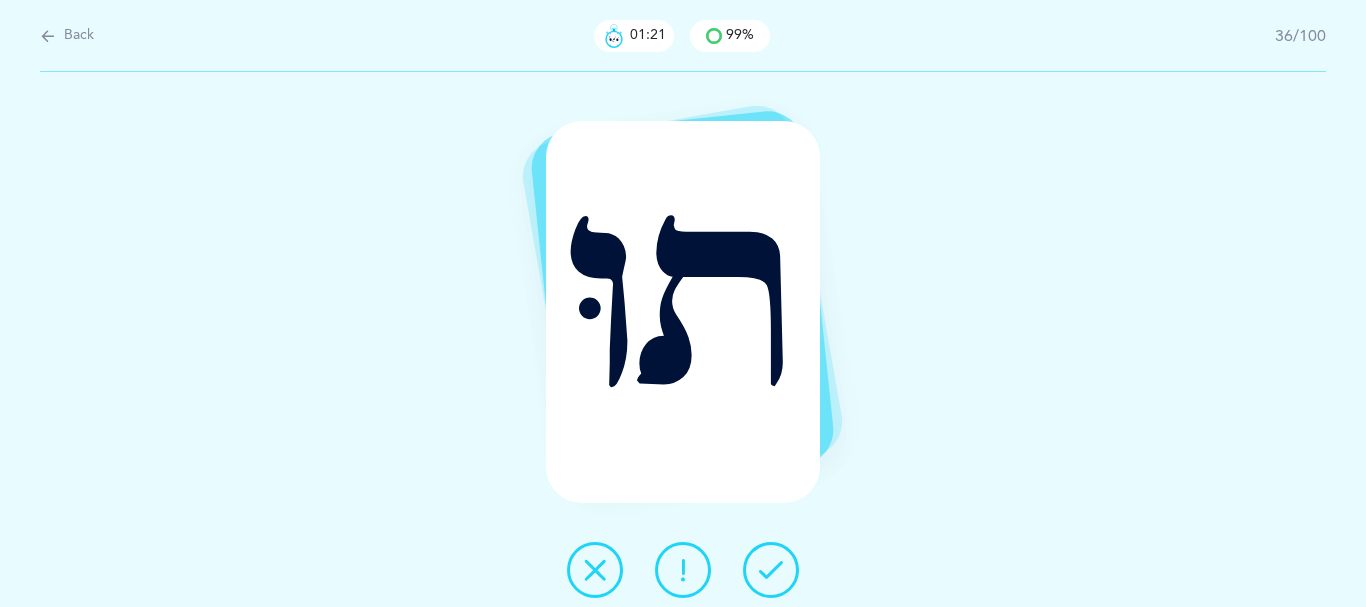 click at bounding box center (771, 570) 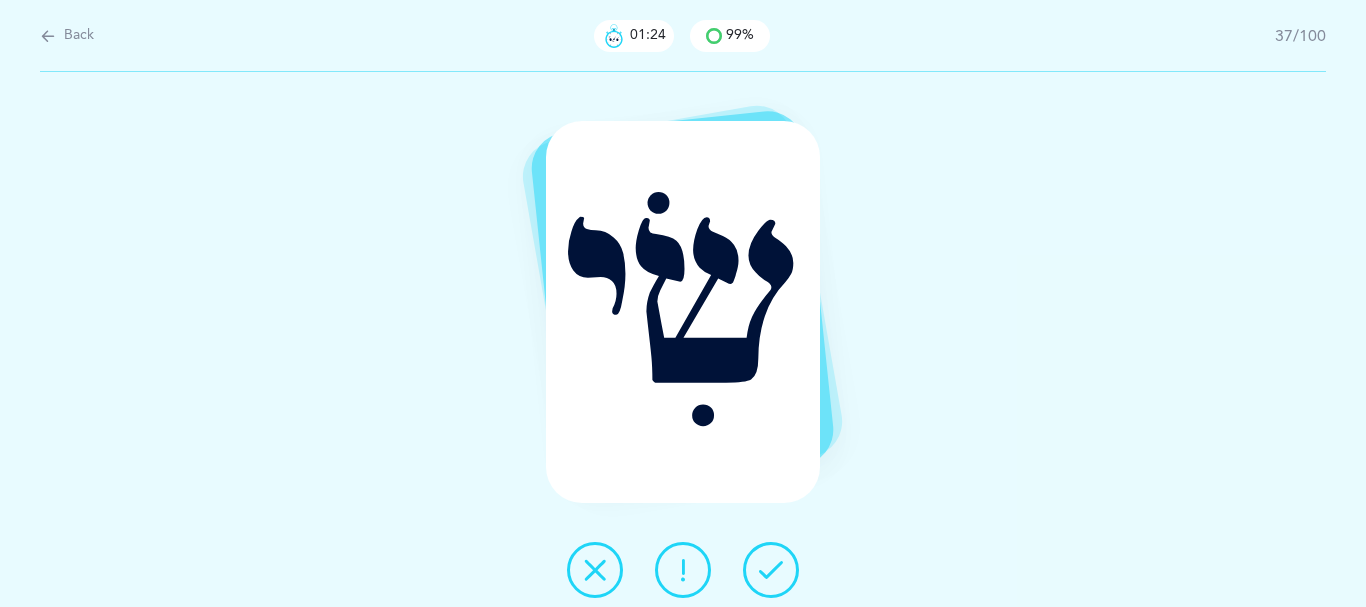 click at bounding box center (771, 570) 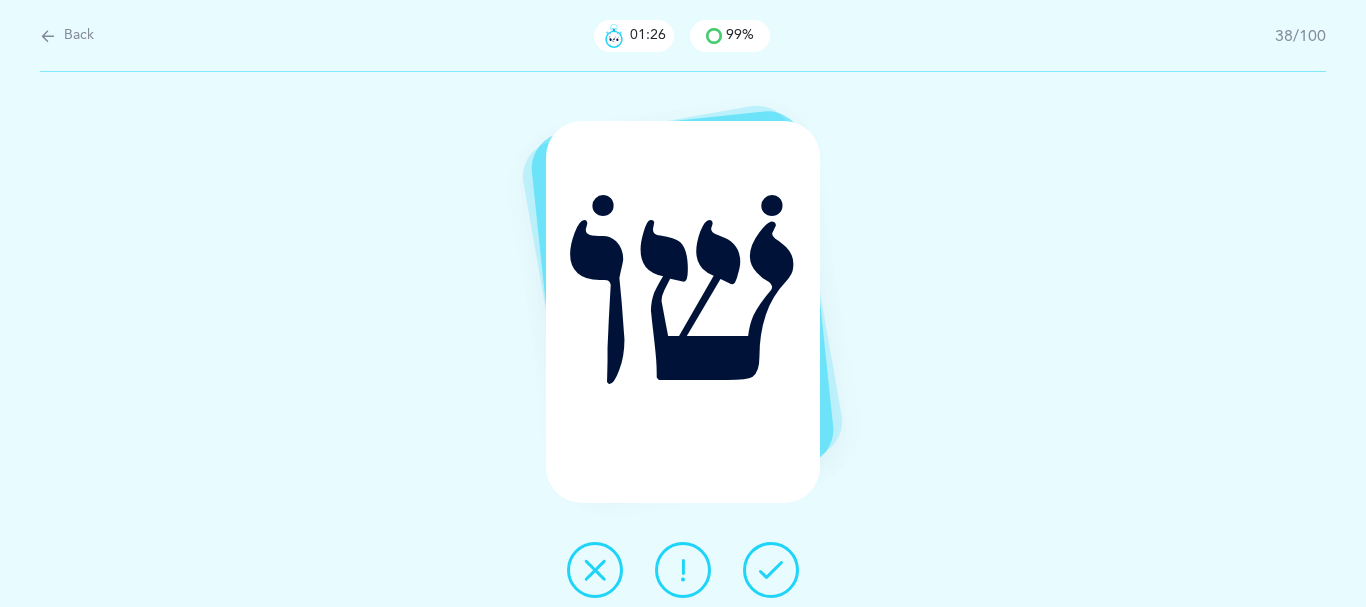 click at bounding box center [771, 570] 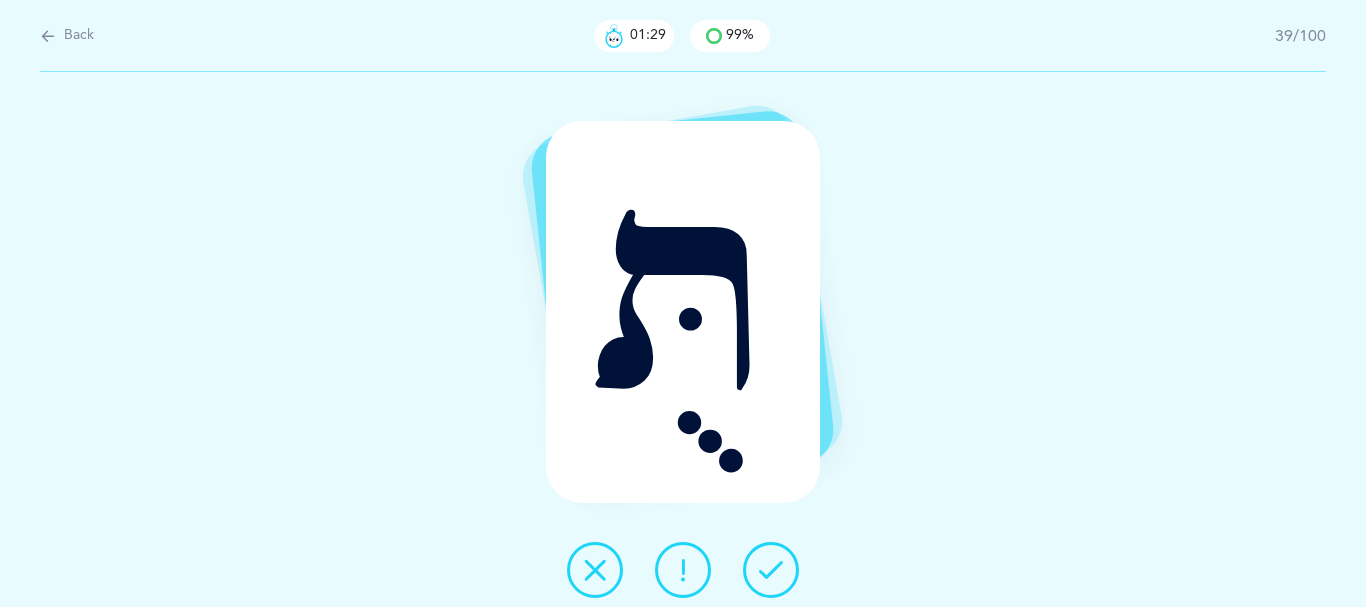 click at bounding box center [771, 570] 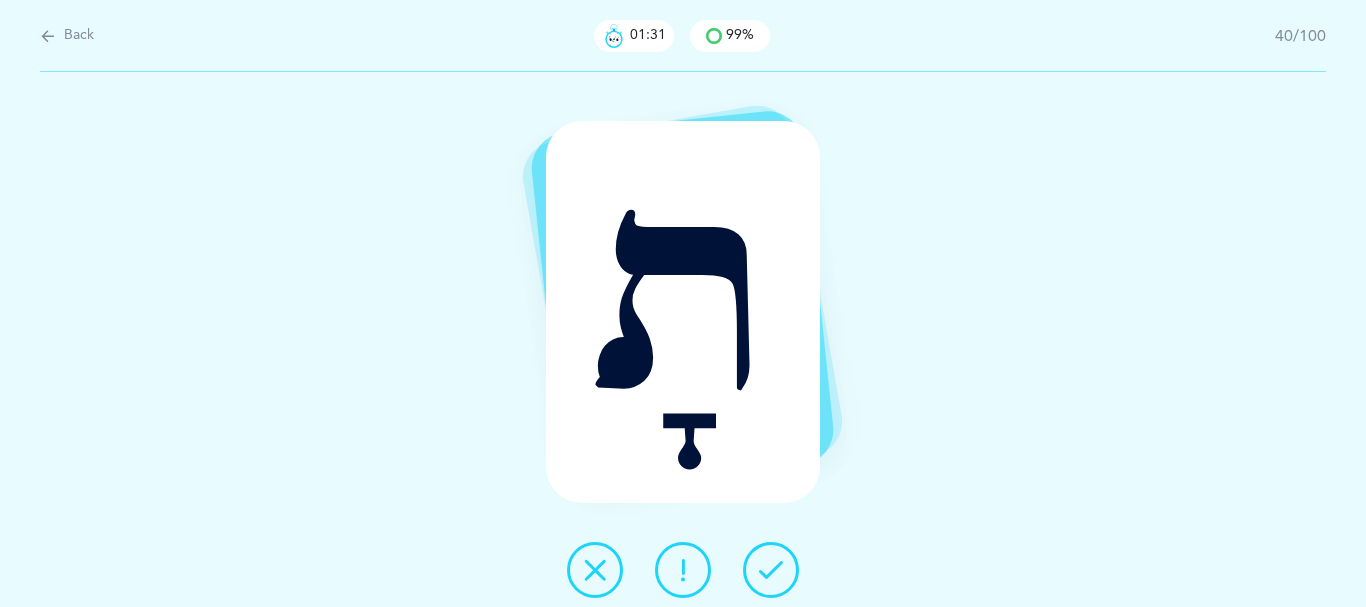 drag, startPoint x: 779, startPoint y: 566, endPoint x: 668, endPoint y: 529, distance: 117.00427 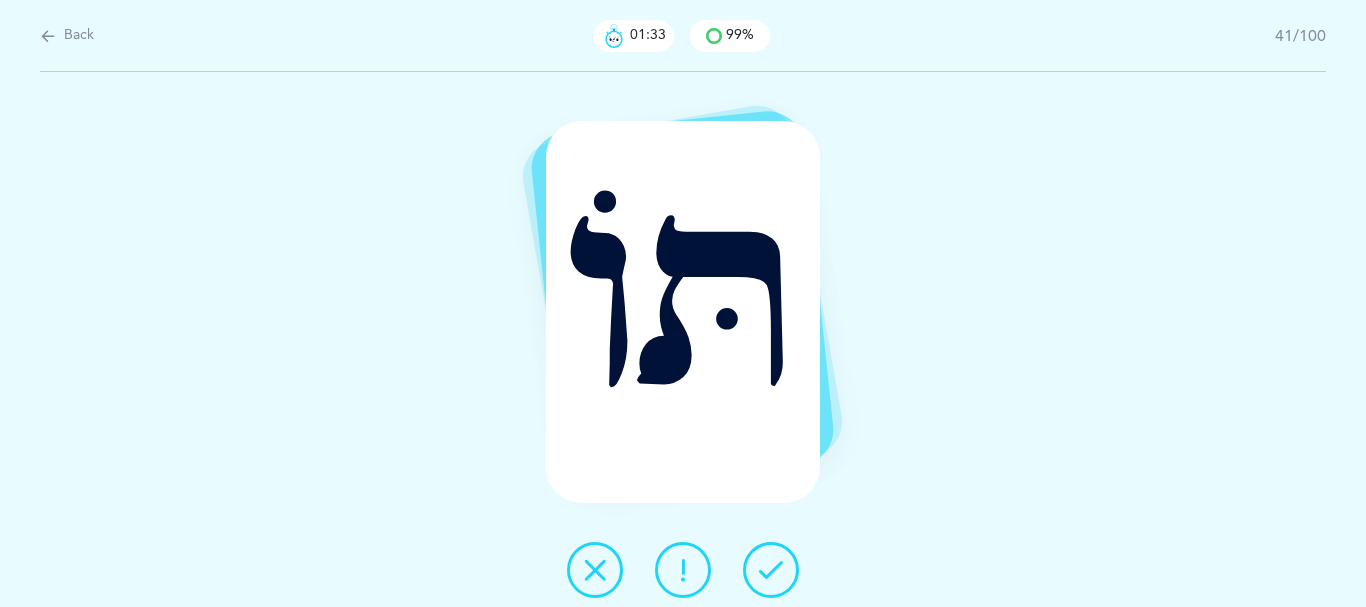 click at bounding box center (683, 570) 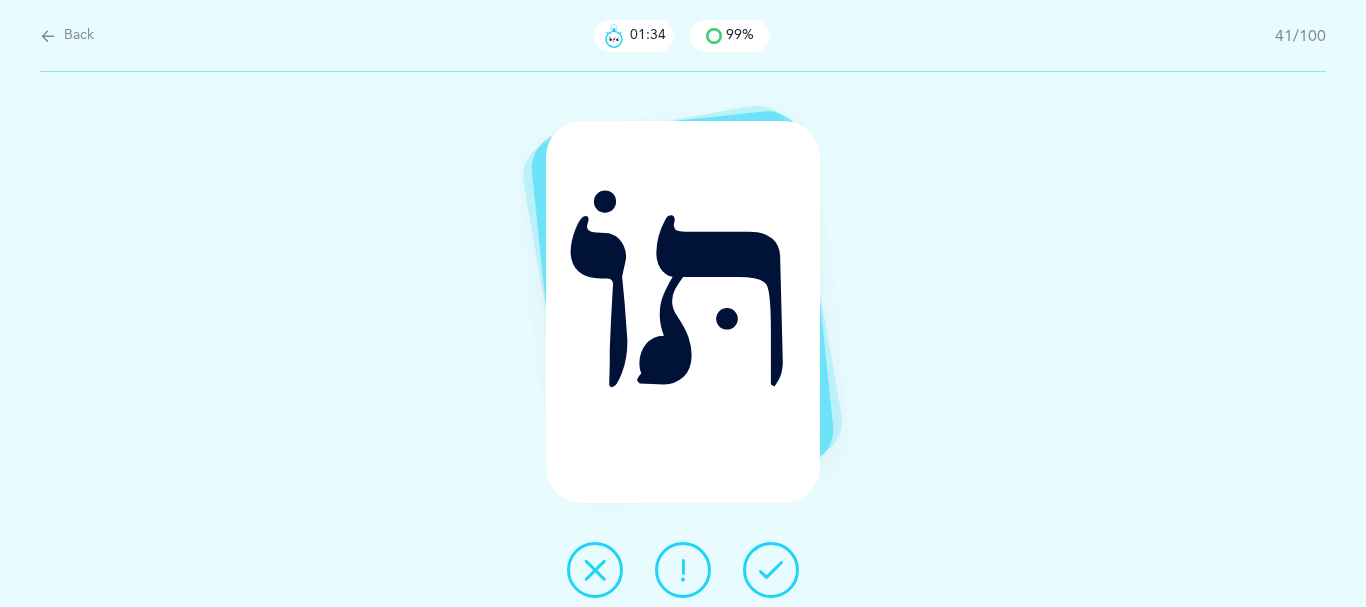 click at bounding box center [771, 570] 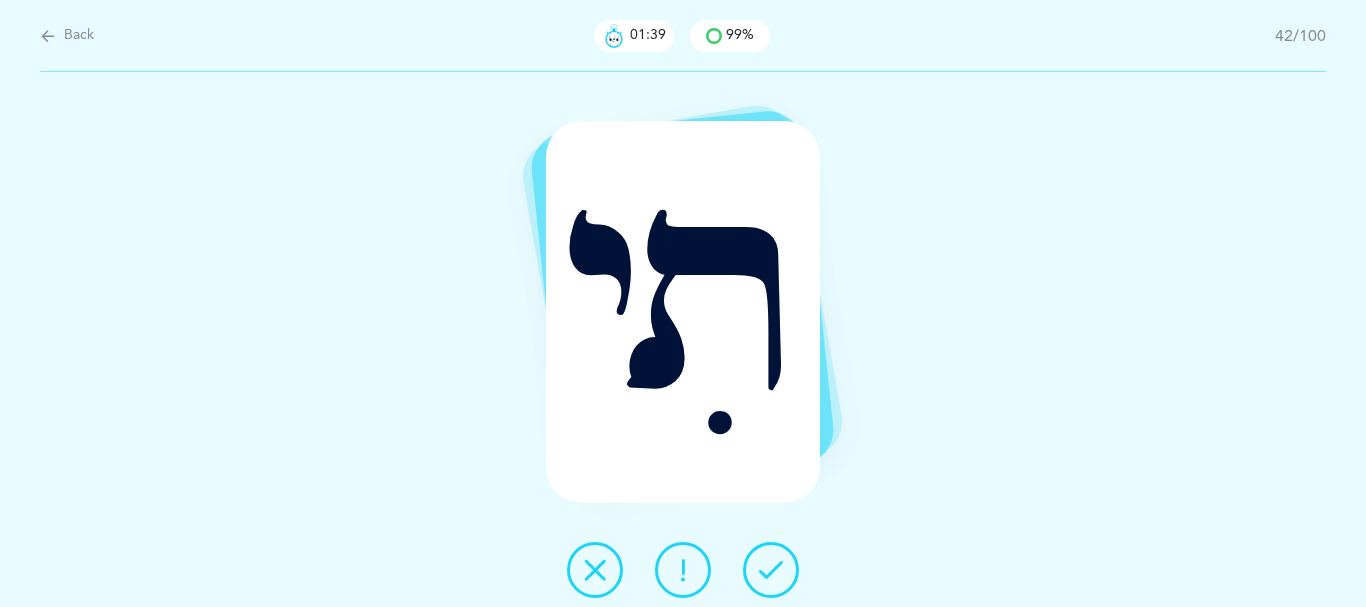 click at bounding box center [771, 570] 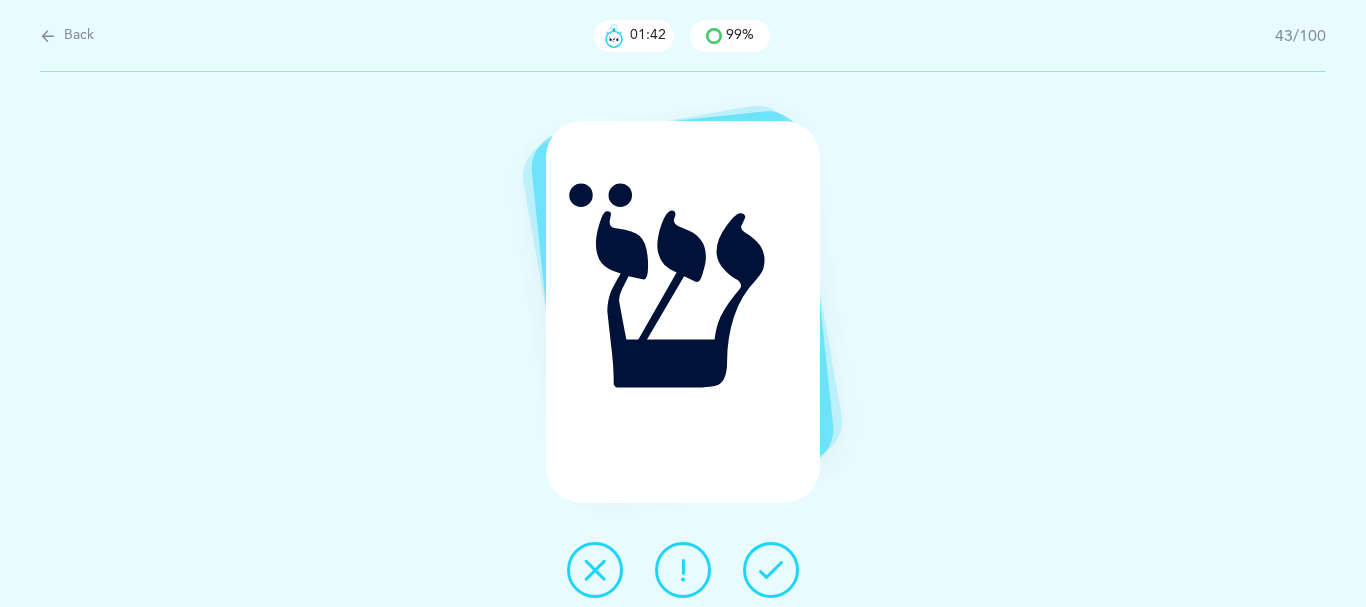 click at bounding box center (771, 570) 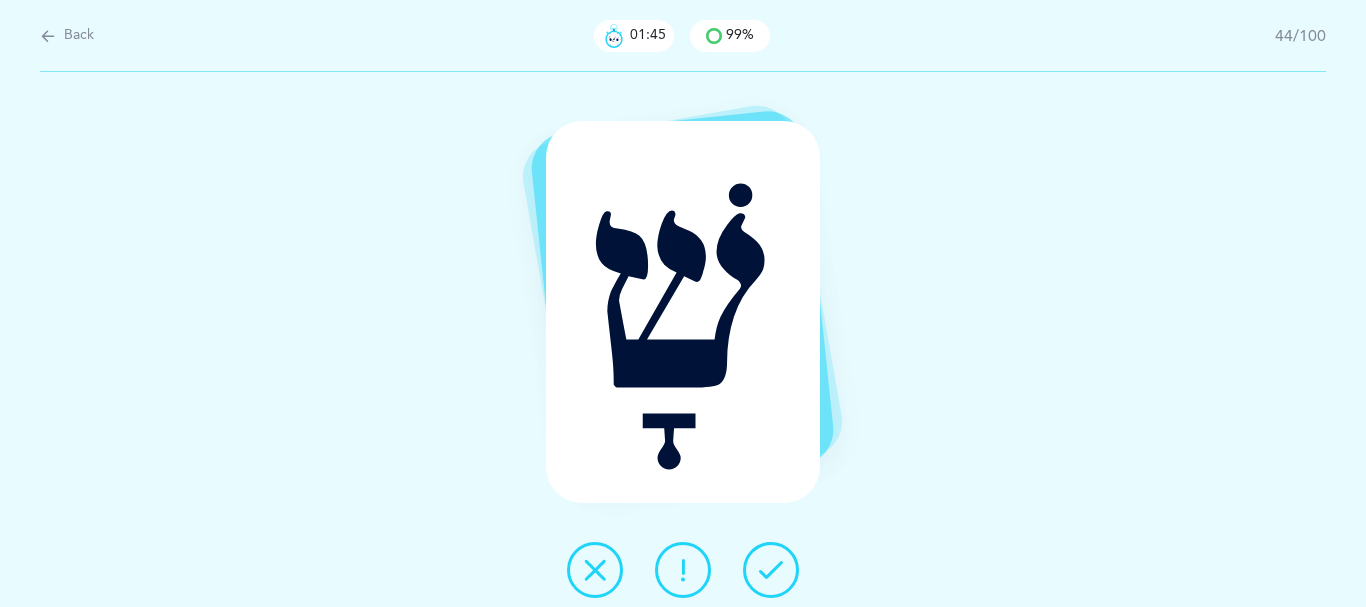 click at bounding box center (771, 570) 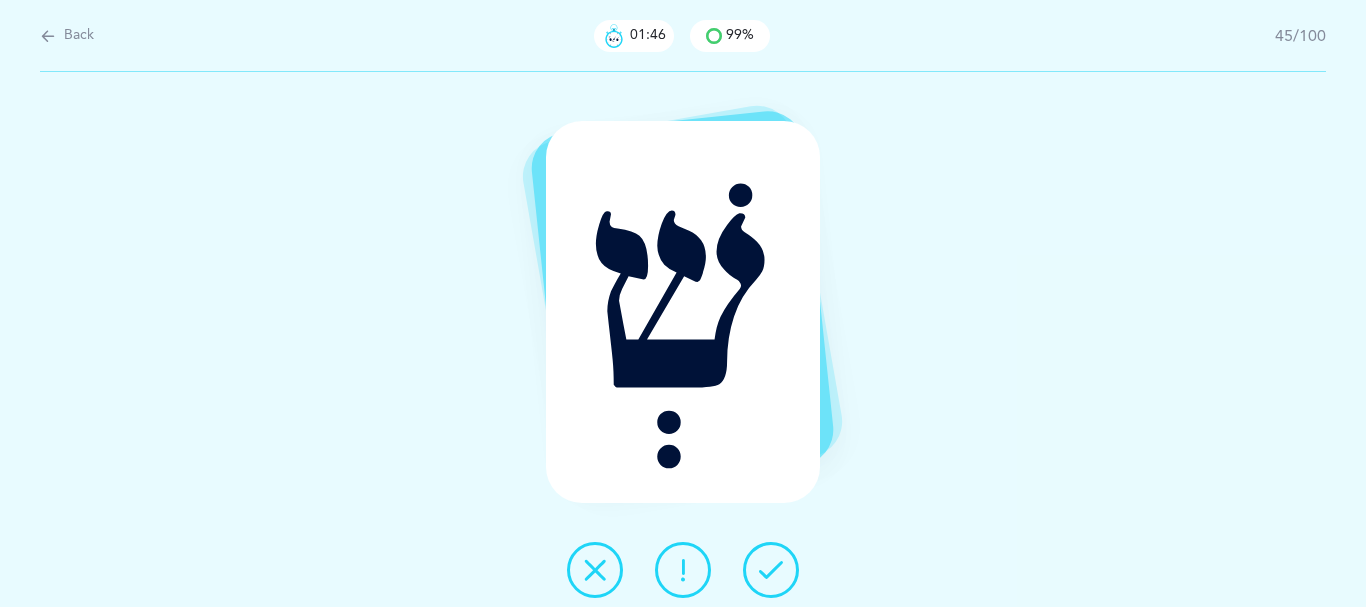 drag, startPoint x: 799, startPoint y: 560, endPoint x: 788, endPoint y: 558, distance: 11.18034 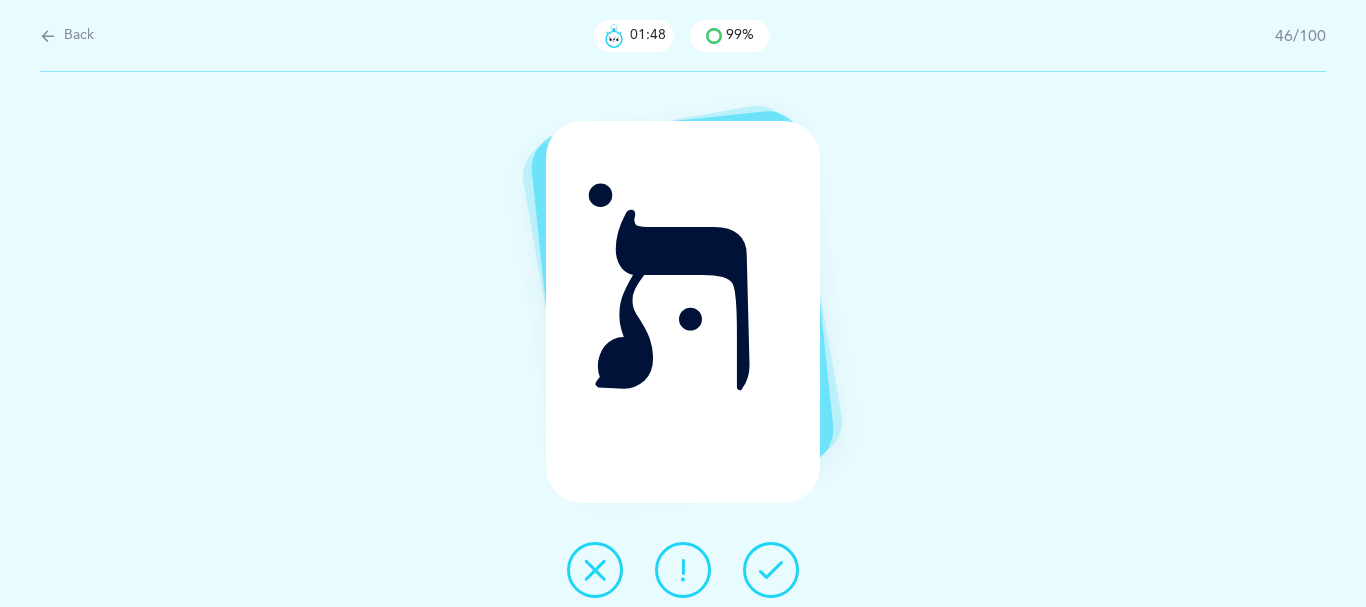 click at bounding box center (771, 570) 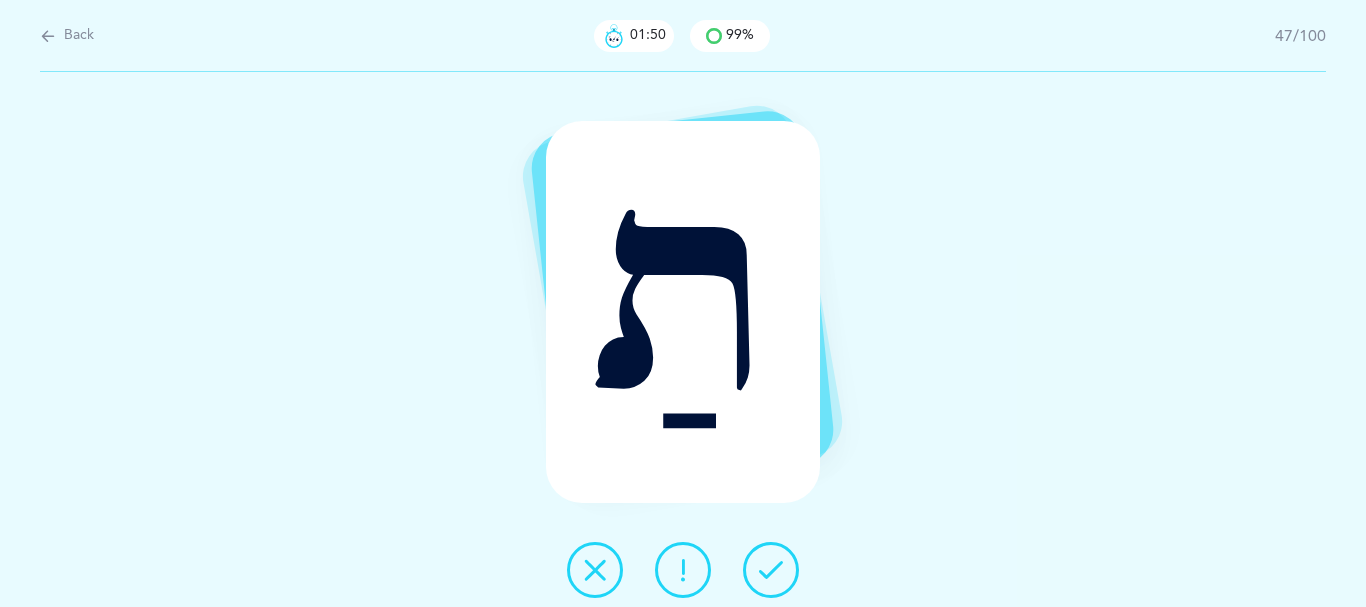 click at bounding box center (771, 570) 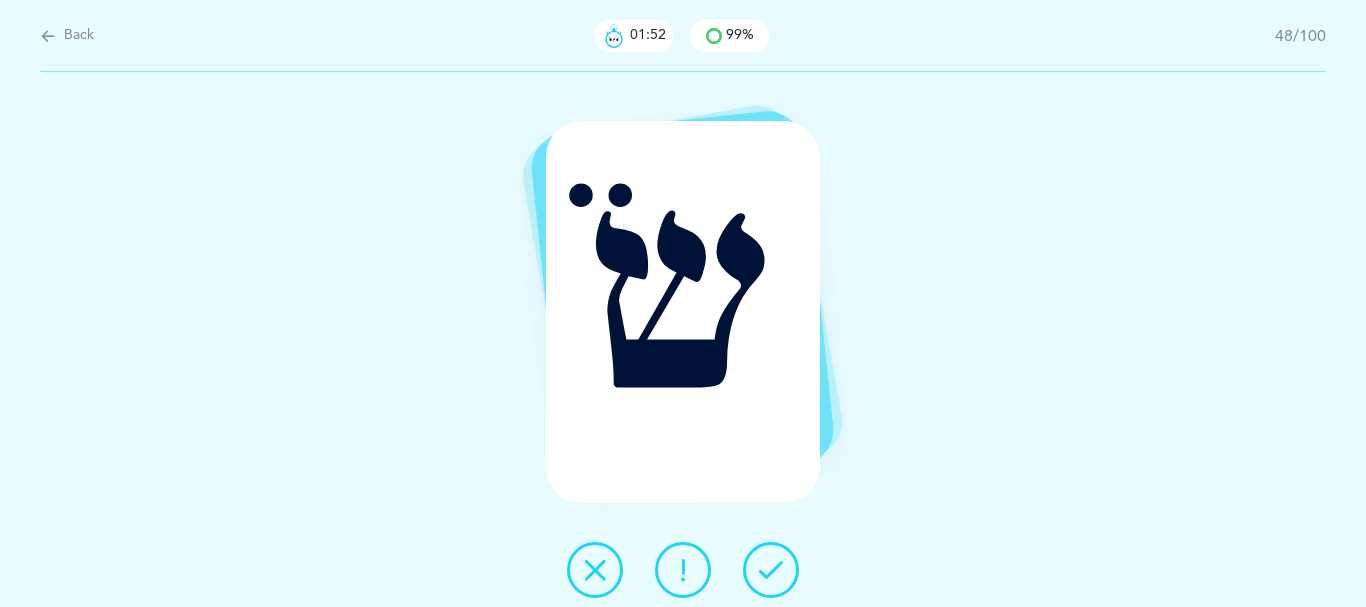 click at bounding box center [771, 570] 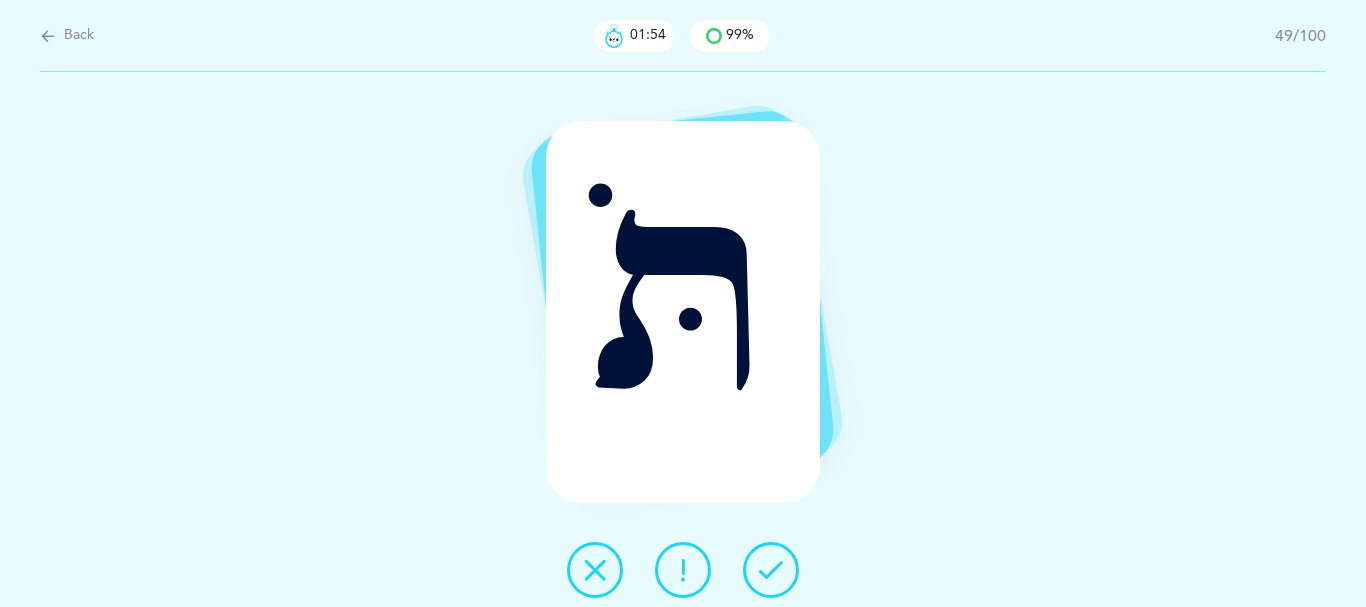 click at bounding box center [771, 570] 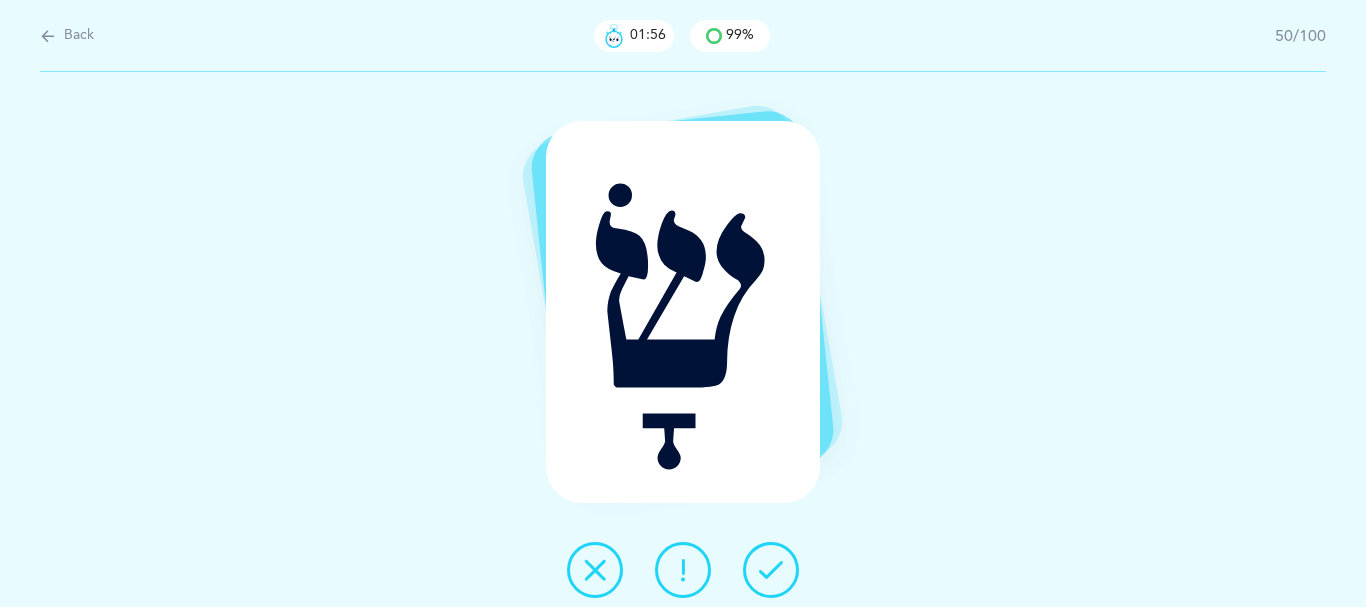 click at bounding box center (771, 570) 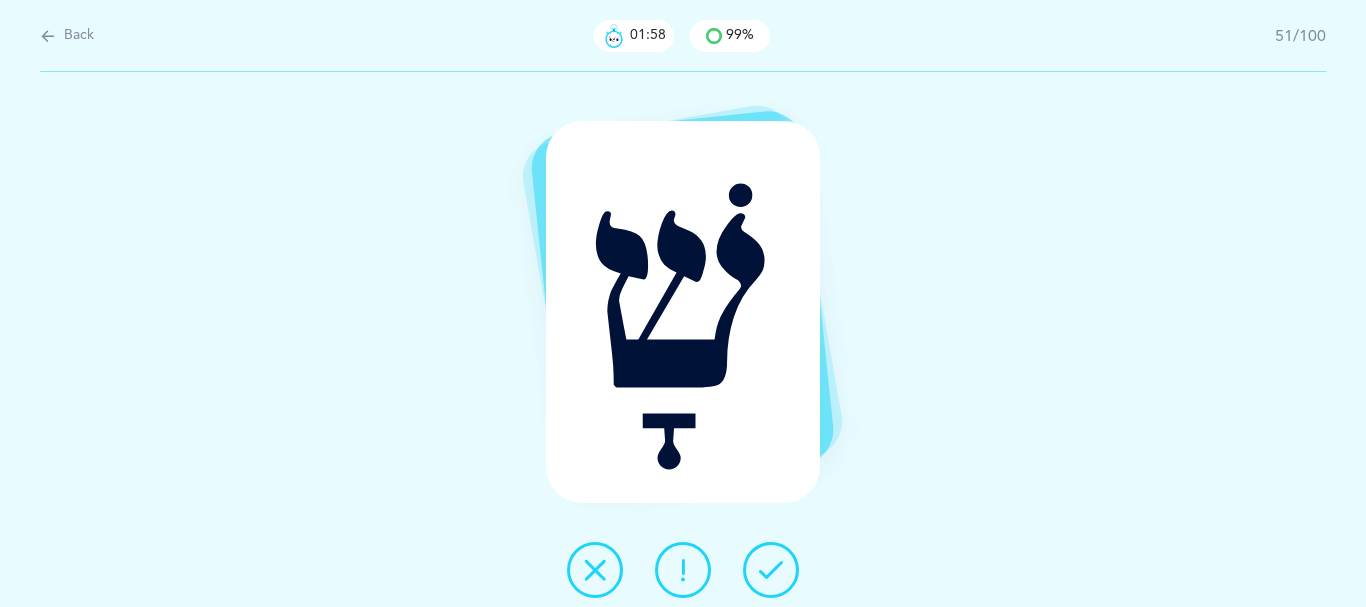 click at bounding box center (771, 570) 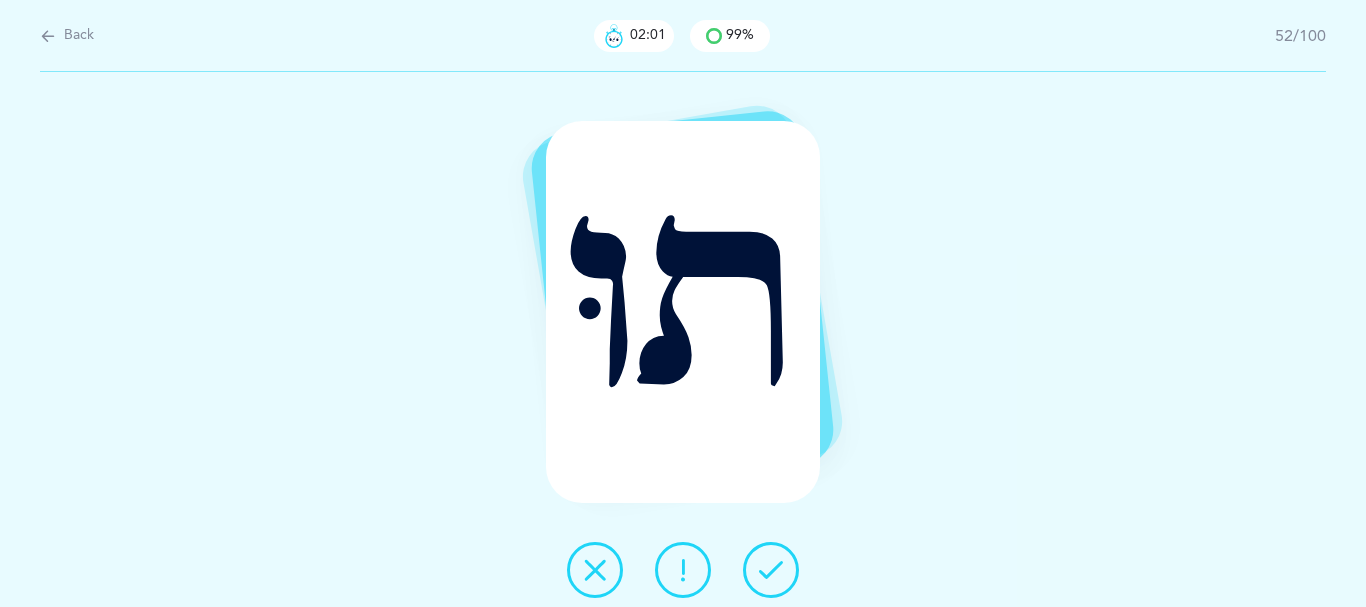 click at bounding box center [771, 570] 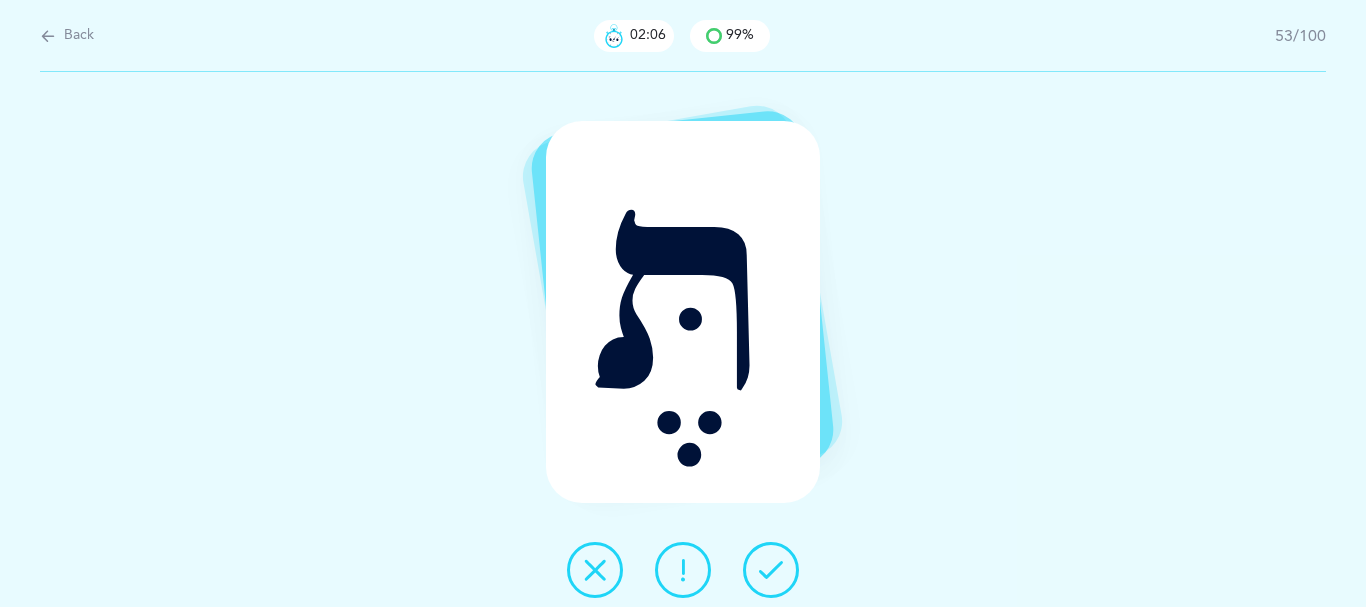 click at bounding box center [771, 570] 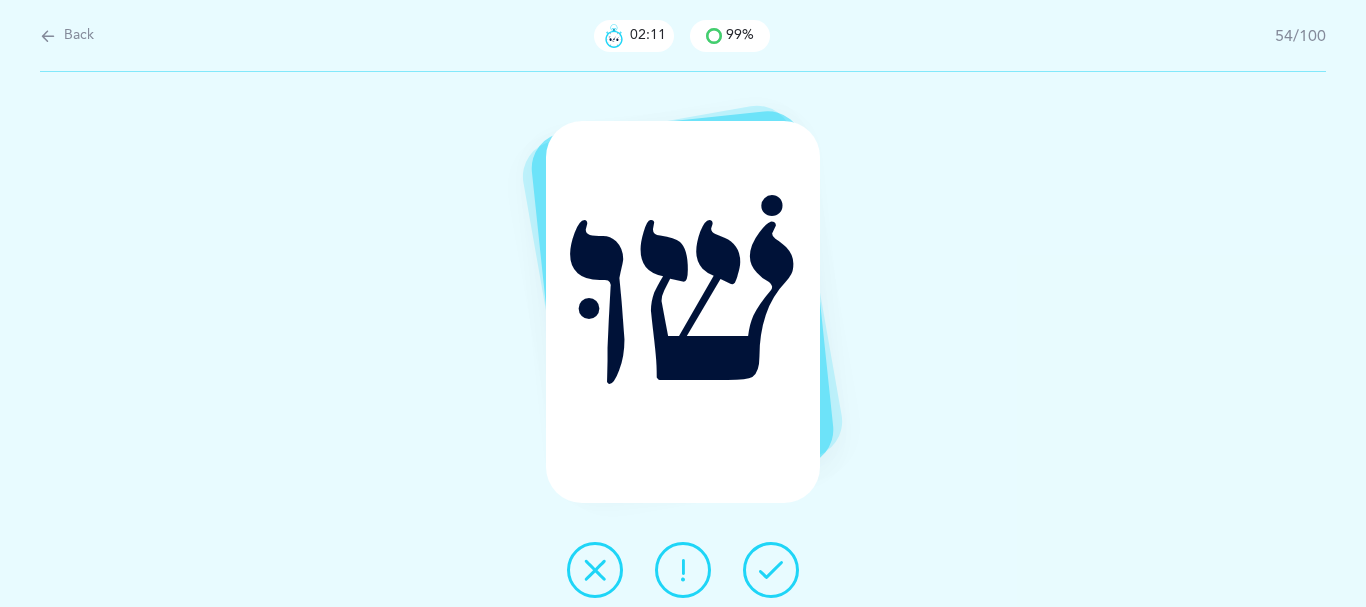 click at bounding box center (771, 570) 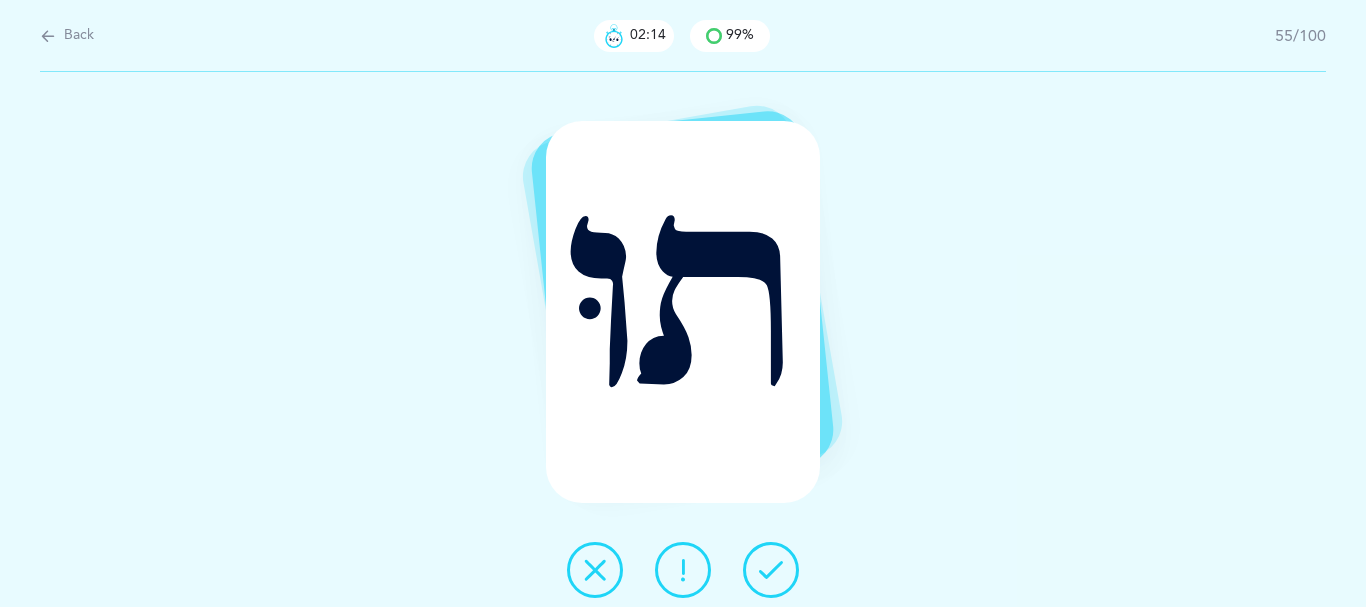 click at bounding box center [771, 570] 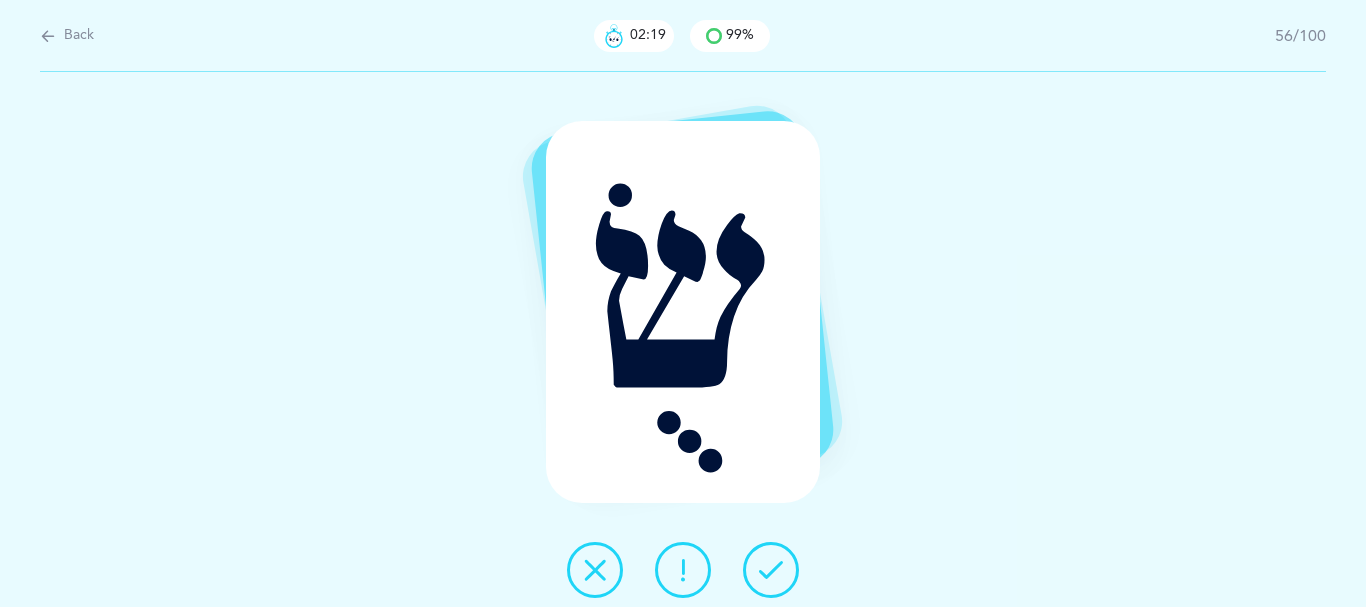 click at bounding box center (595, 570) 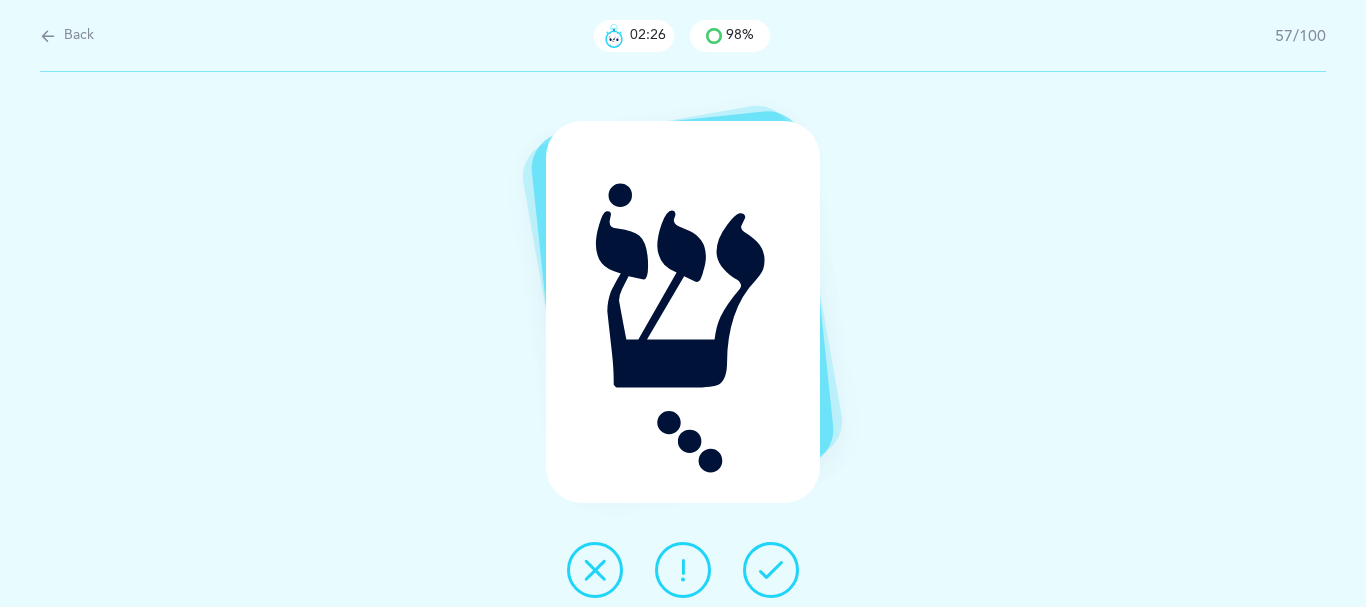 click at bounding box center [683, 570] 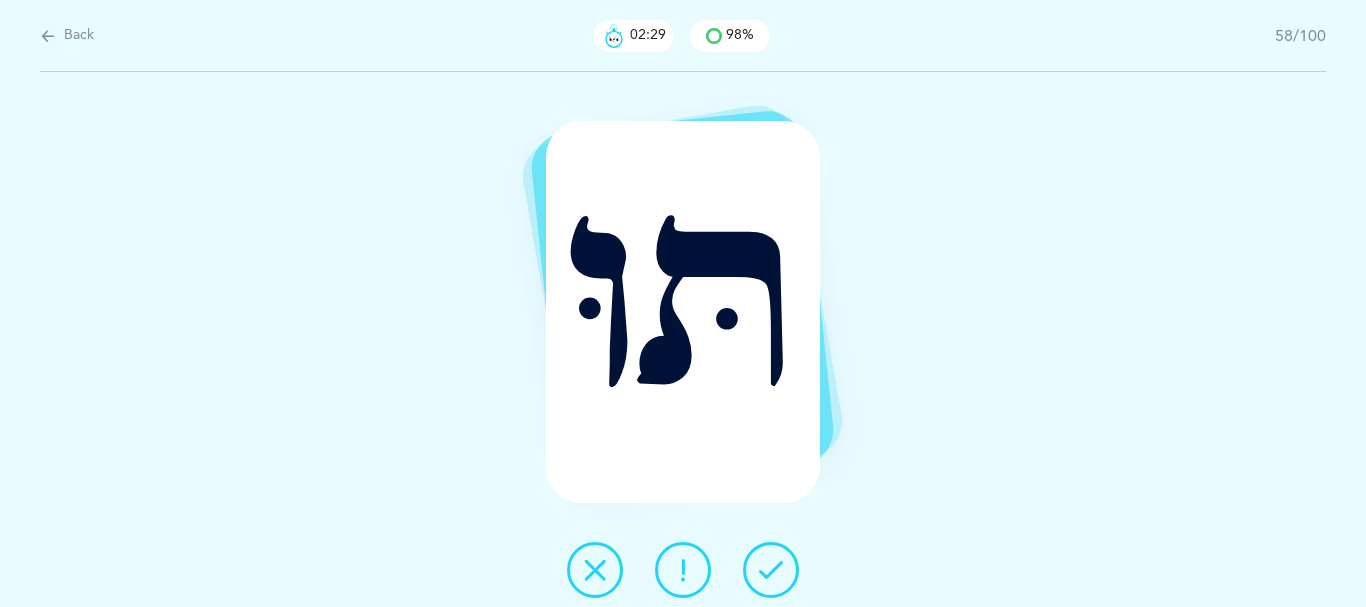 click at bounding box center [771, 570] 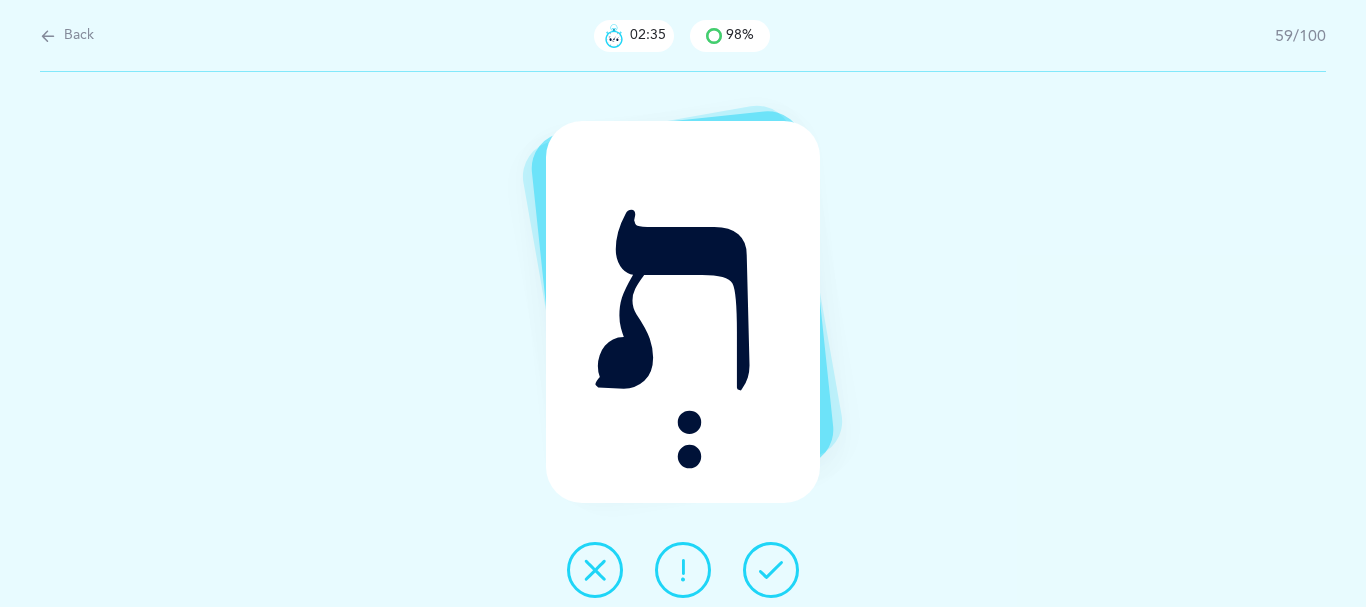 click at bounding box center [595, 570] 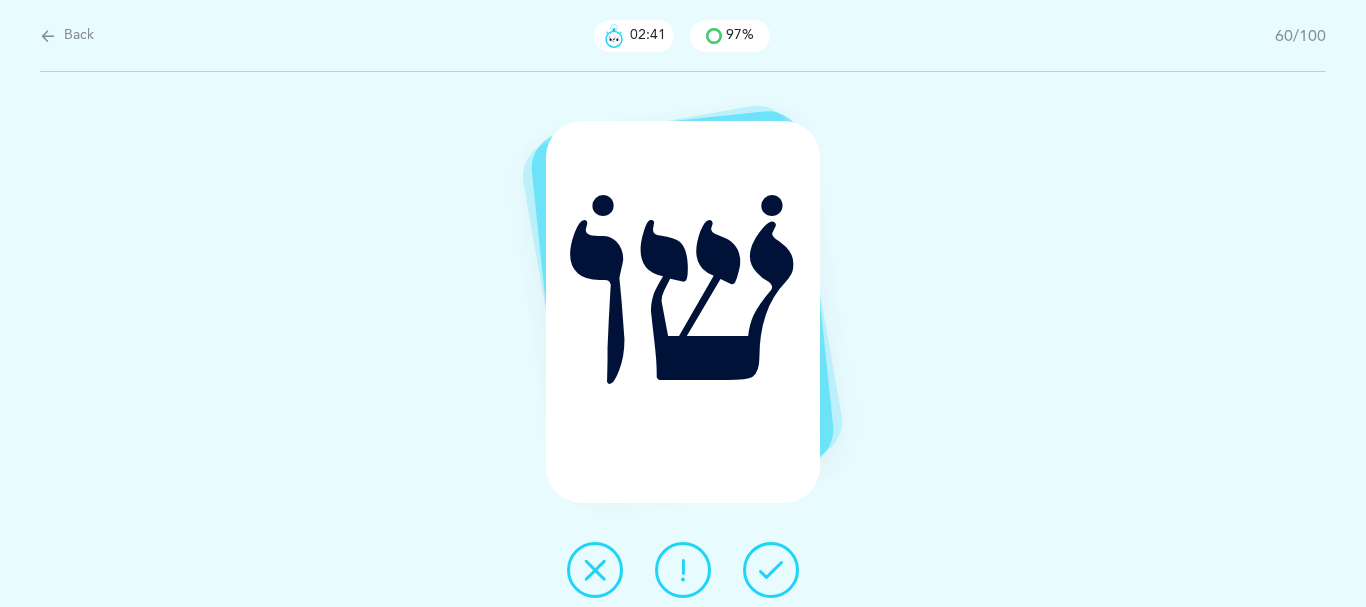 click at bounding box center [771, 570] 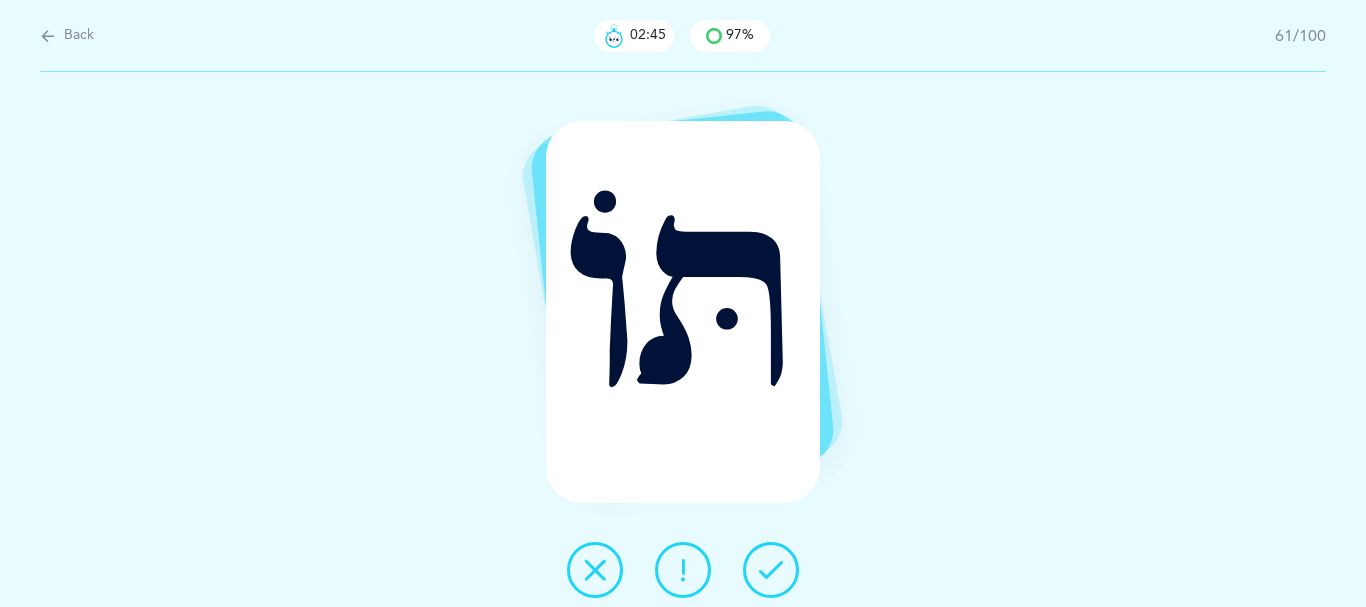 click at bounding box center (683, 570) 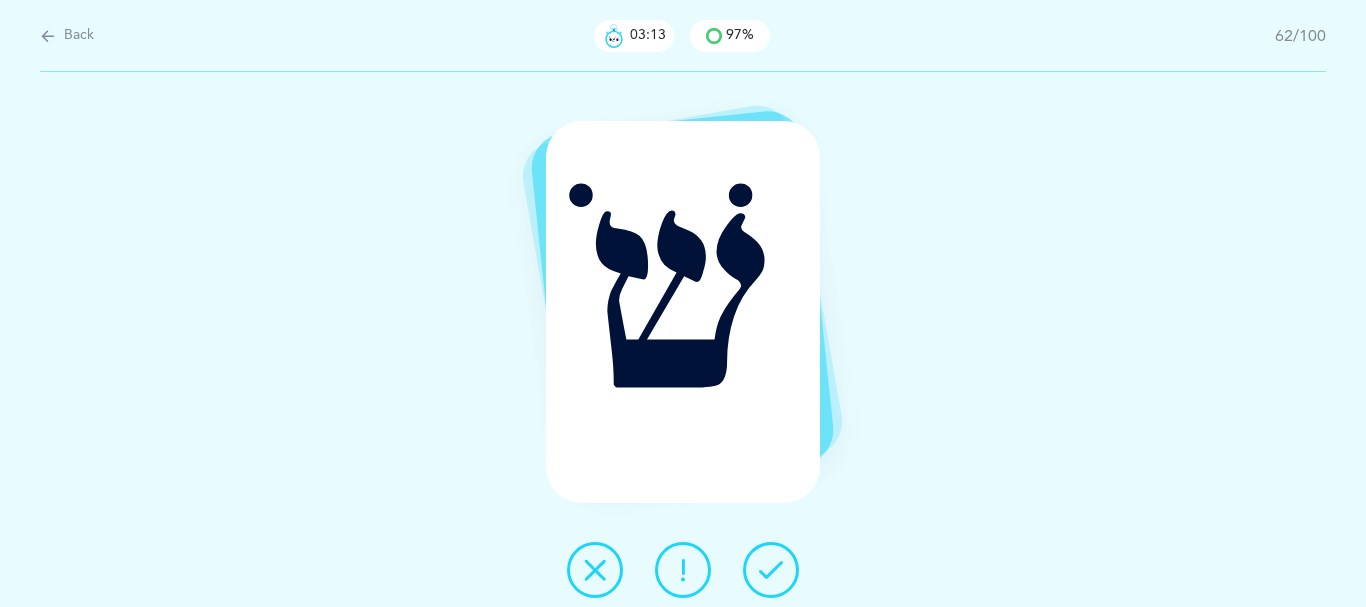 click at bounding box center (771, 570) 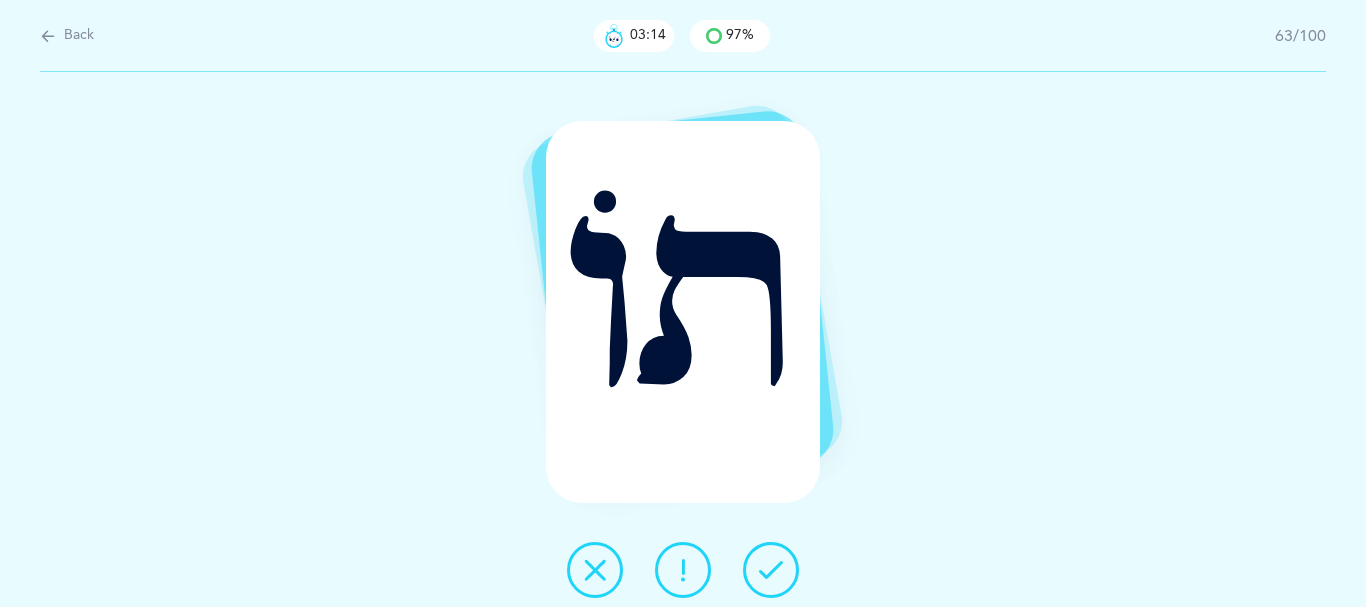 click at bounding box center (771, 570) 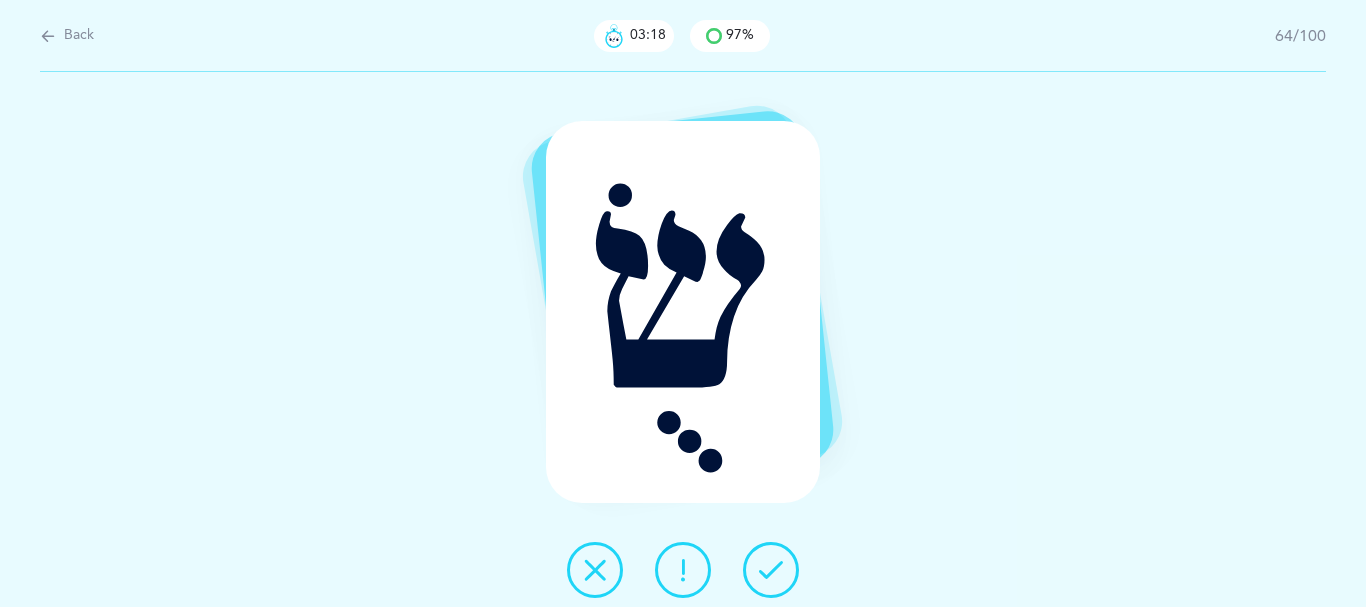click at bounding box center [771, 570] 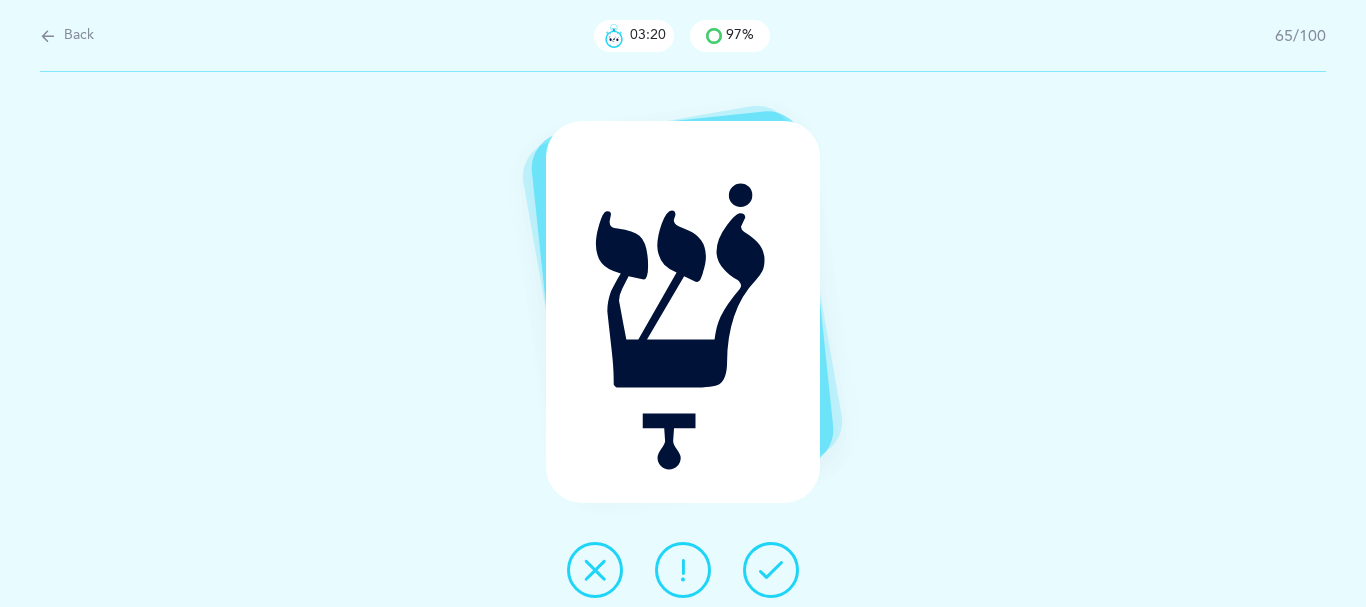 click at bounding box center (771, 570) 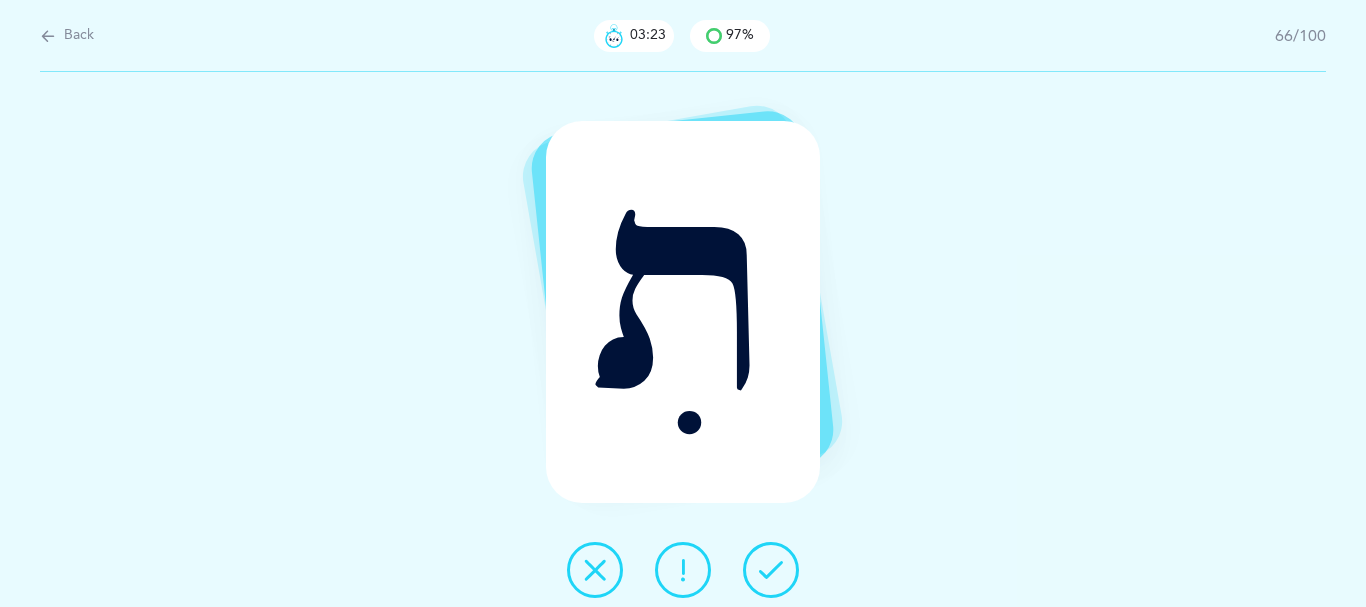 click at bounding box center (771, 570) 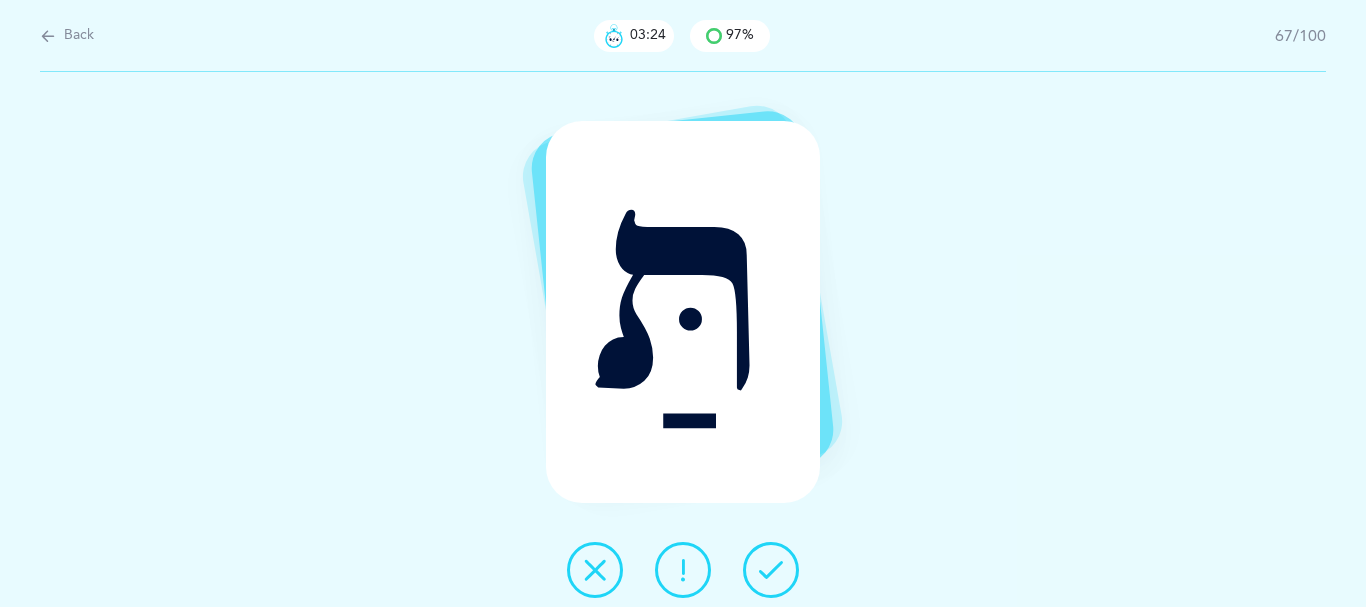 click at bounding box center (771, 570) 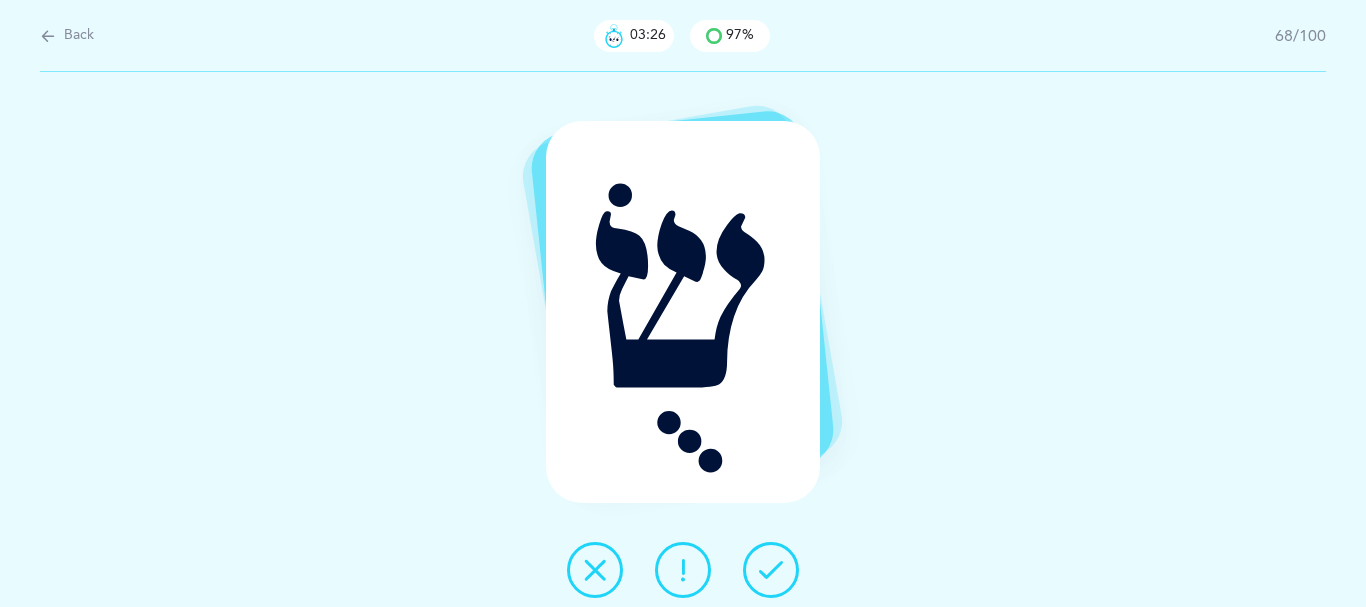 click at bounding box center [771, 570] 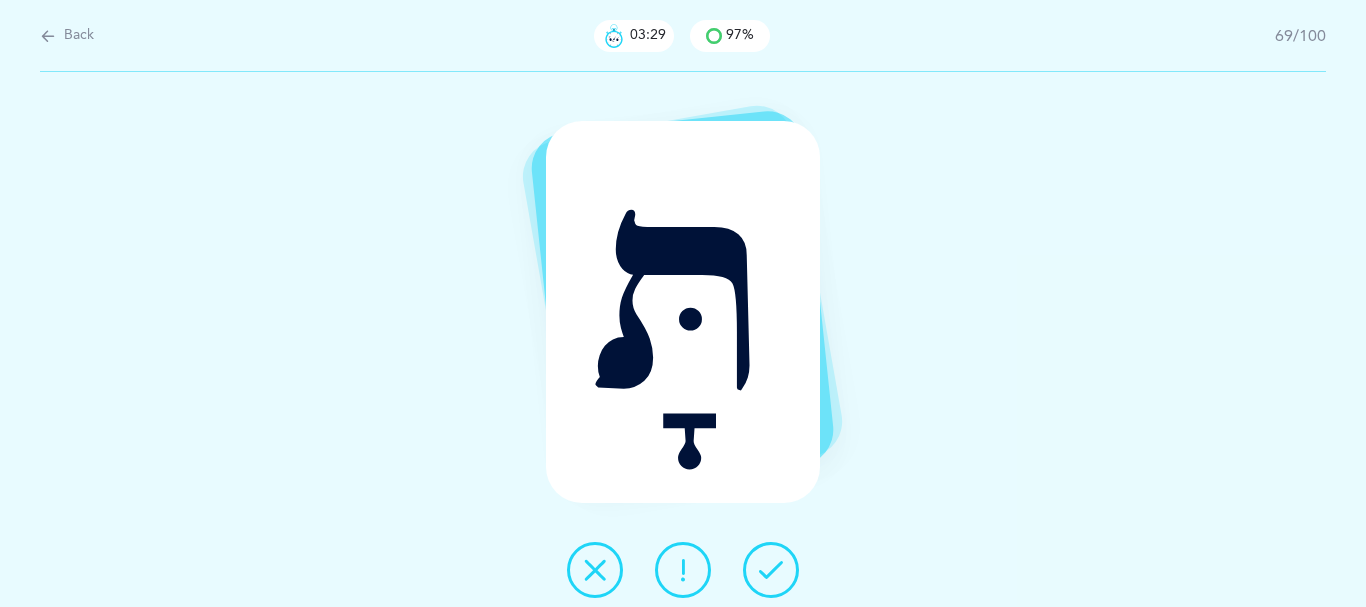 click at bounding box center (771, 570) 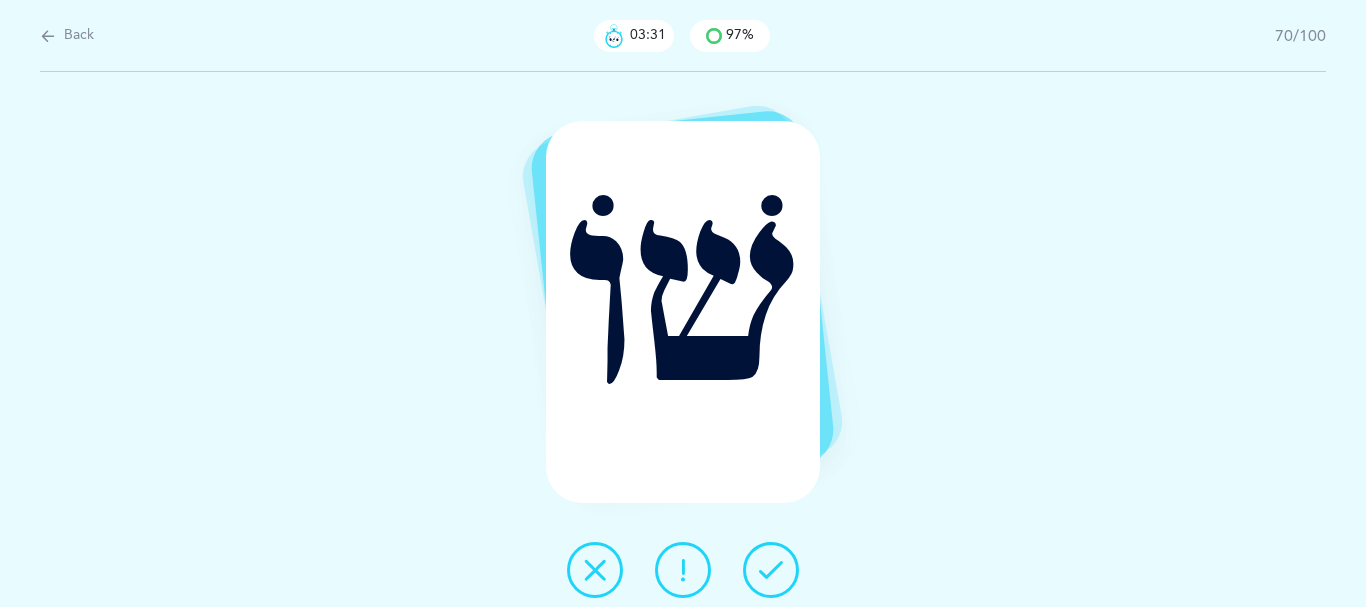 click at bounding box center (771, 570) 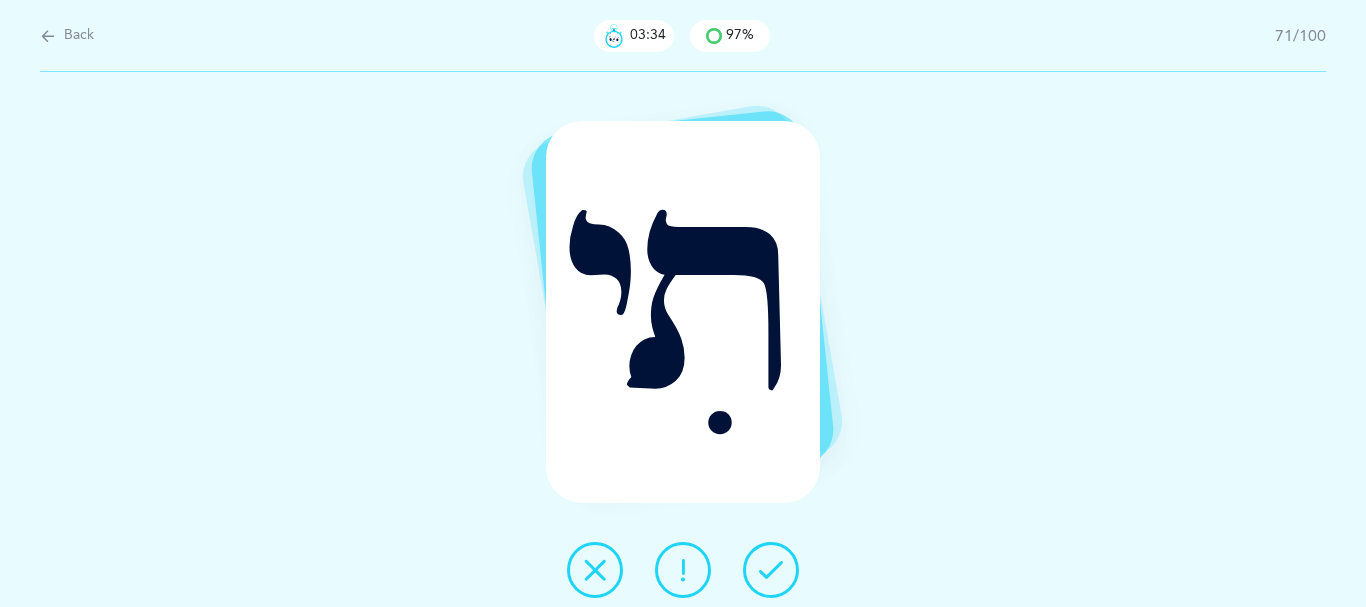 click at bounding box center [683, 570] 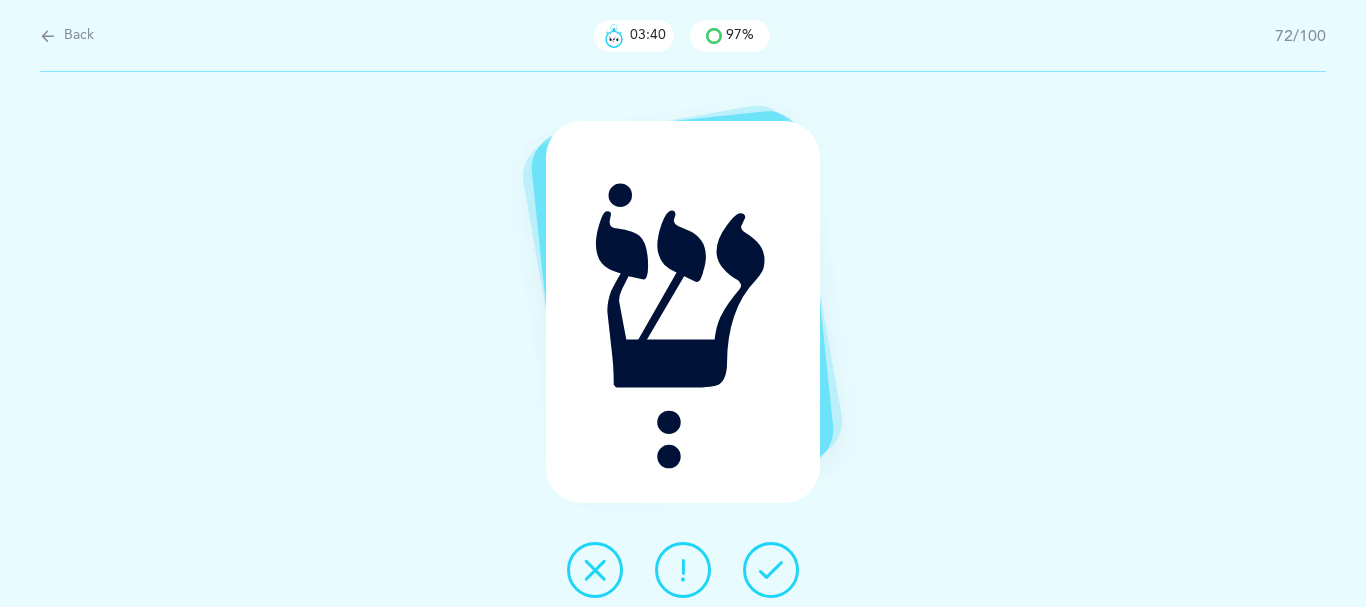 click at bounding box center [595, 570] 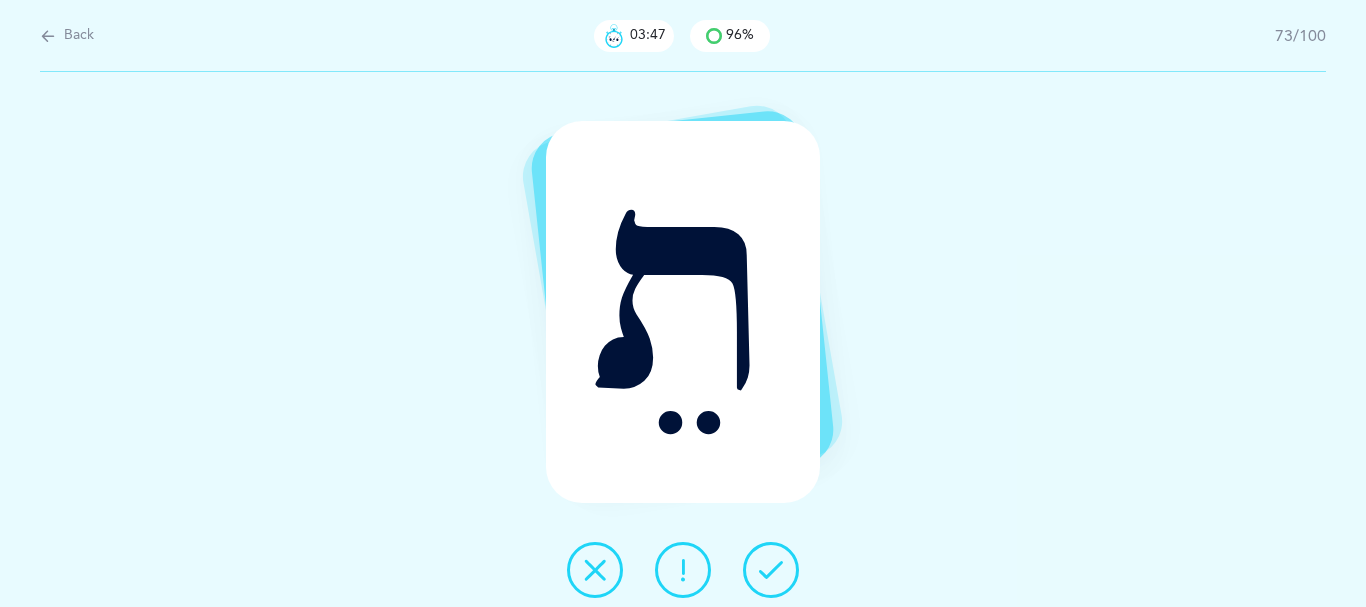 click at bounding box center (771, 570) 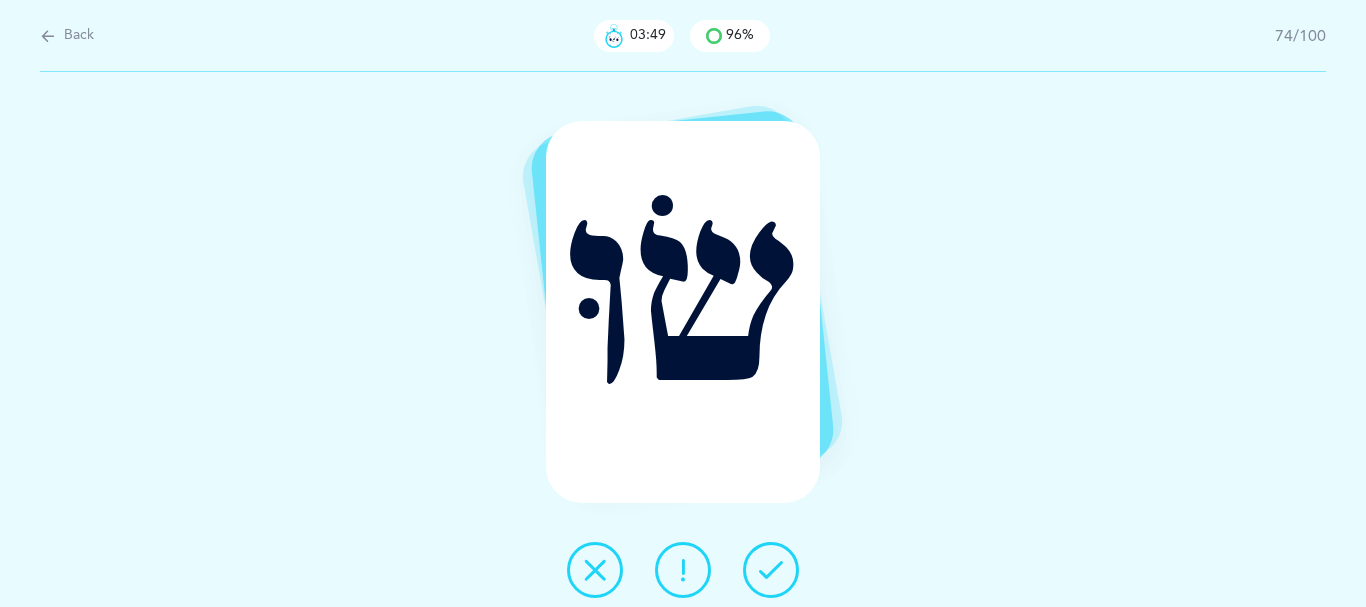 click at bounding box center [771, 570] 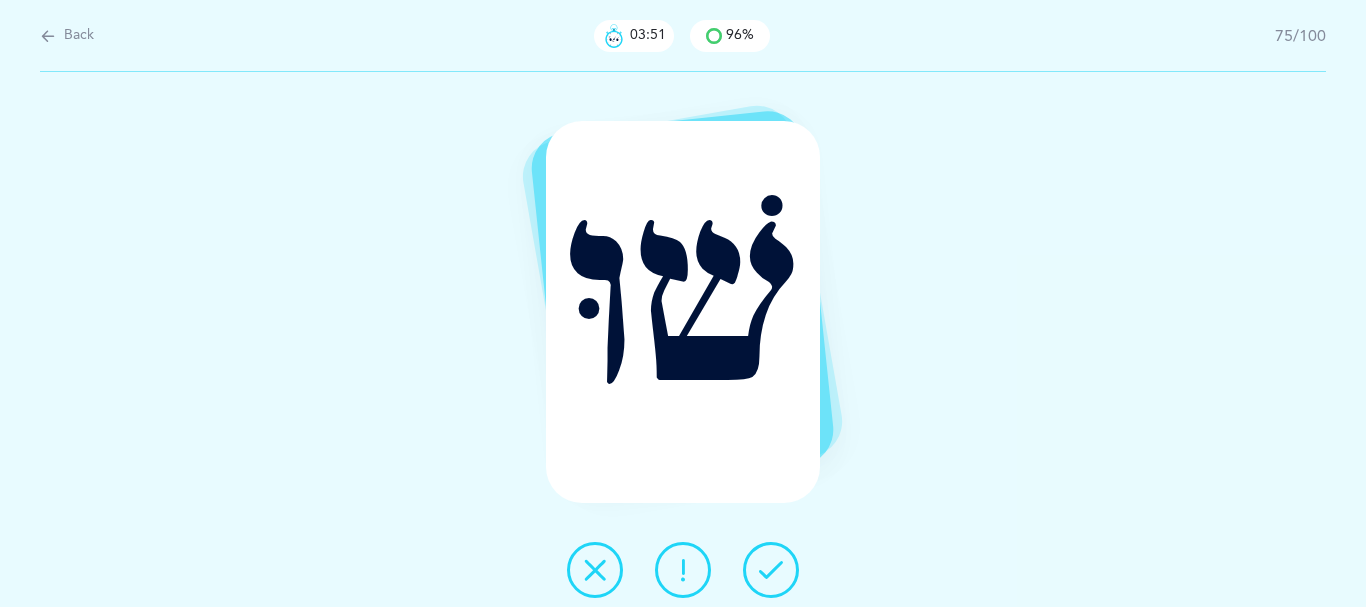 click at bounding box center [771, 570] 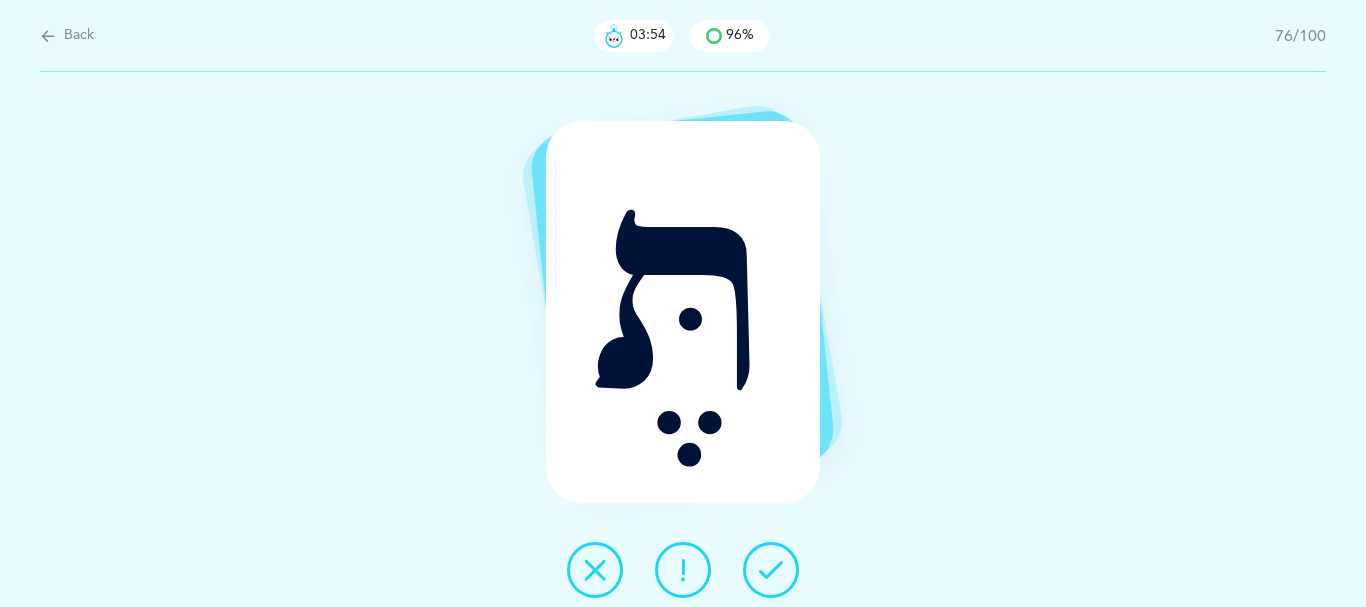 click at bounding box center (771, 570) 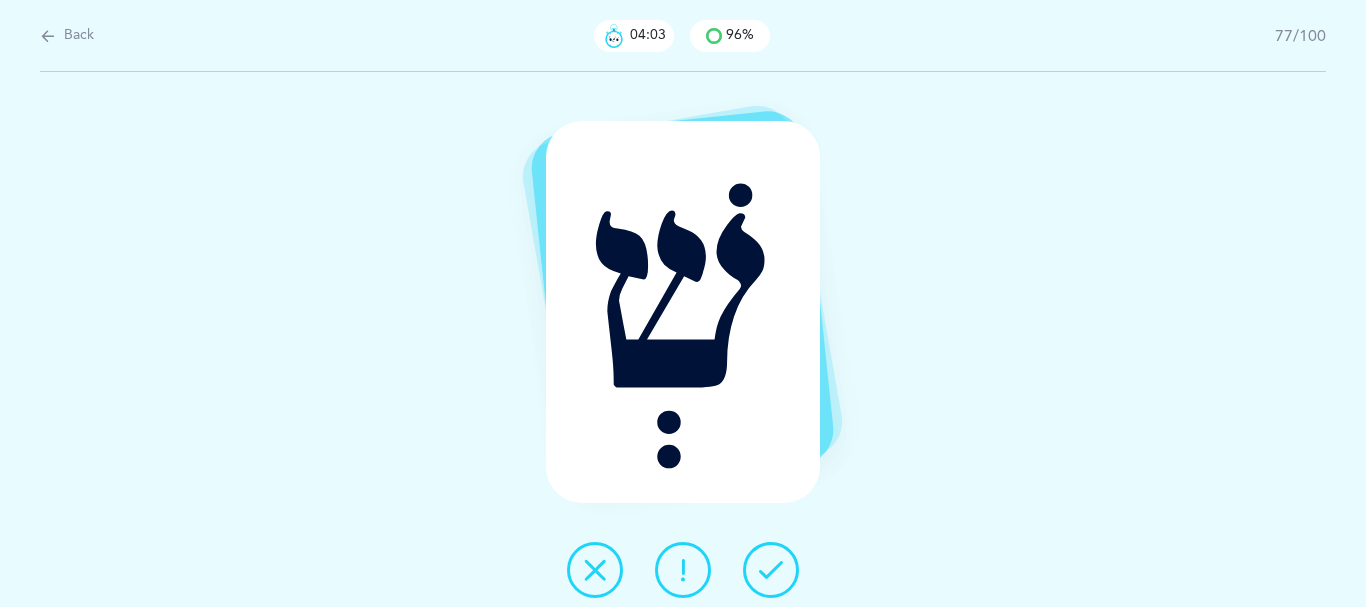 click at bounding box center (771, 570) 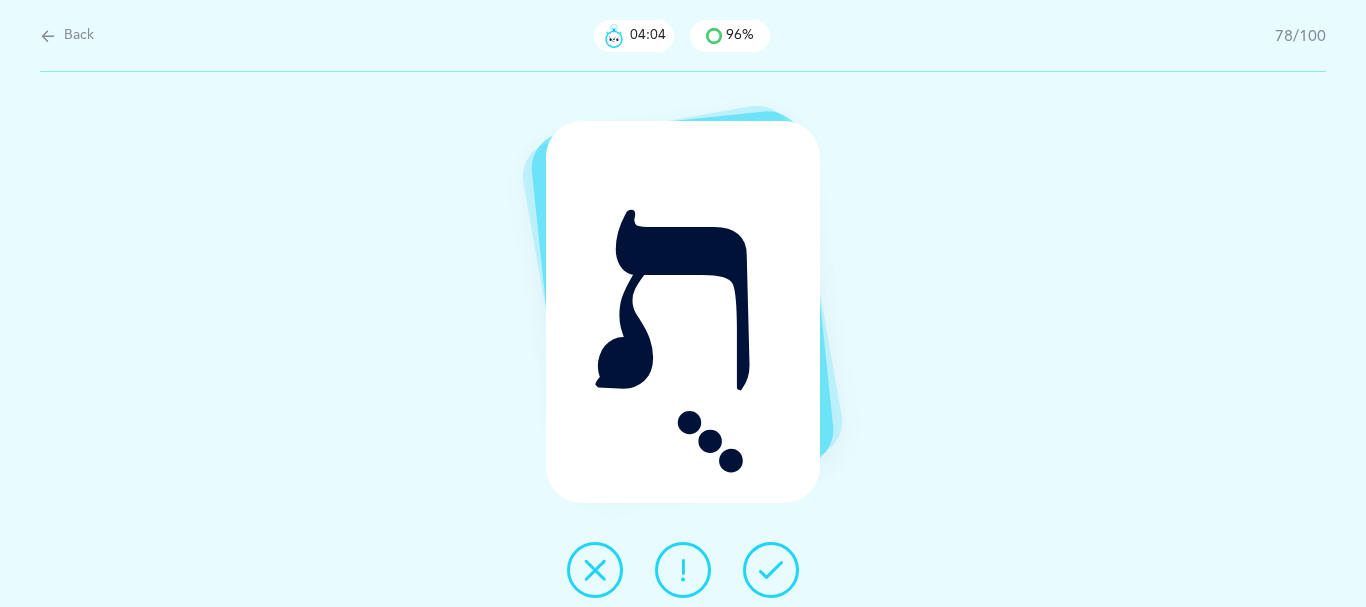 click at bounding box center [771, 570] 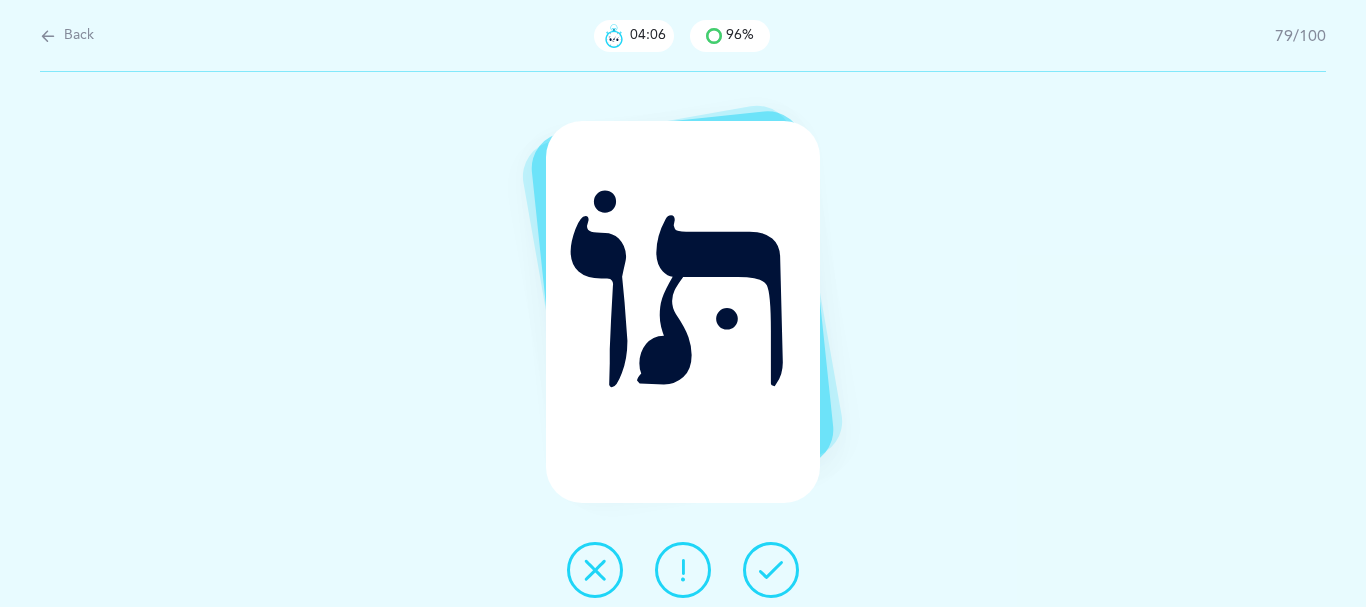 click at bounding box center (771, 570) 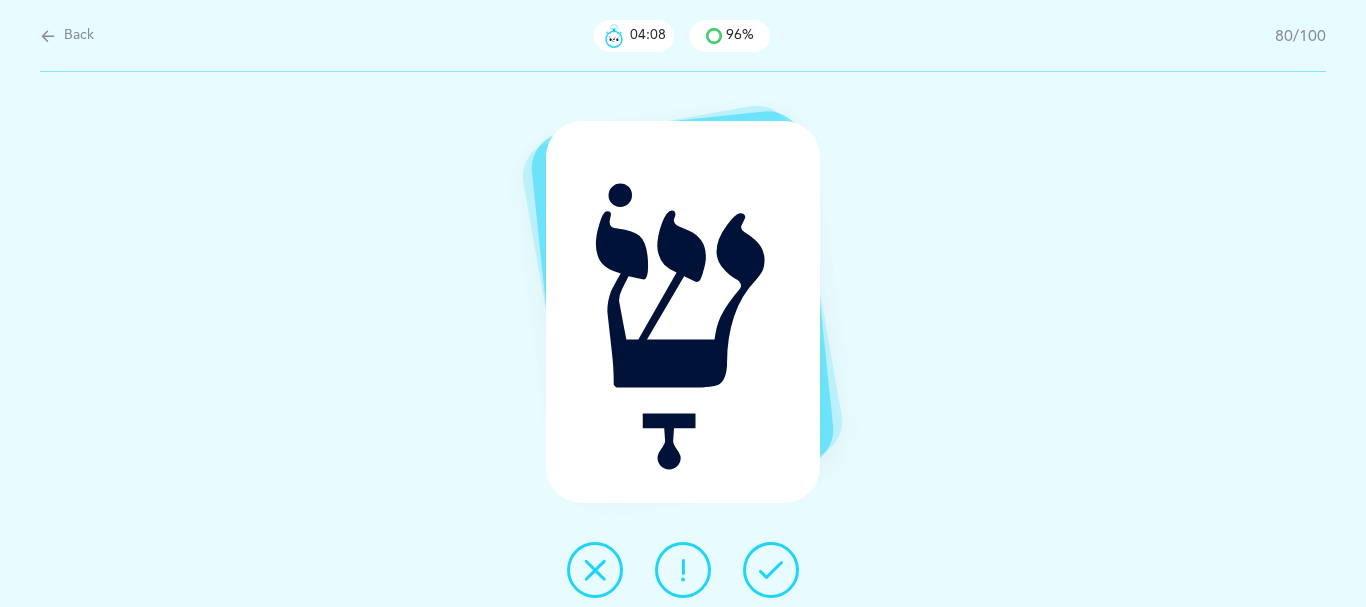 click at bounding box center (771, 570) 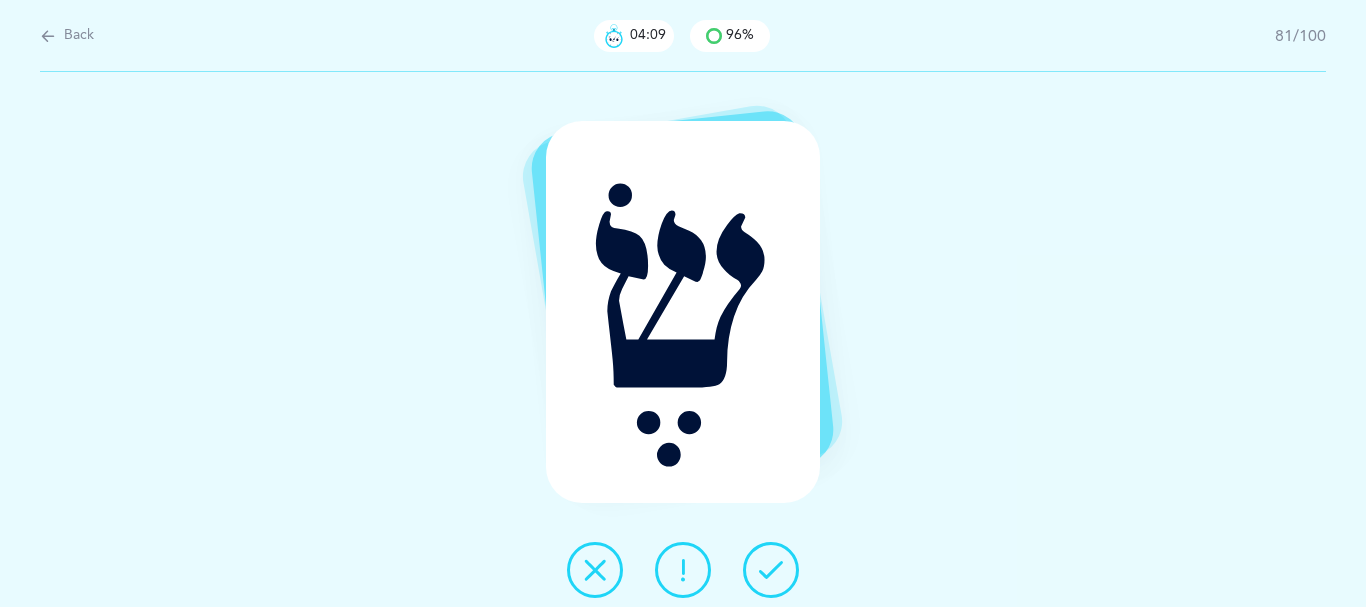 click at bounding box center (771, 570) 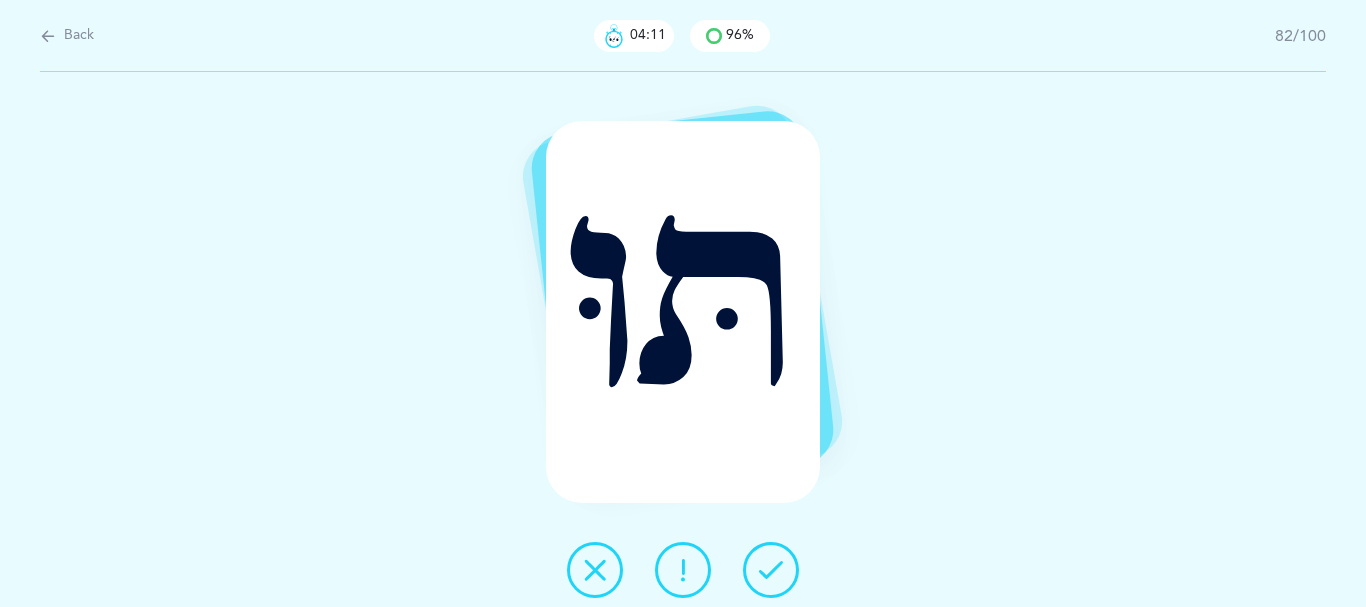 click at bounding box center [771, 570] 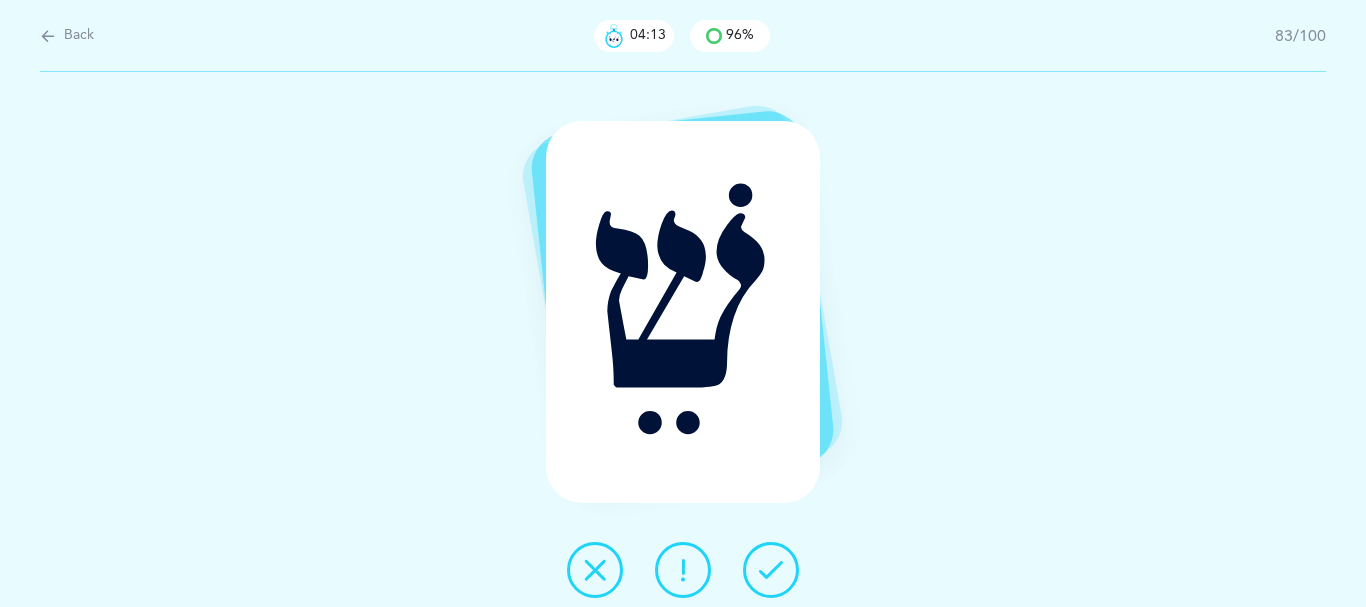 click at bounding box center (771, 570) 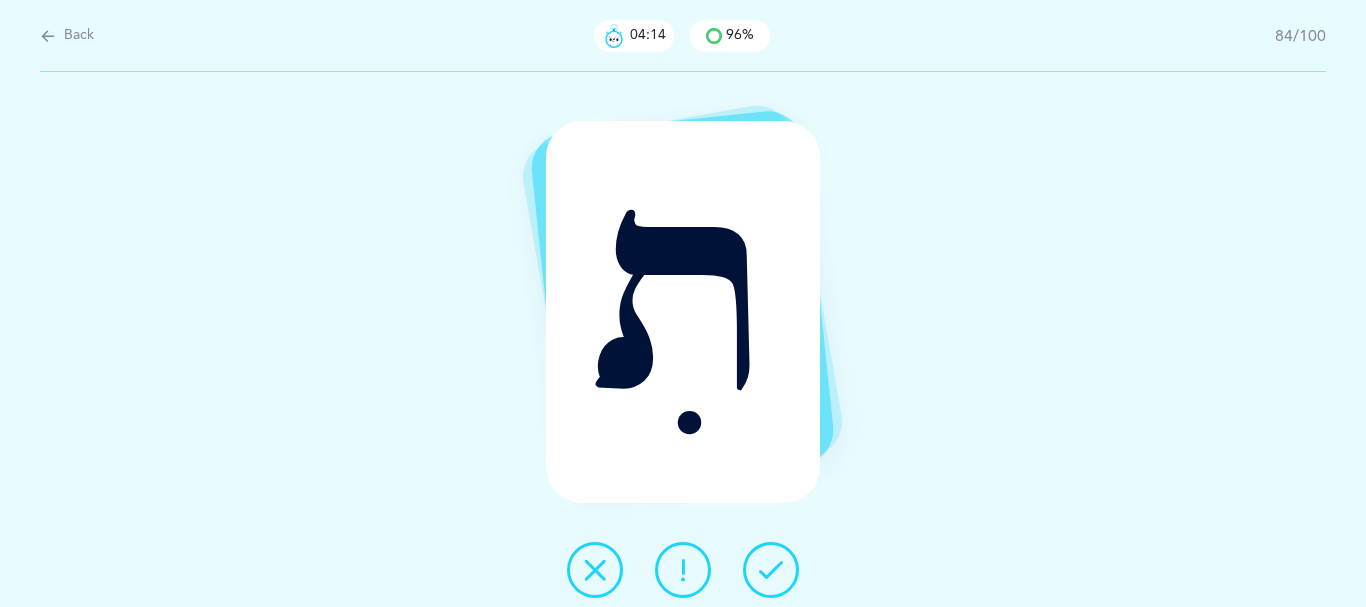 click at bounding box center (771, 570) 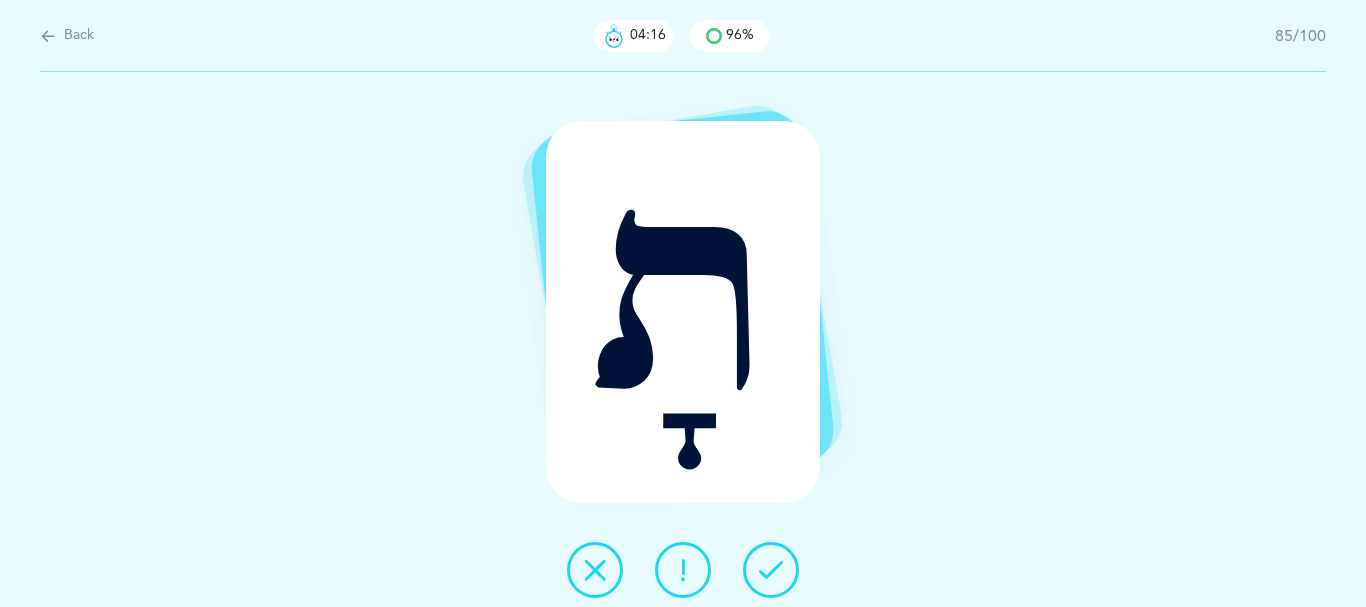 click at bounding box center [771, 570] 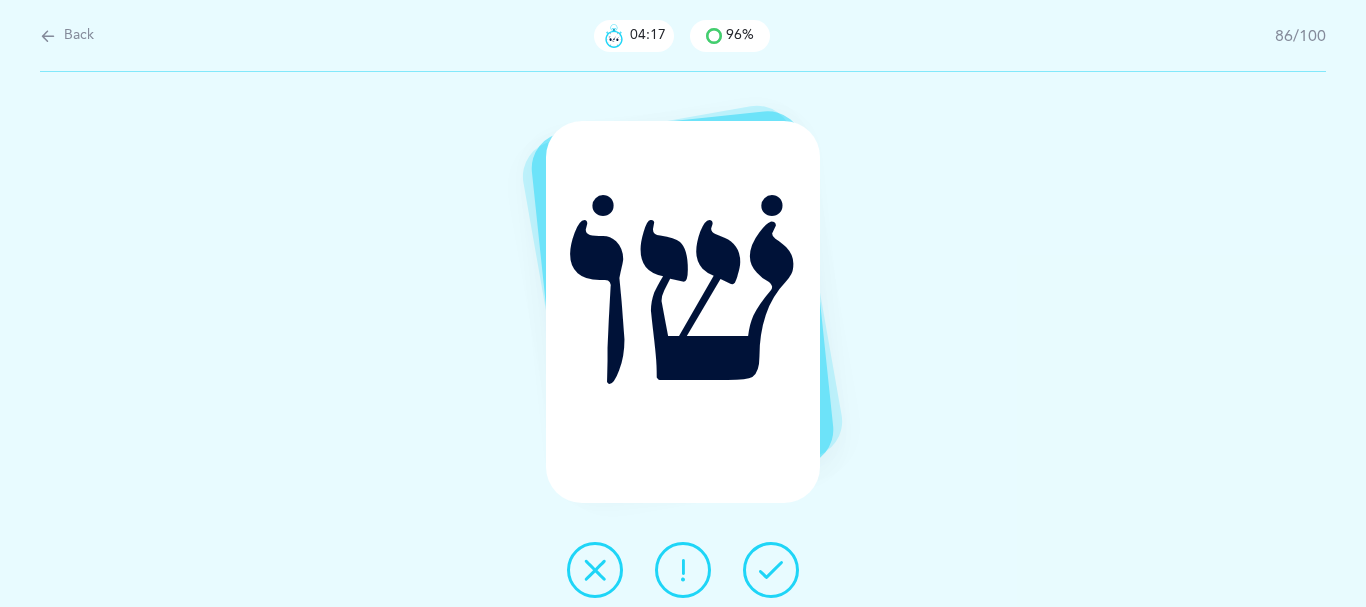 click at bounding box center (771, 570) 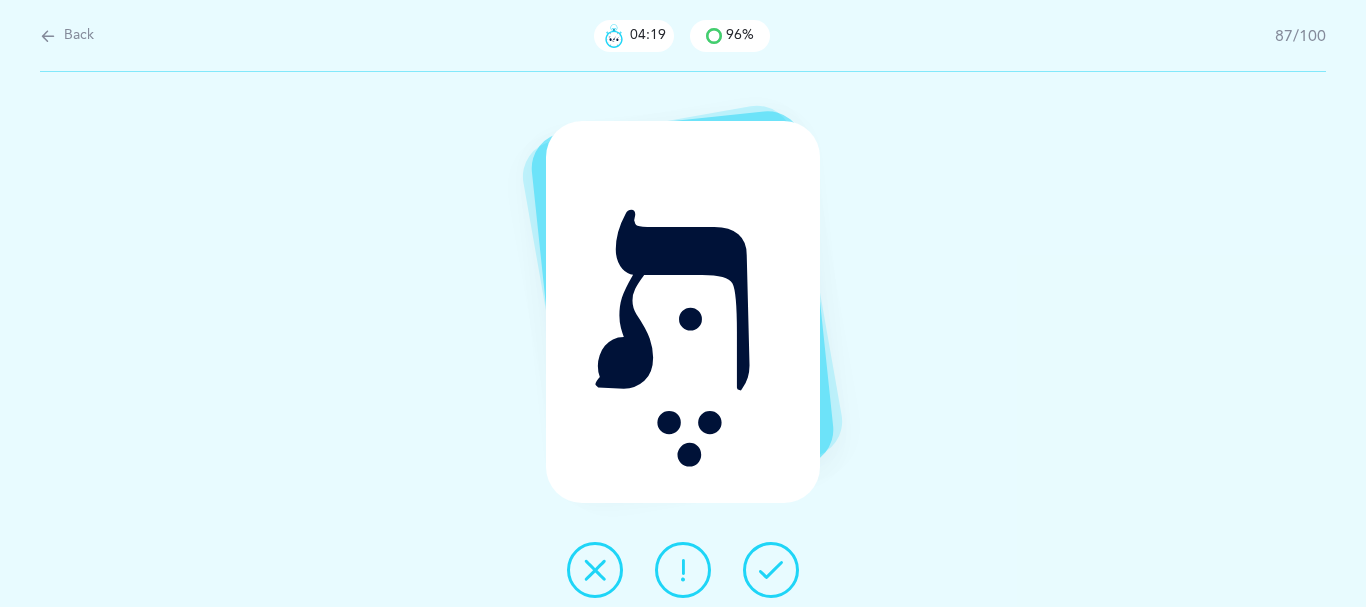 click at bounding box center (771, 570) 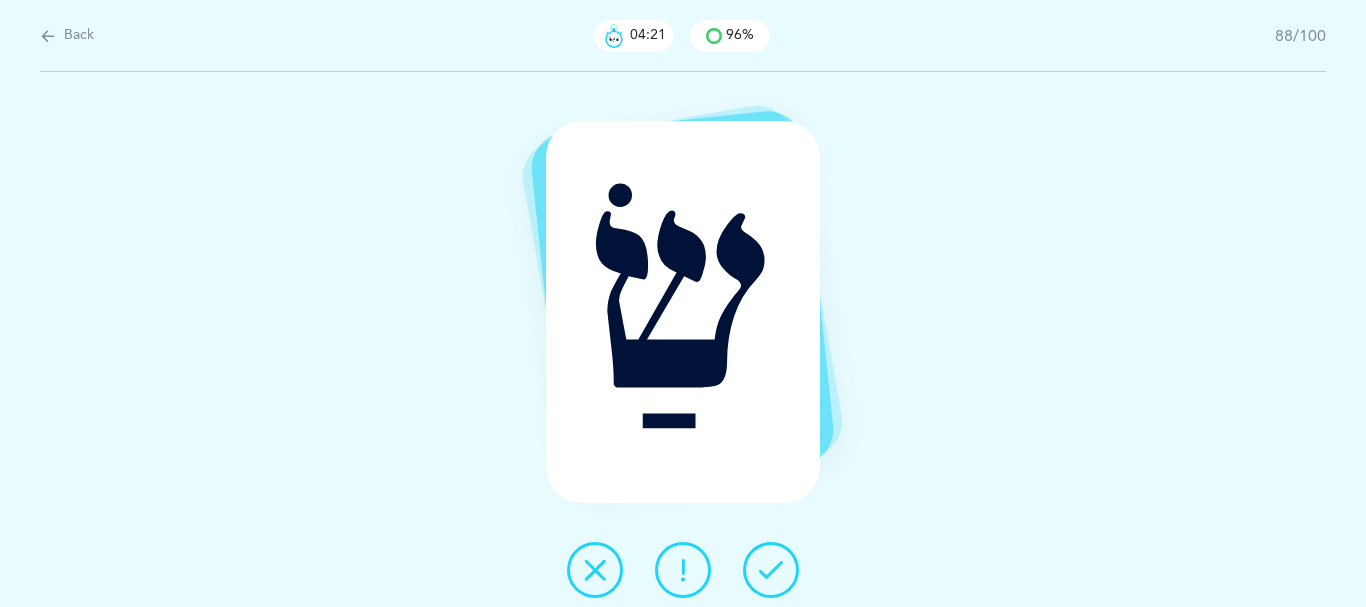 click at bounding box center (771, 570) 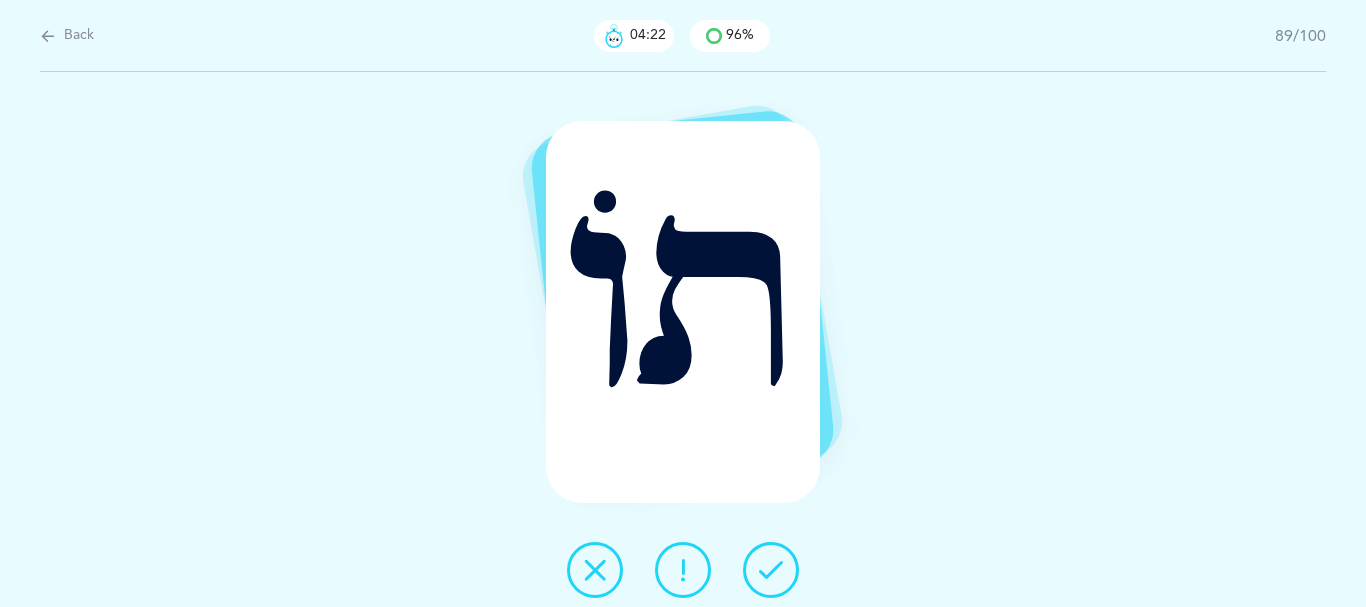 click at bounding box center (771, 570) 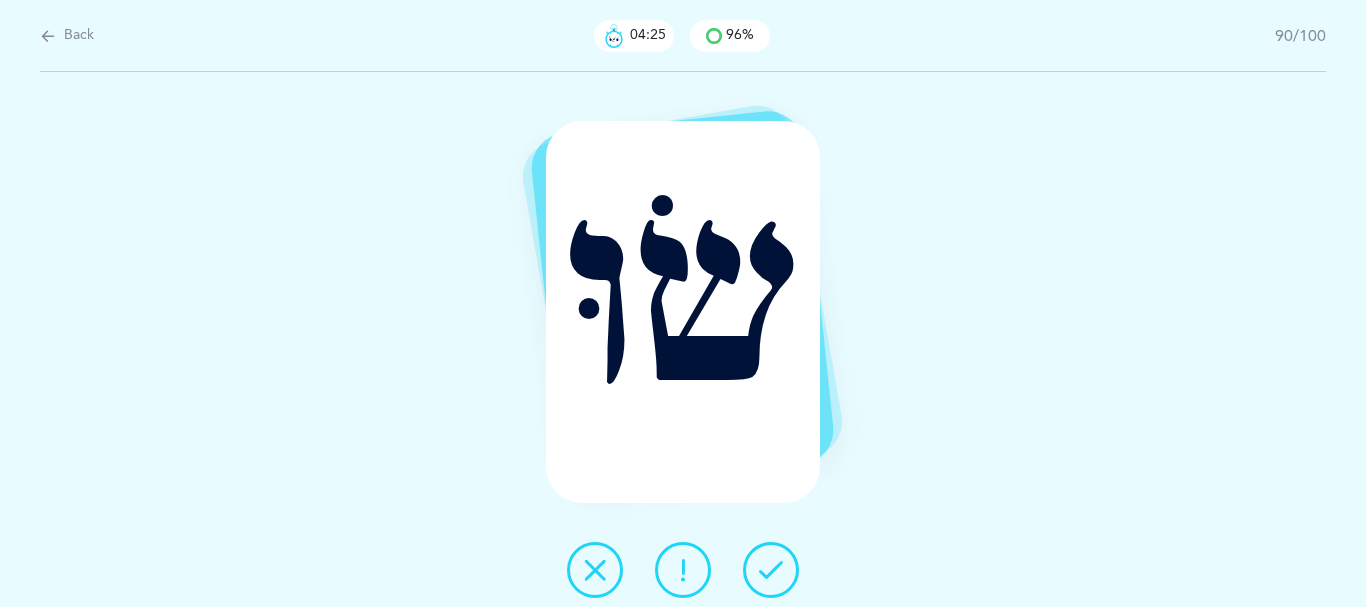 click at bounding box center (771, 570) 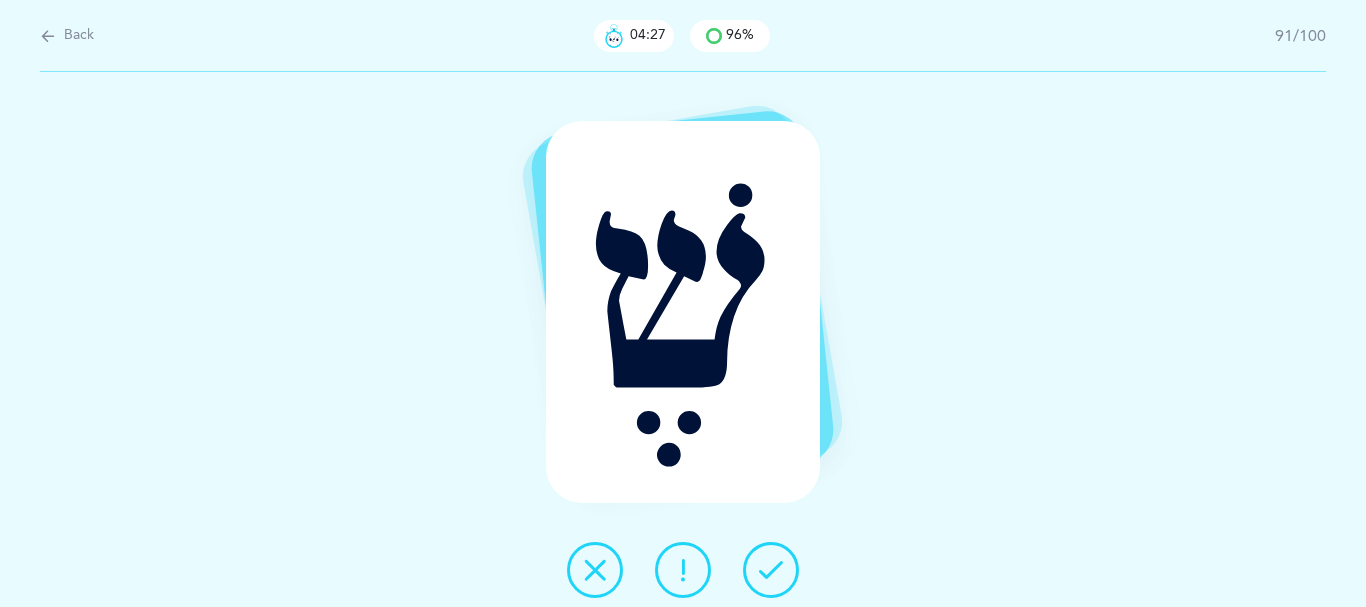 click at bounding box center [771, 570] 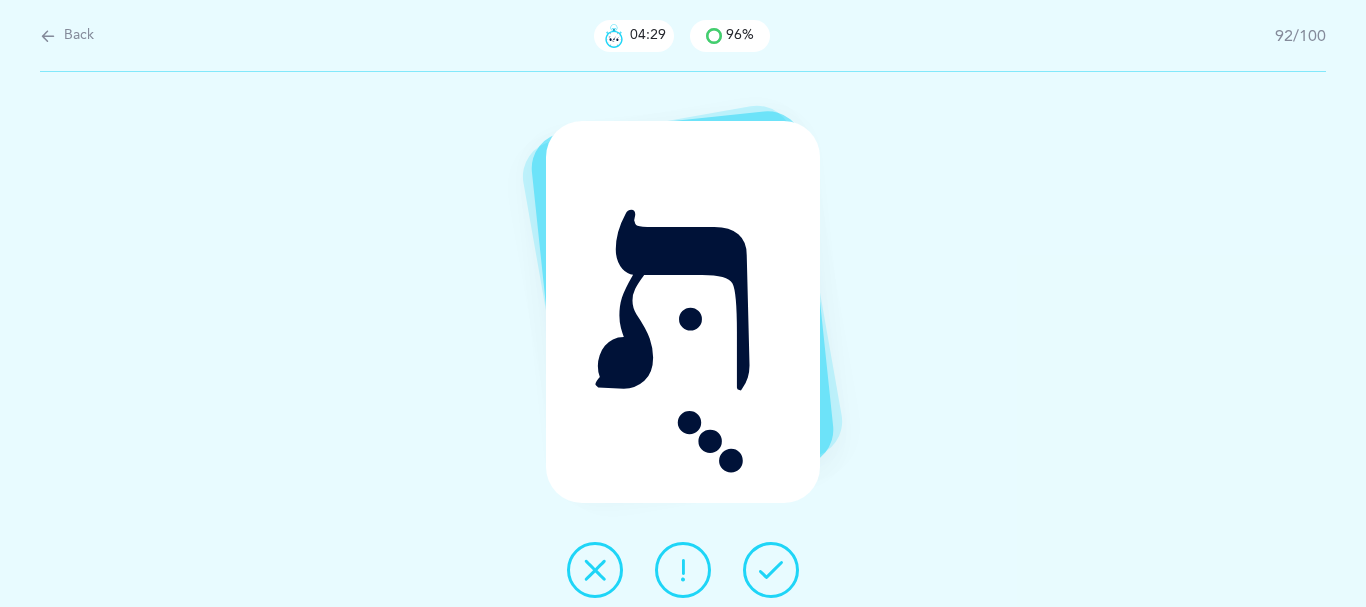 click at bounding box center [771, 570] 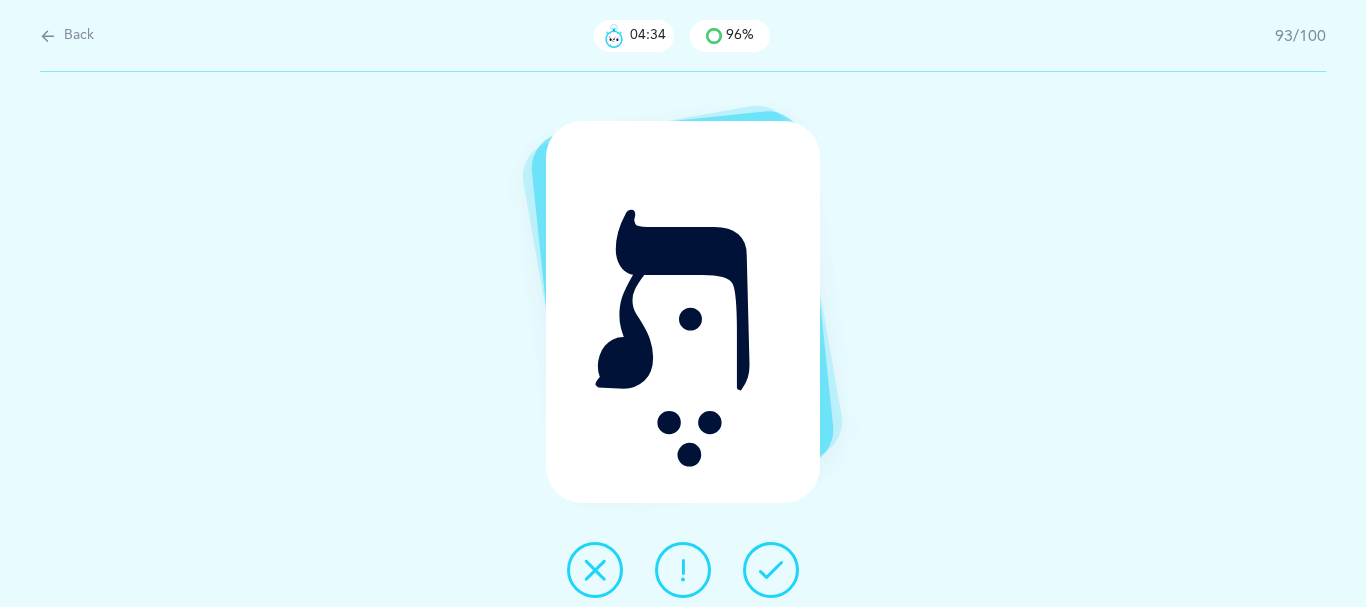 click at bounding box center (771, 570) 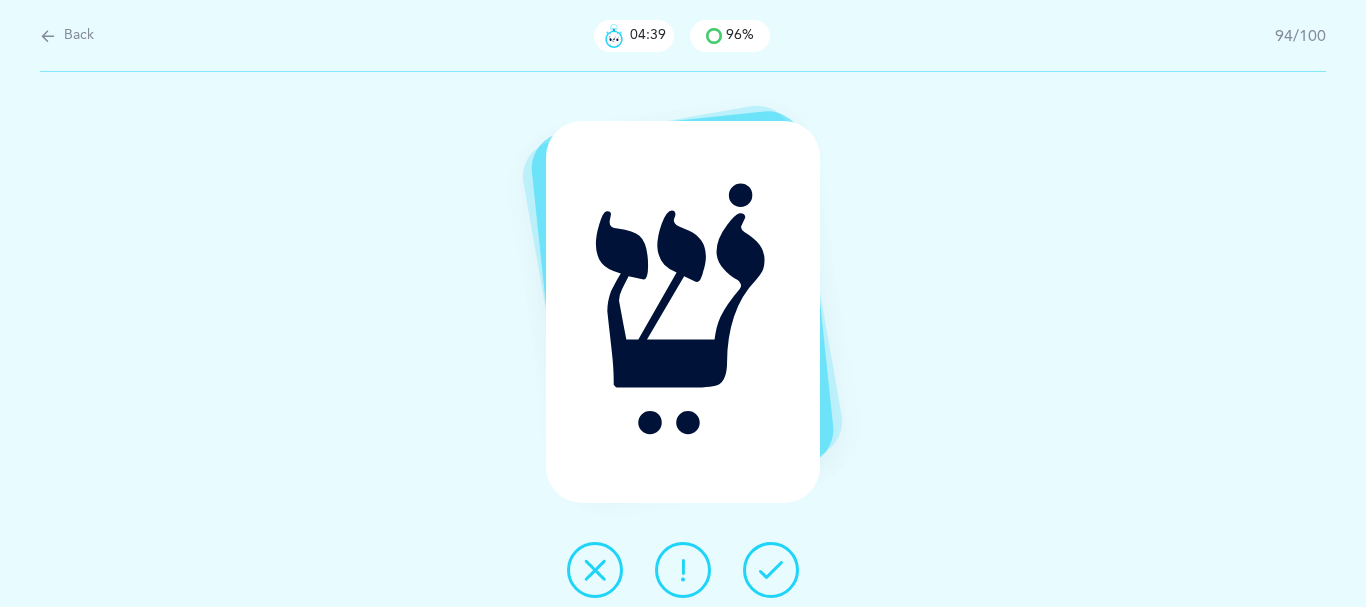click at bounding box center (771, 570) 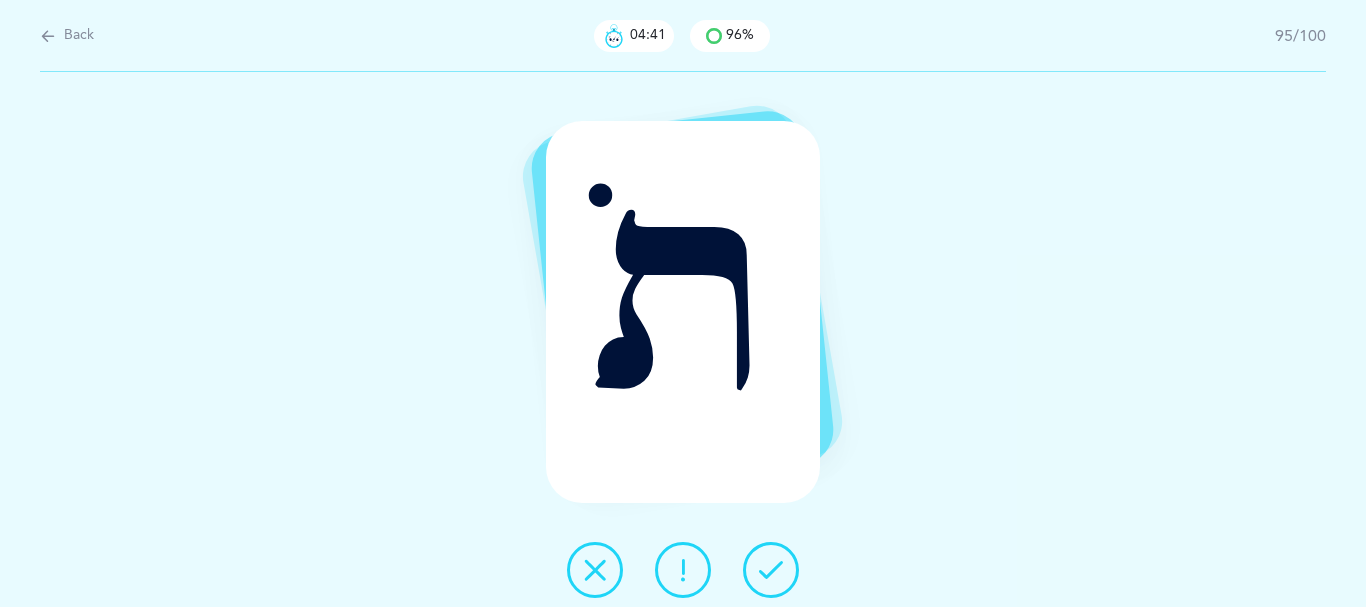 click at bounding box center [771, 570] 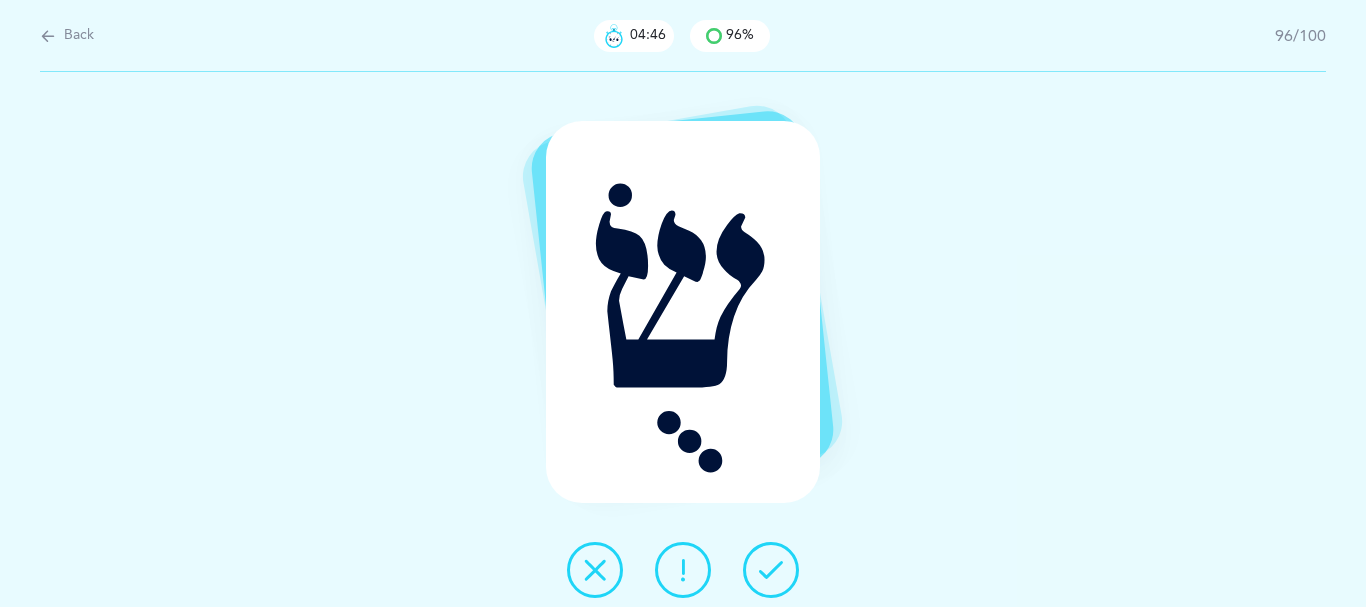 click at bounding box center [771, 570] 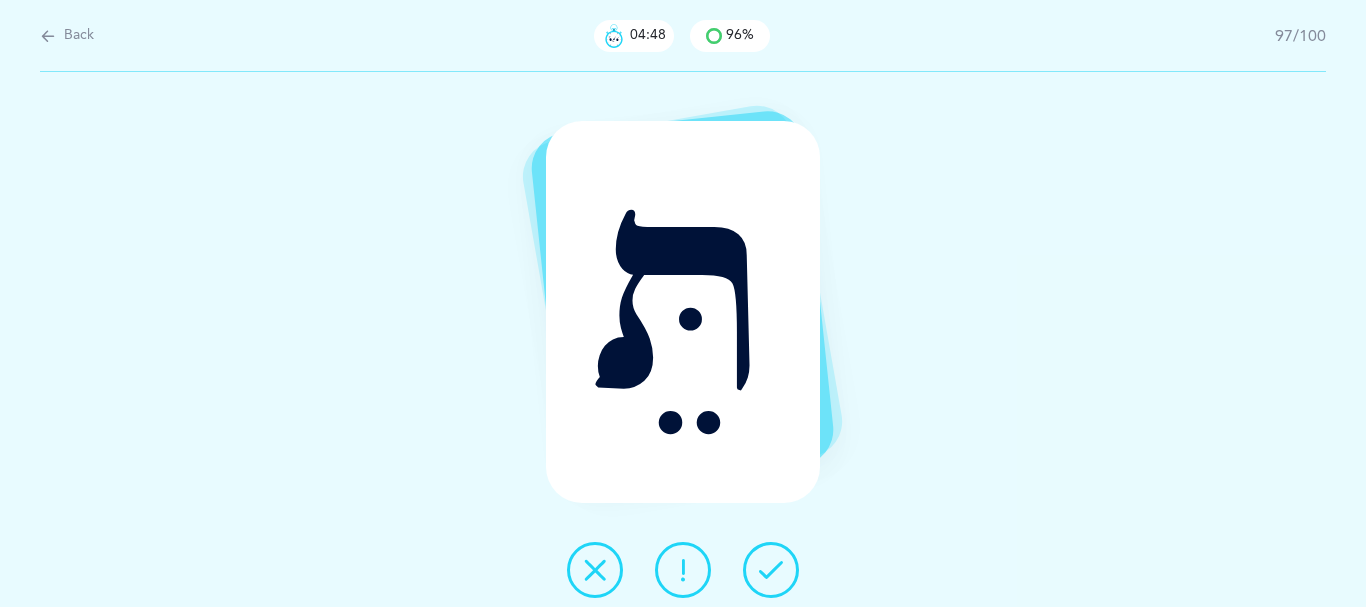 click at bounding box center [771, 570] 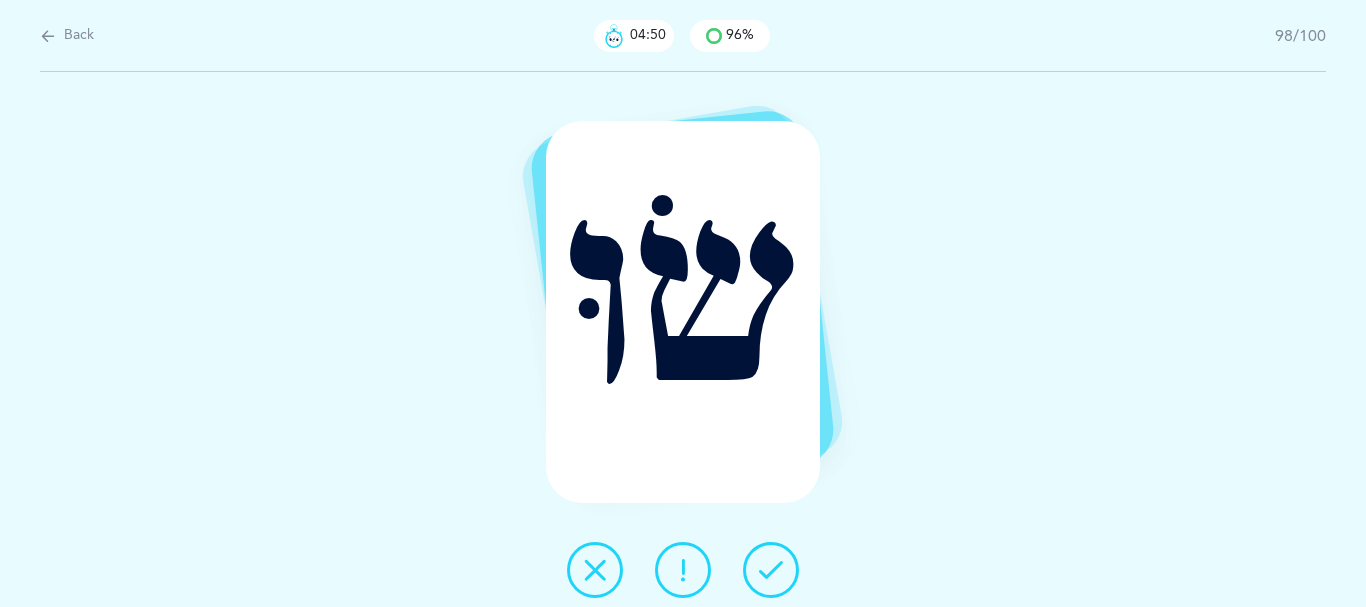 click at bounding box center (771, 570) 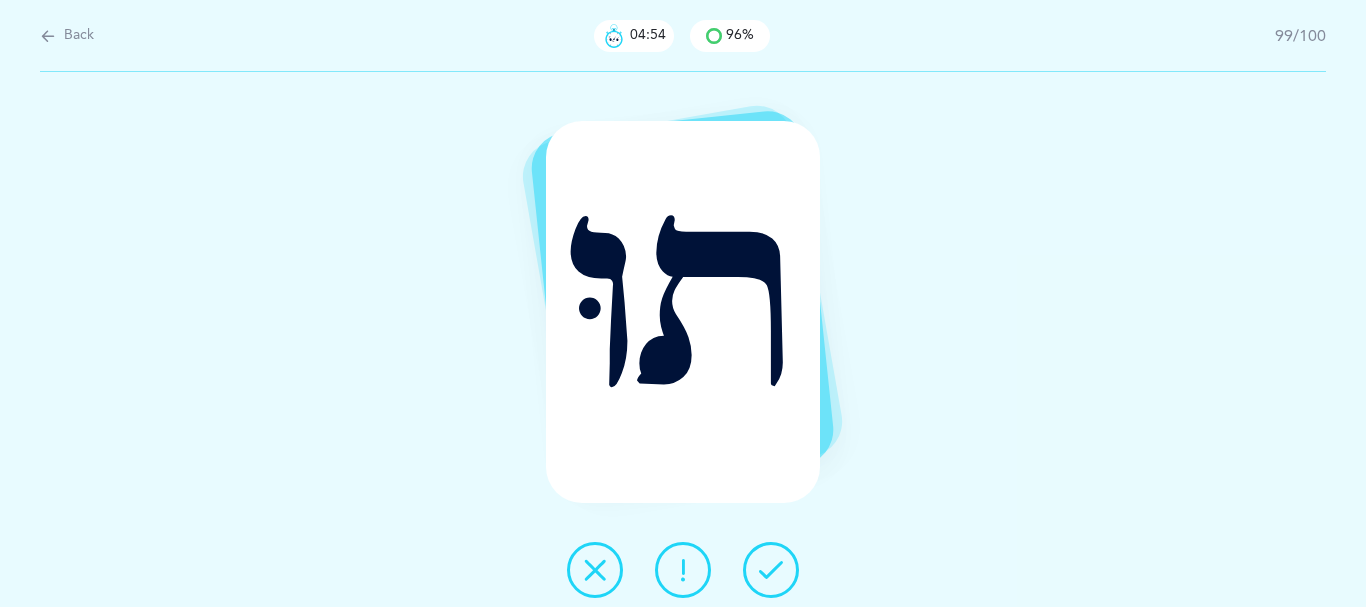 click at bounding box center (771, 570) 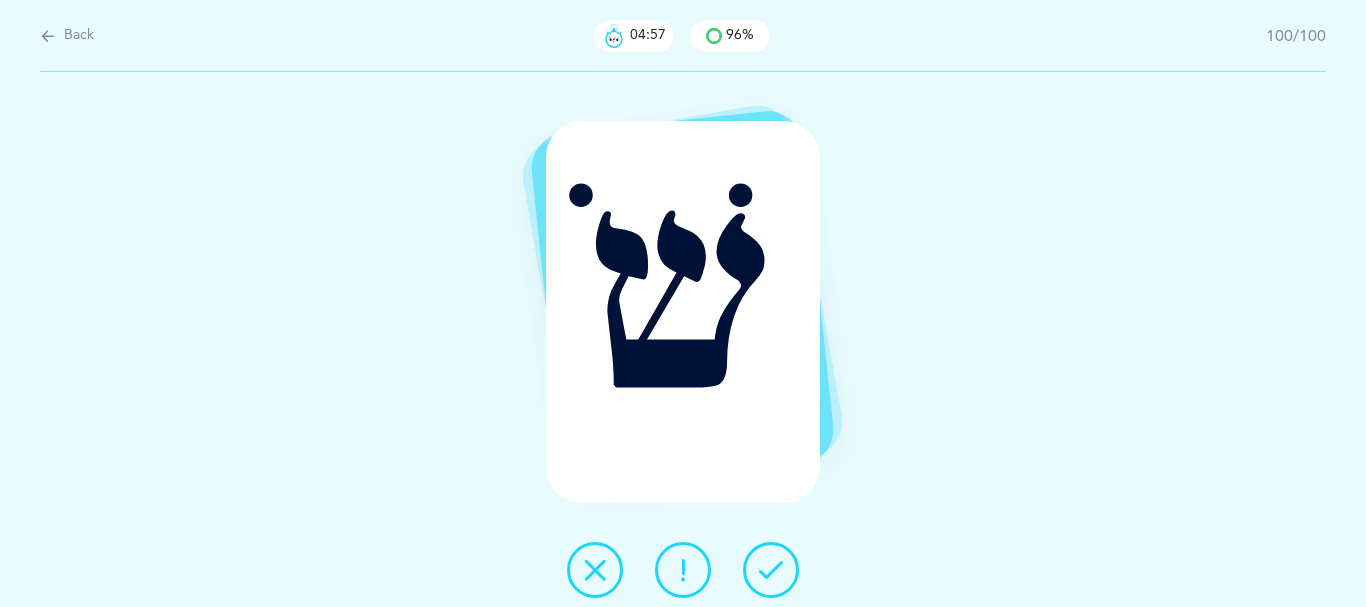 click at bounding box center (771, 570) 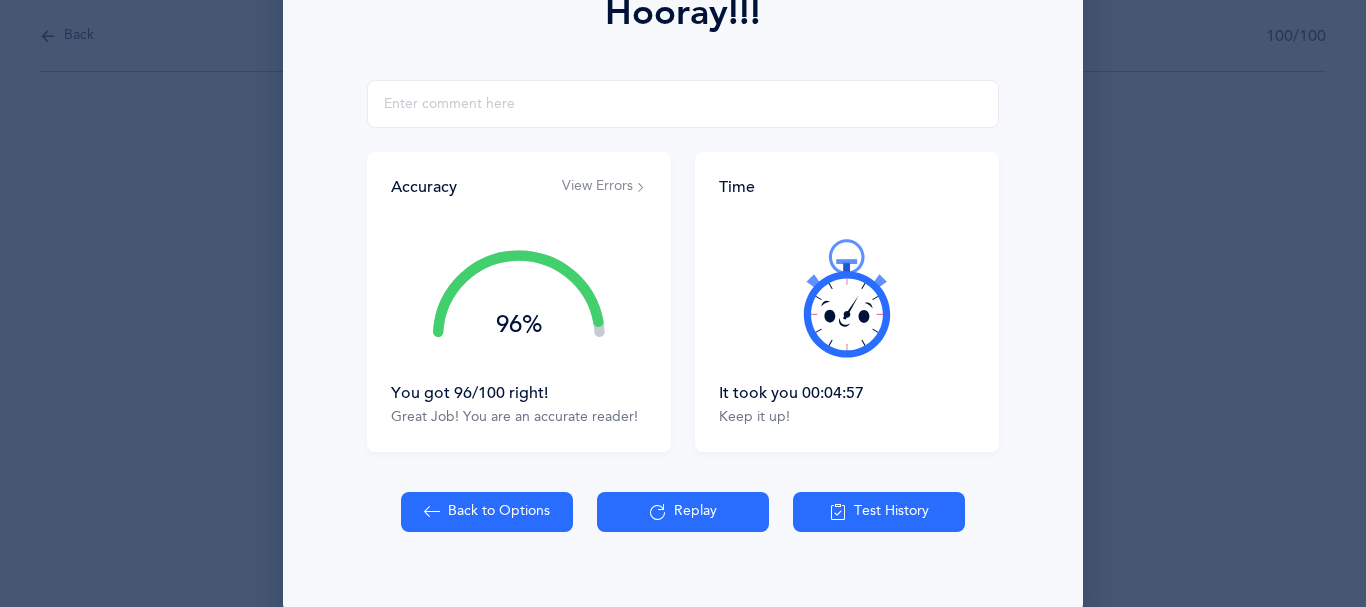 scroll, scrollTop: 432, scrollLeft: 0, axis: vertical 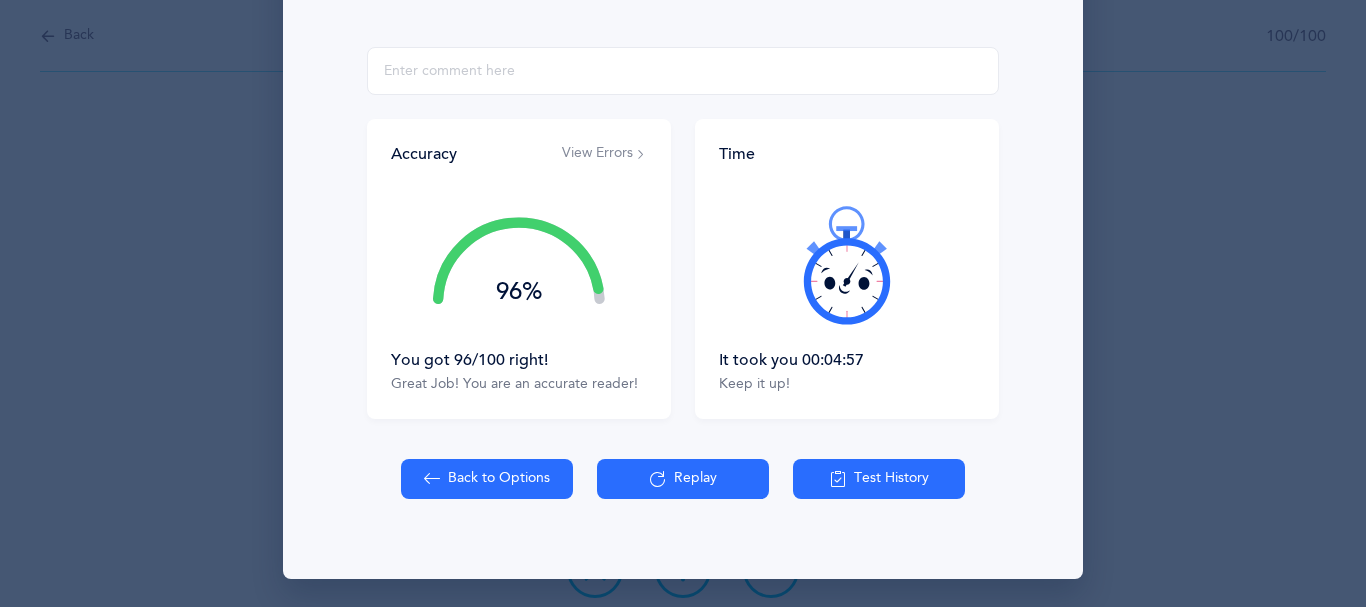 click on "Test History" at bounding box center [879, 479] 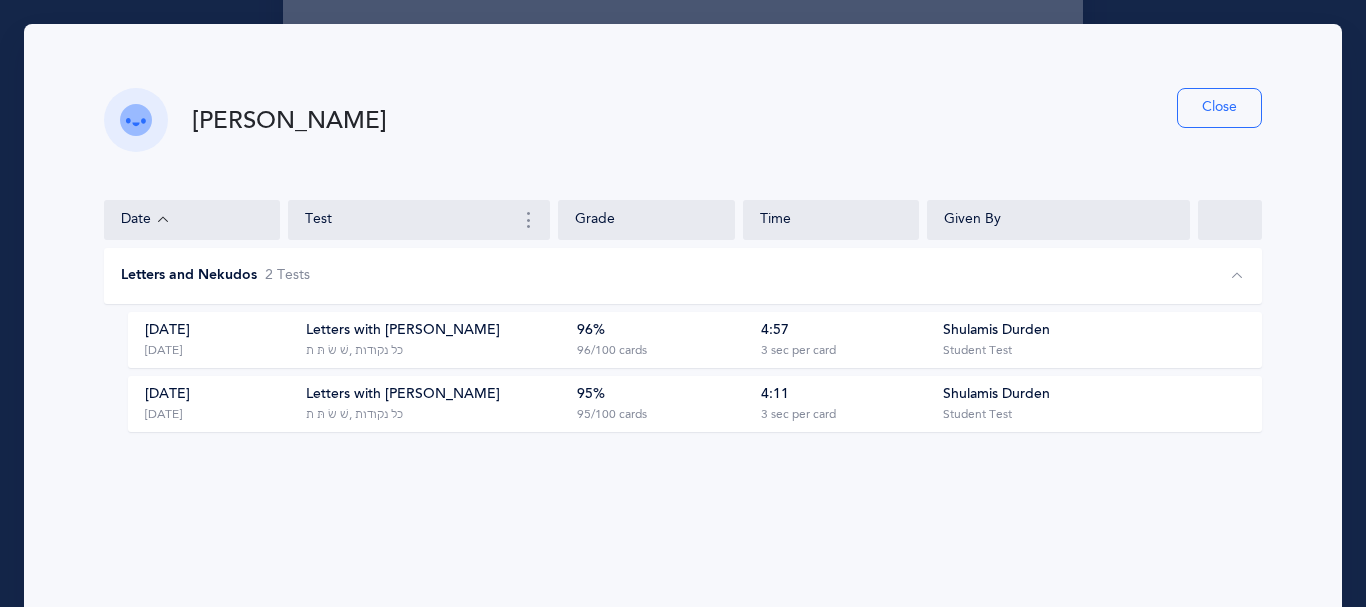 click on "3
sec per card" at bounding box center [798, 351] 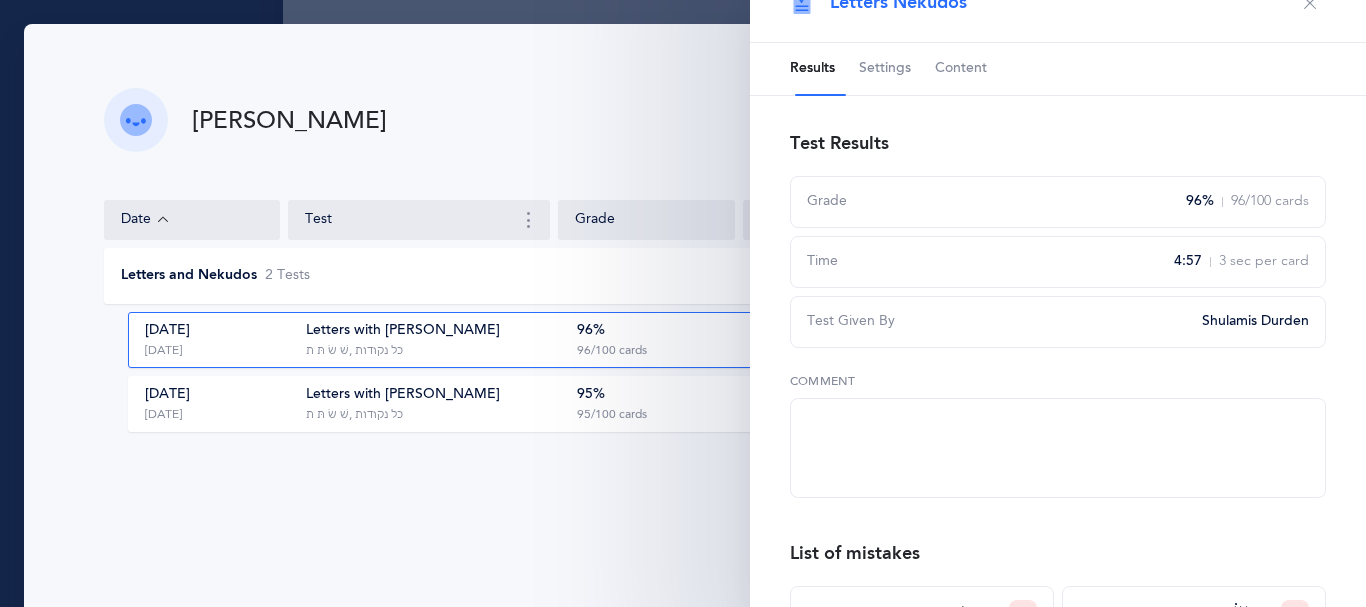 scroll, scrollTop: 0, scrollLeft: 0, axis: both 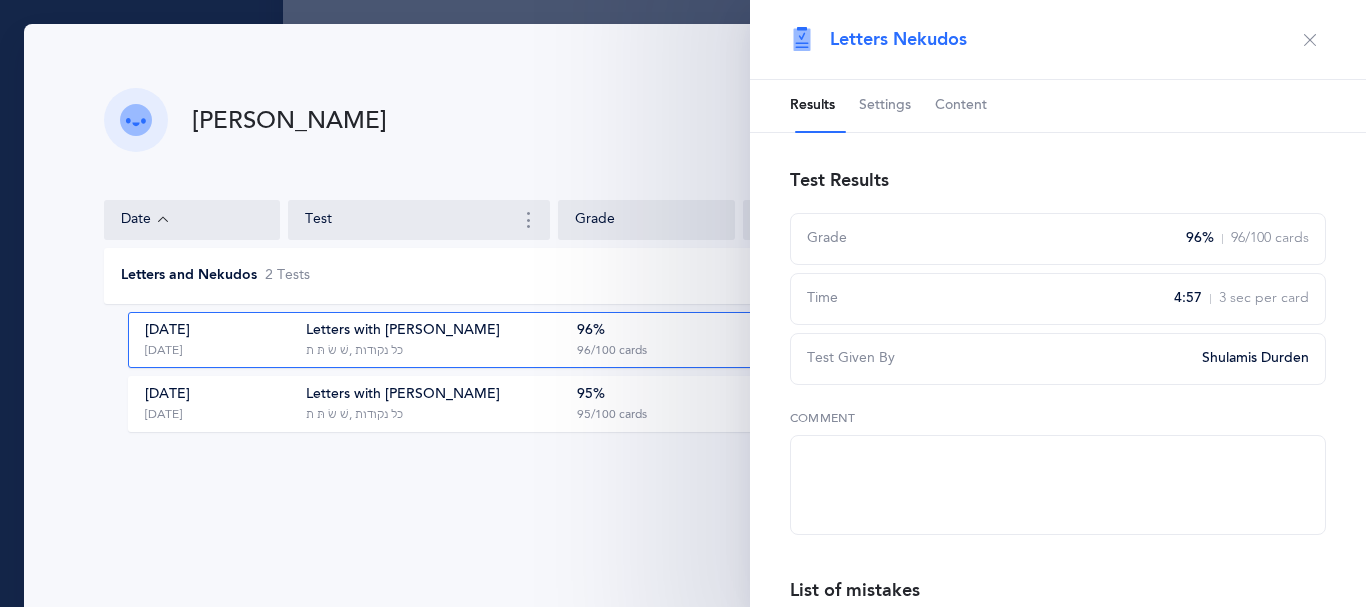 click on "Content" at bounding box center [961, 106] 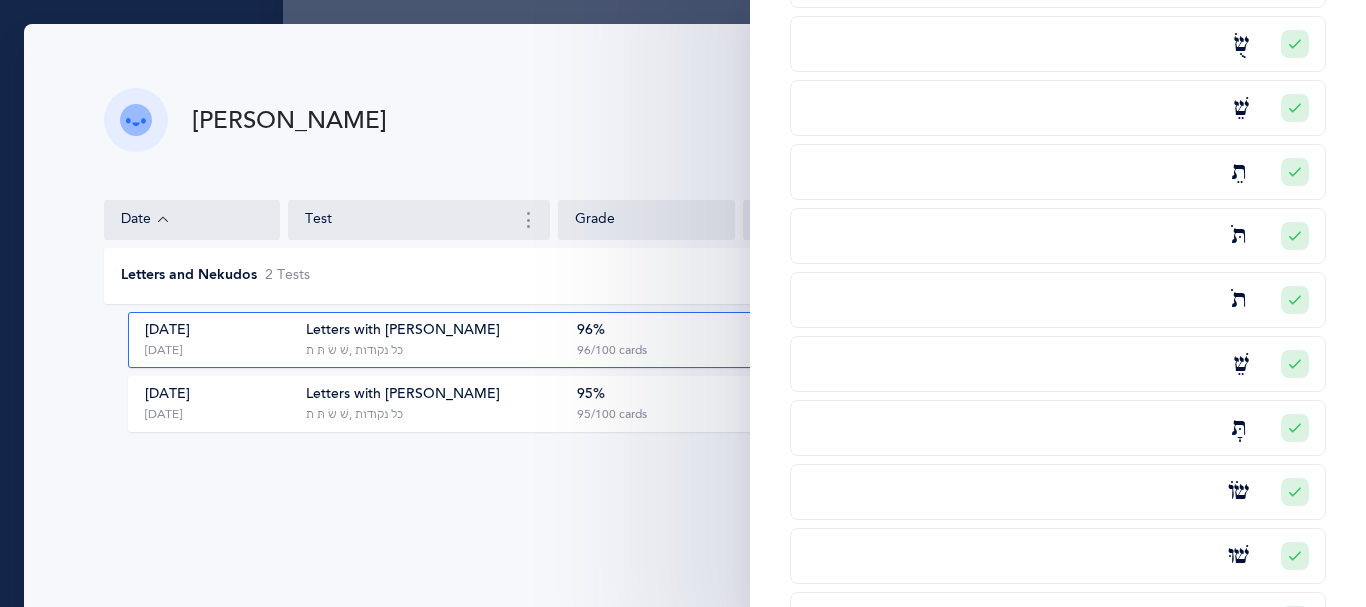 scroll, scrollTop: 1005, scrollLeft: 0, axis: vertical 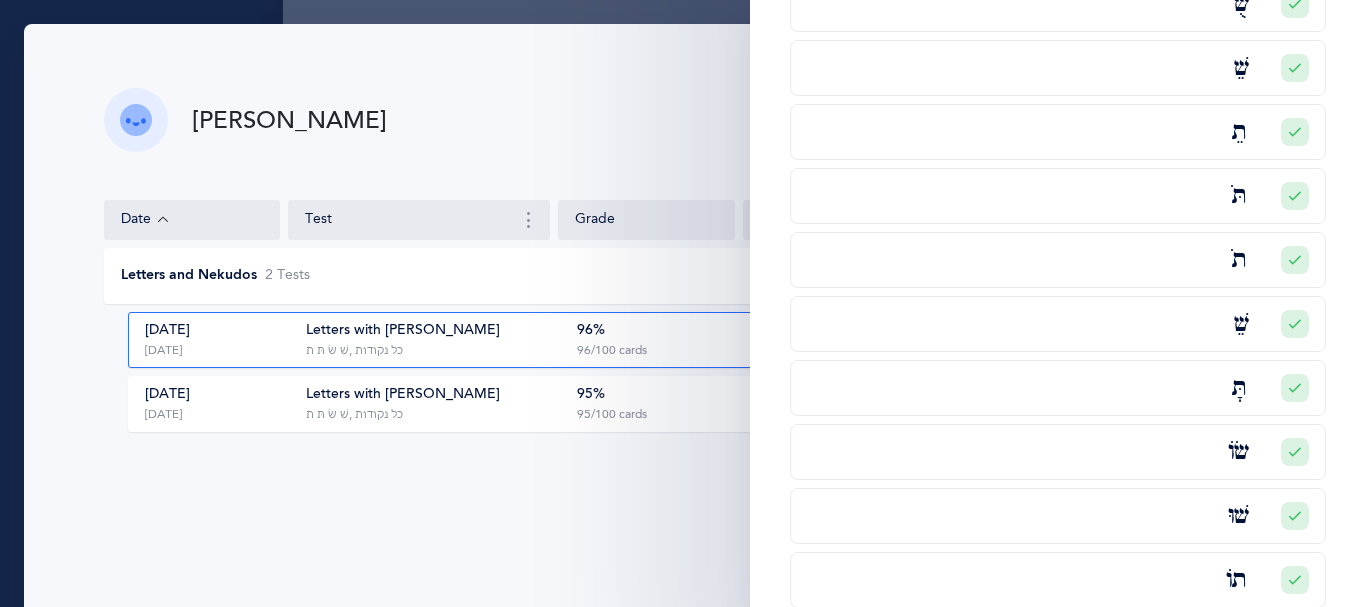 click at bounding box center (1295, 132) 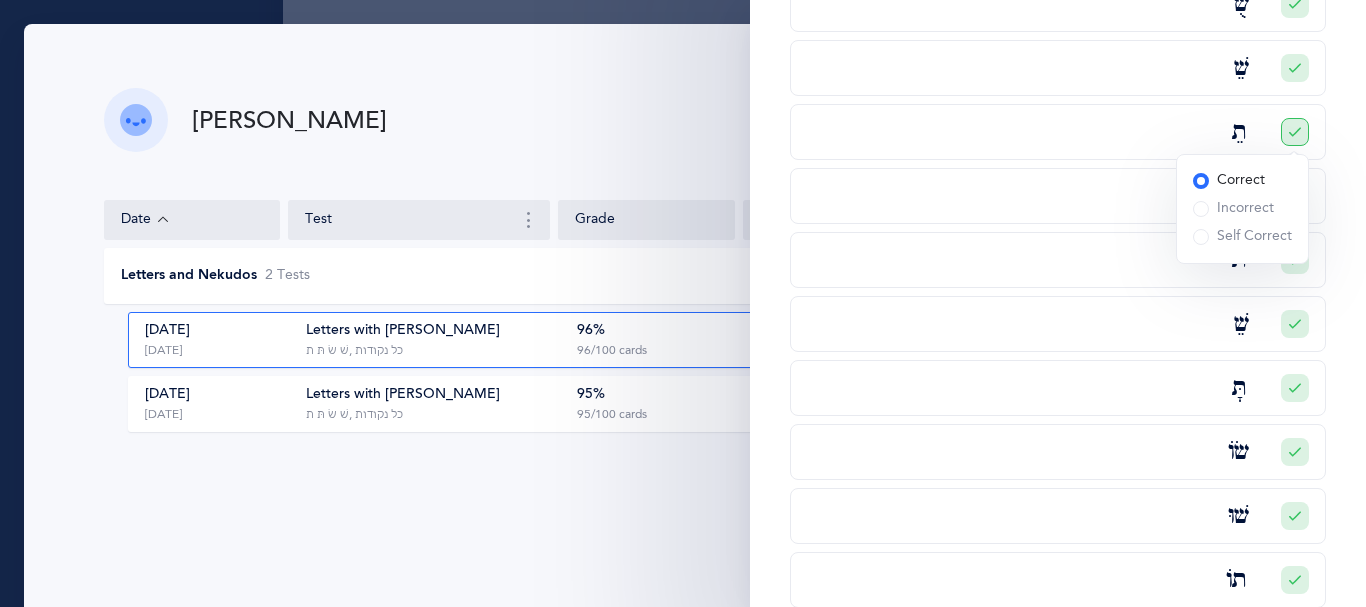 click at bounding box center [1201, 209] 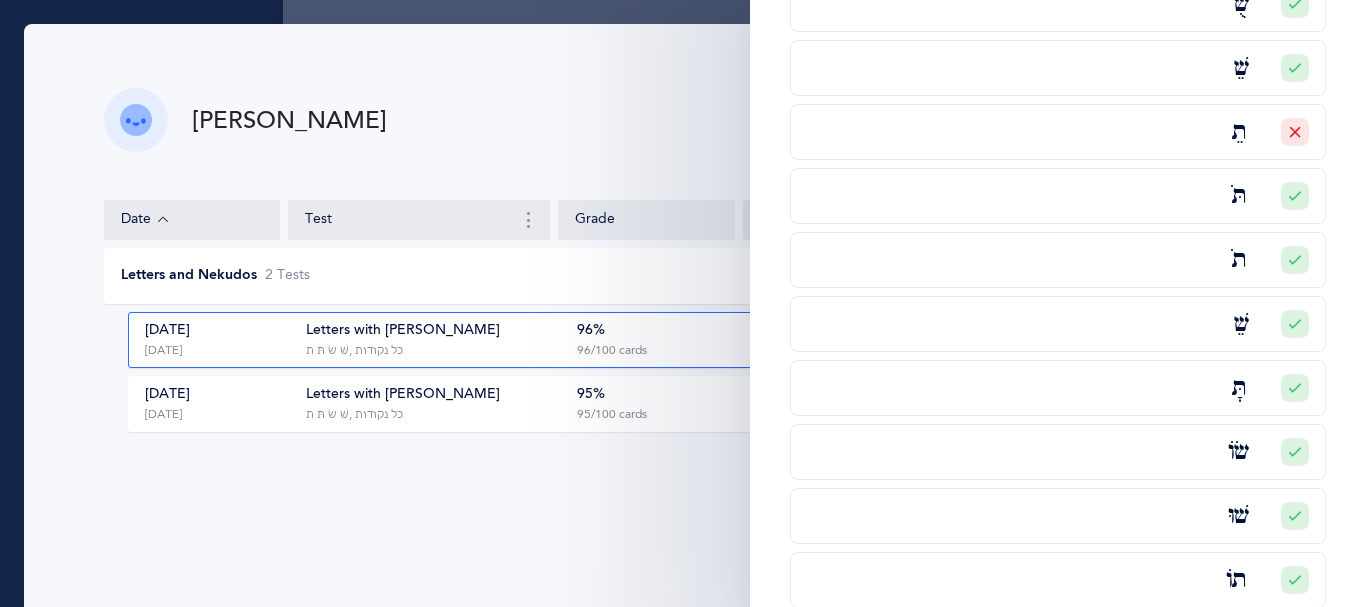 click on "Test Content
Sort:  Test Order
Display:  All
תִּ
שְׂ
תוּ
שַׁ
תָ
שִׂי
שׁוּ
תִּי
תִי
שָׁ
תִּי
שָׂ
שֻׂ
שֵׁ
תֵ
תֹּ
תֹ
שֵׁ
תָּ
שׂוֹ
שׁוּ
תוֹ
שׂוֹ
תֹּ
שֻׁ
שֶׂ
תִּ
תוּ
שֶׂ
תַ
שְׁ
תַּ
שְׁ
שְׂ
תֵּ
תוּ
שִׂי
שׁוֹ
תֻּ
תָ
תּוֹ
תִי
שֹׂ
שָׁ
שְׁ
תֹּ
תַ
שֹׂ
תֹּ
שָׂ
שָׁ
תוּ
תֶּ
שׁוּ
תוּ" at bounding box center [1058, 2420] 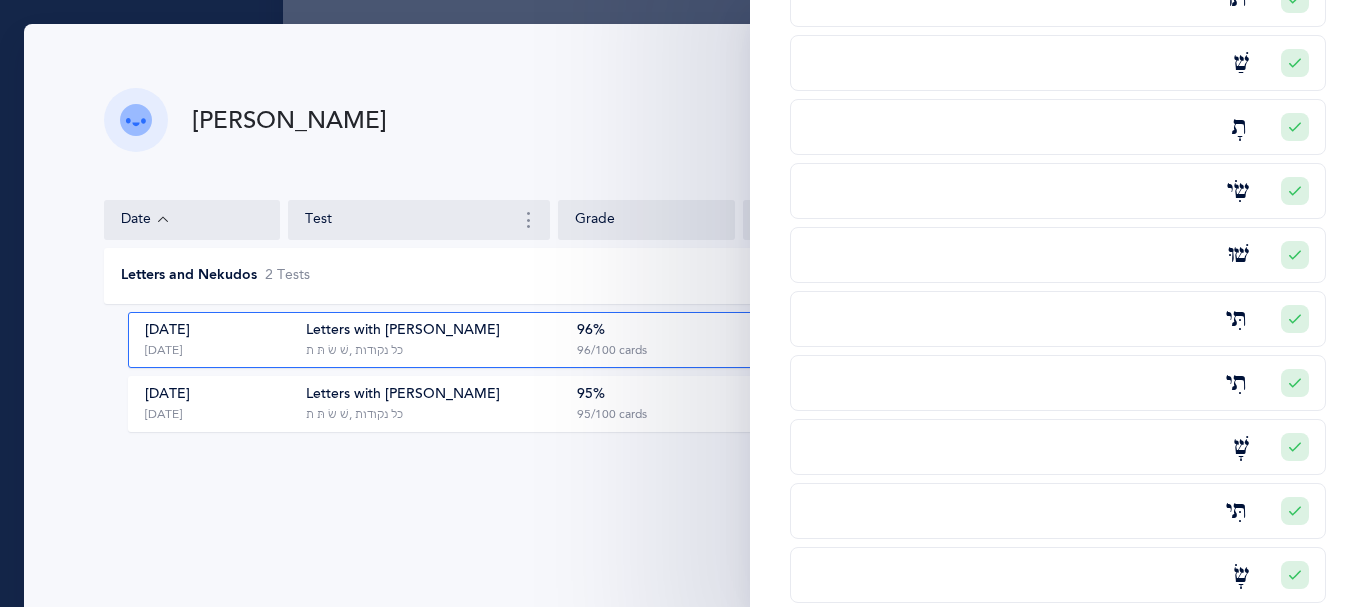 scroll, scrollTop: 0, scrollLeft: 0, axis: both 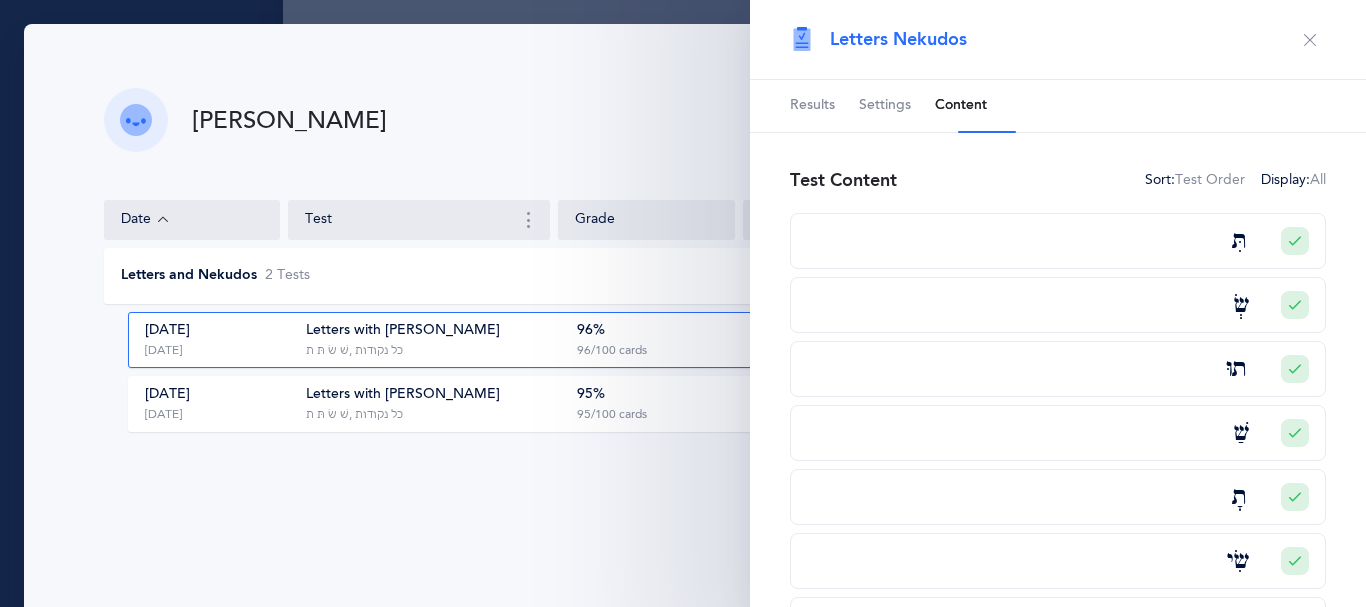 click at bounding box center (1310, 40) 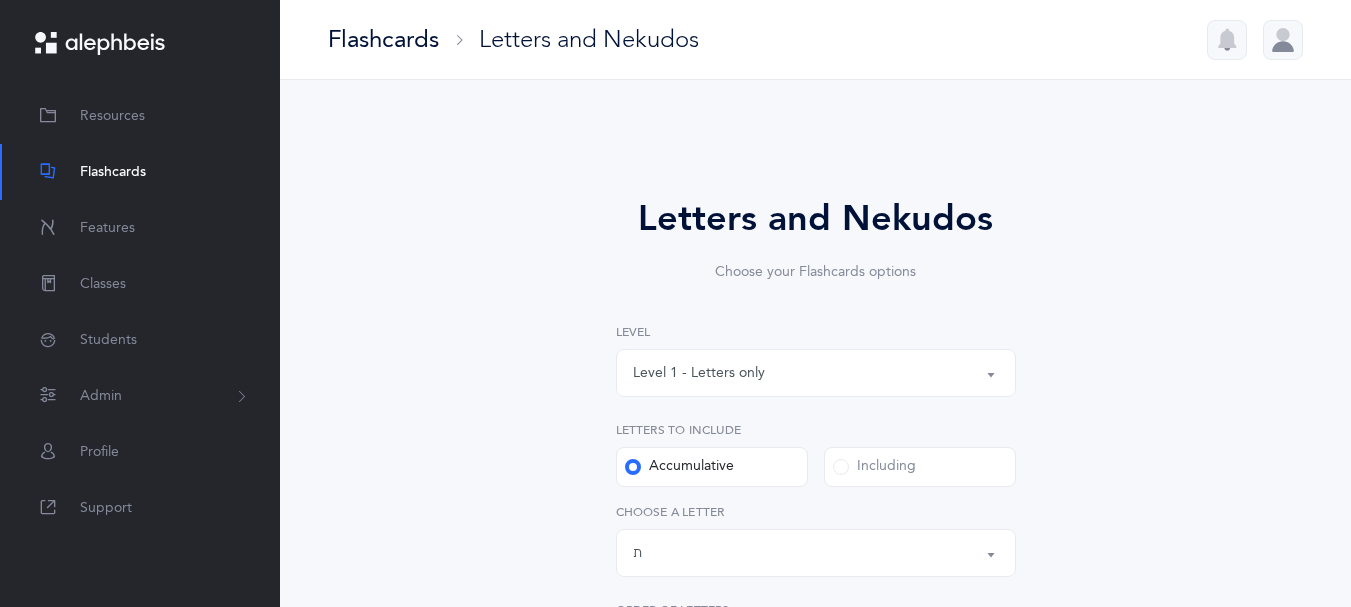 select on "27" 